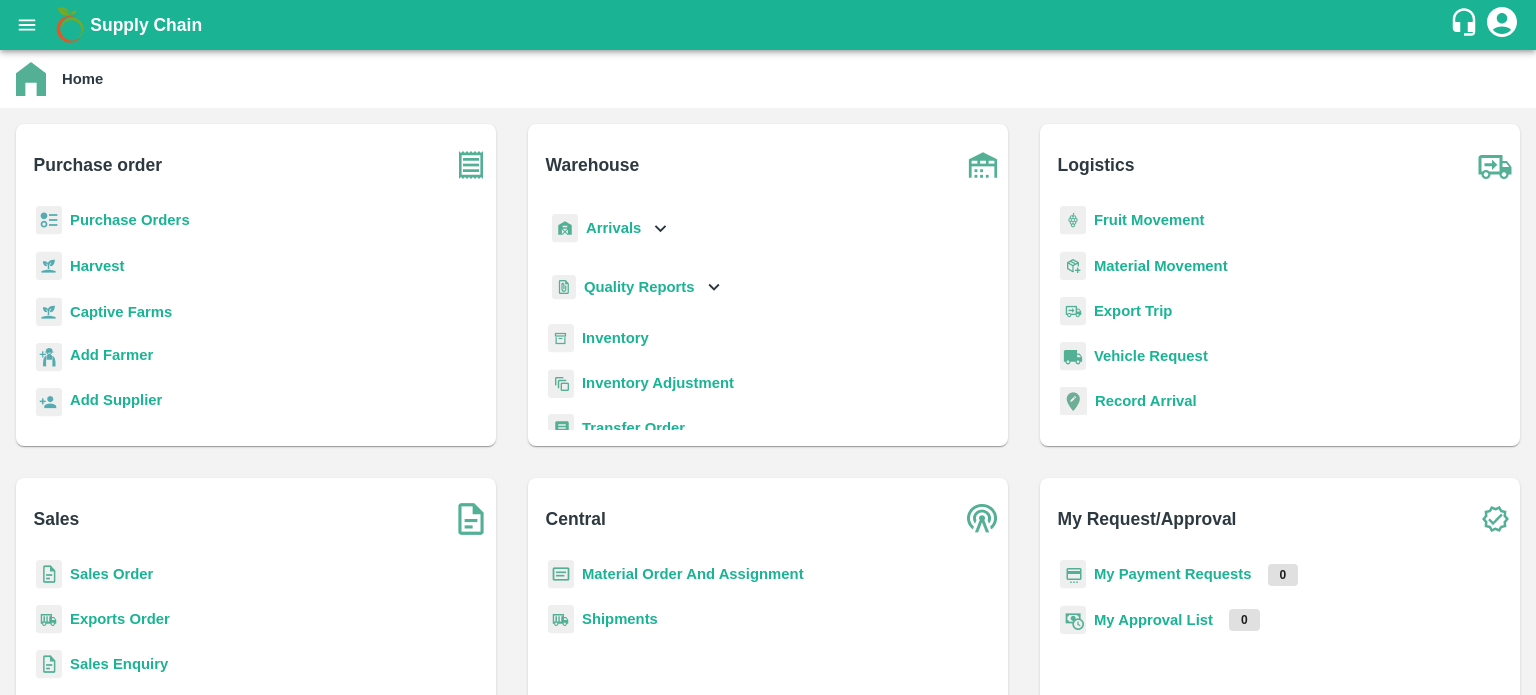 scroll, scrollTop: 0, scrollLeft: 0, axis: both 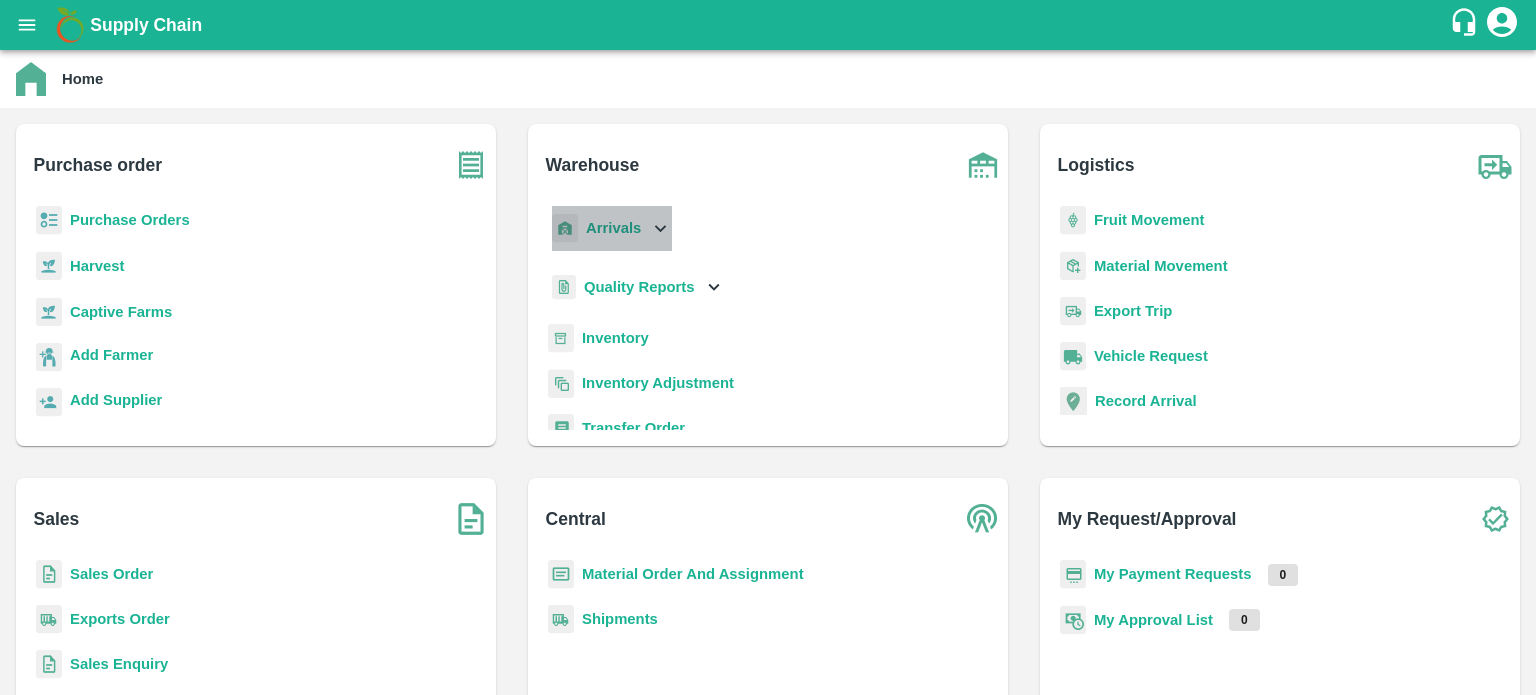 click on "Arrivals" at bounding box center (610, 228) 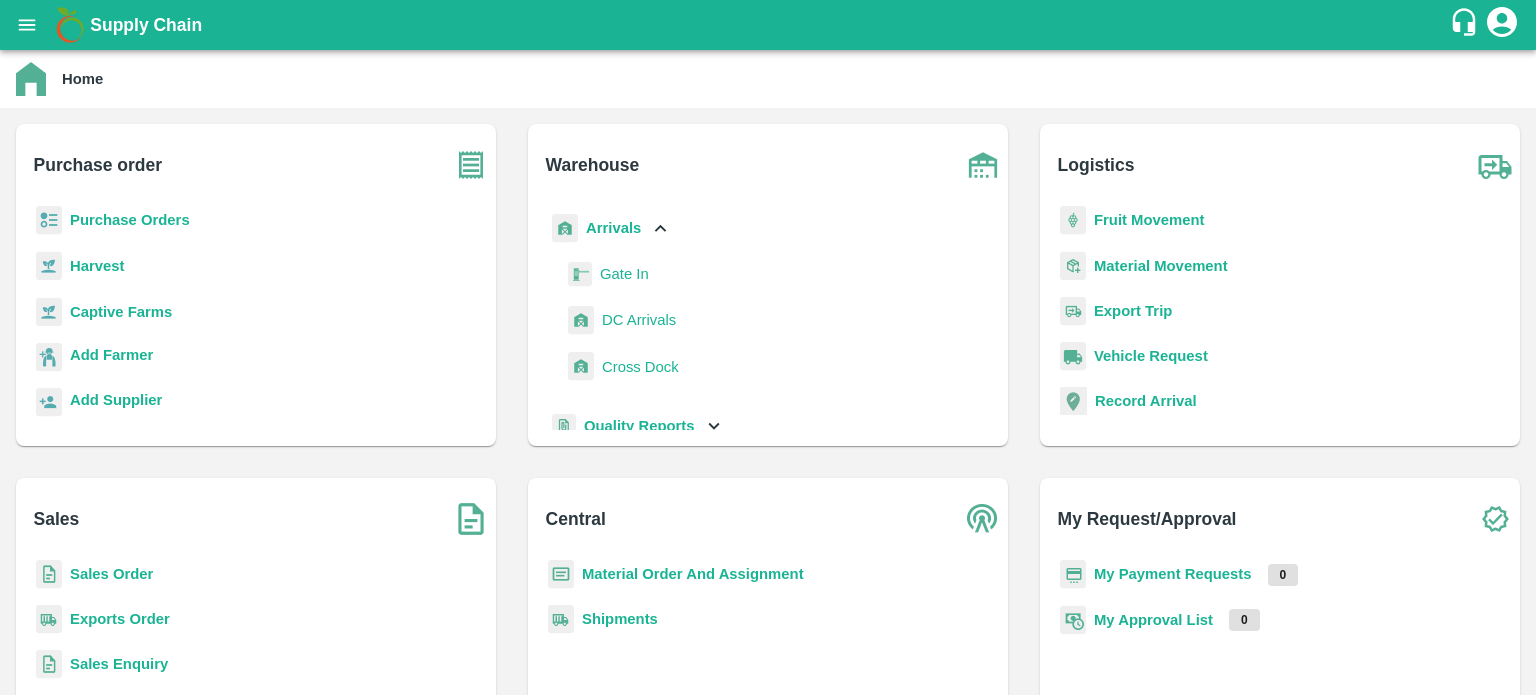 click on "DC Arrivals" at bounding box center (639, 320) 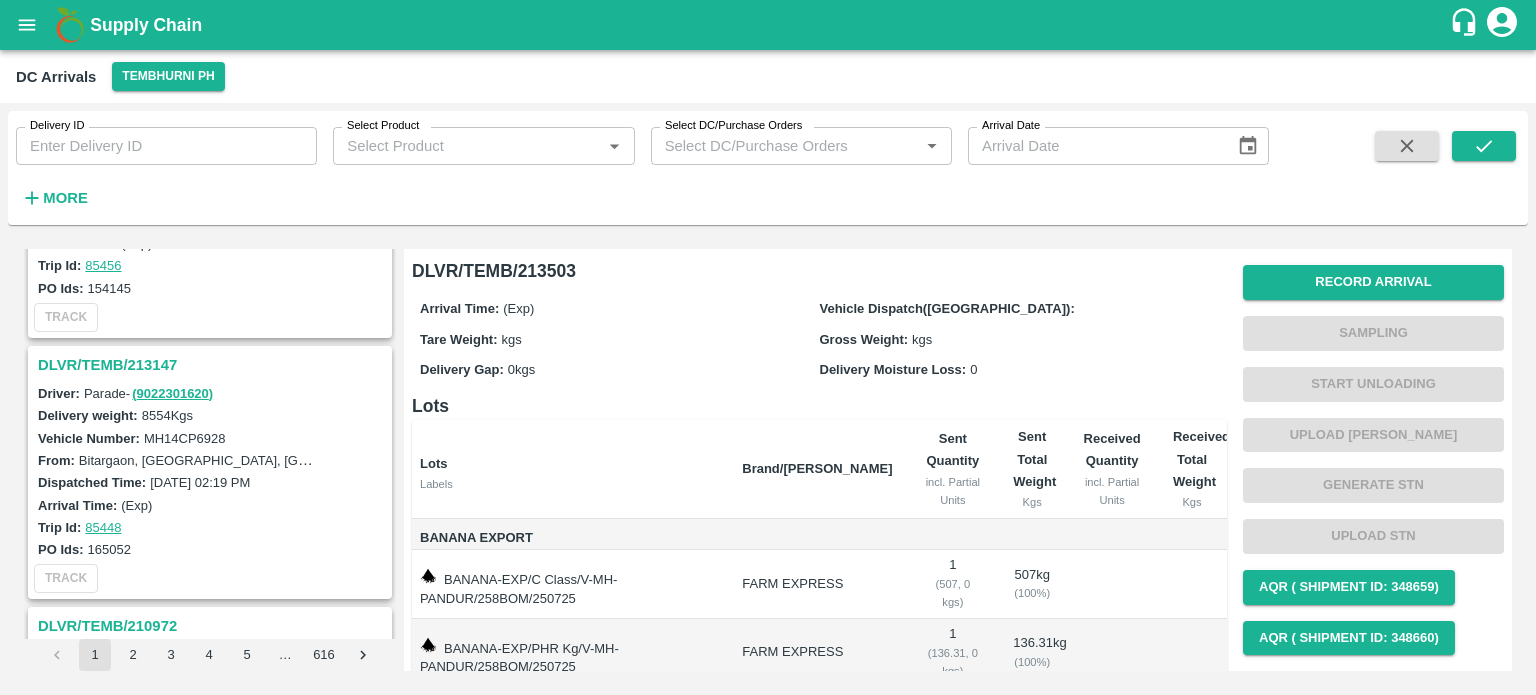 scroll, scrollTop: 3864, scrollLeft: 0, axis: vertical 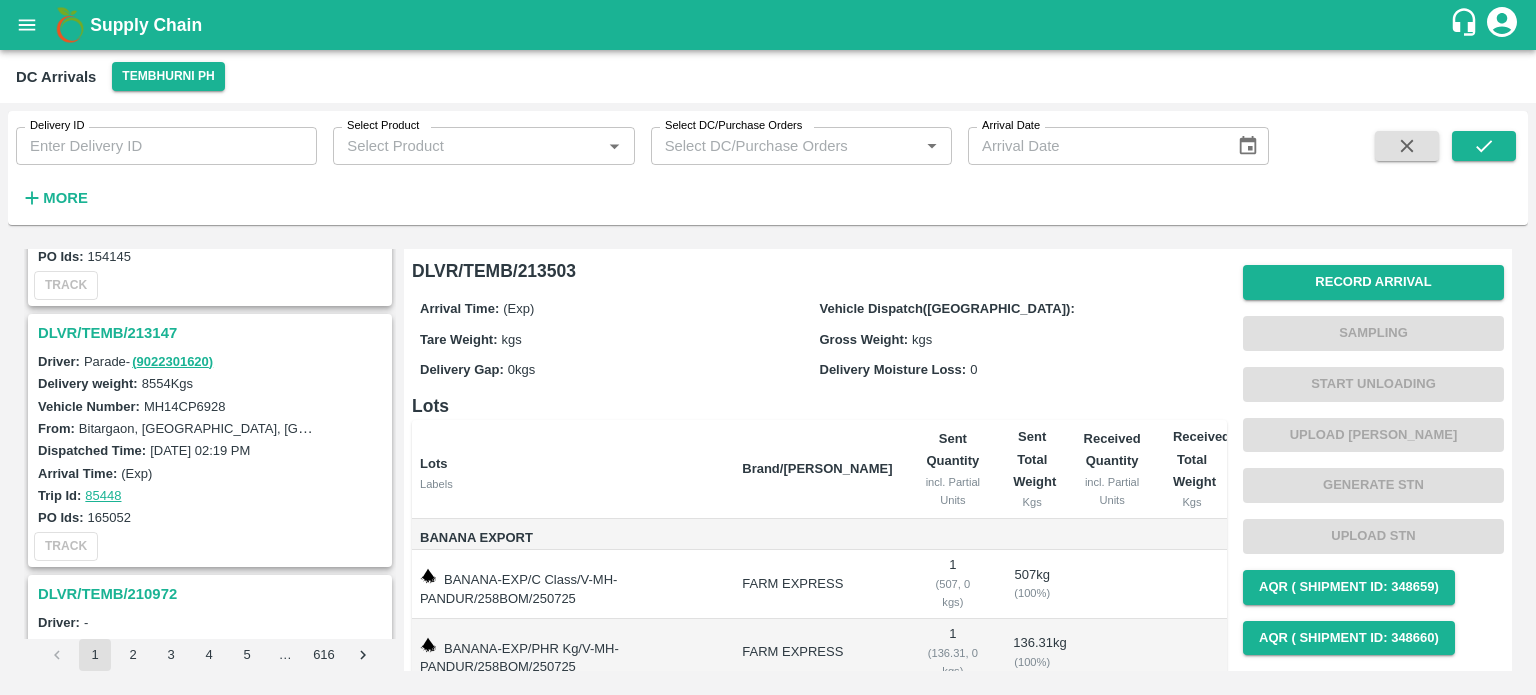 click on "DLVR/TEMB/213147" at bounding box center (213, 333) 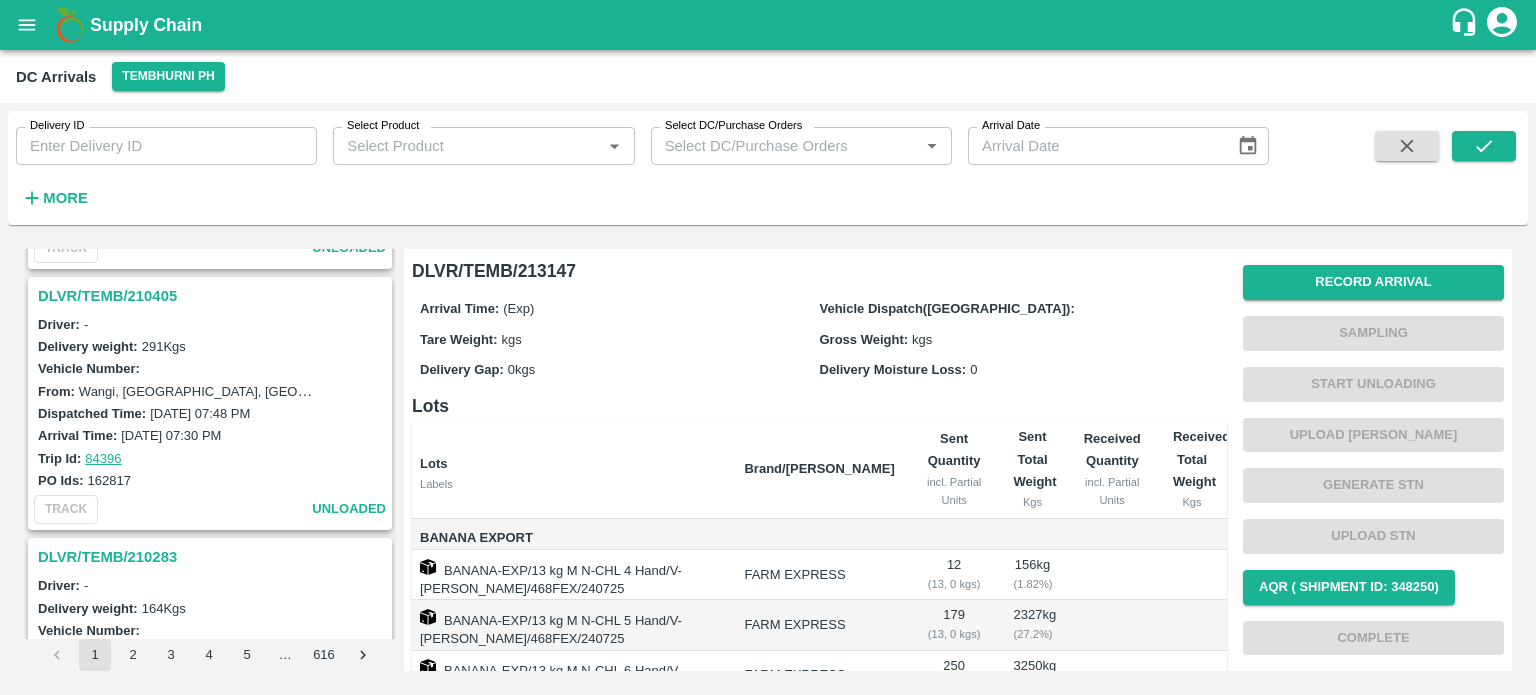 scroll, scrollTop: 4428, scrollLeft: 0, axis: vertical 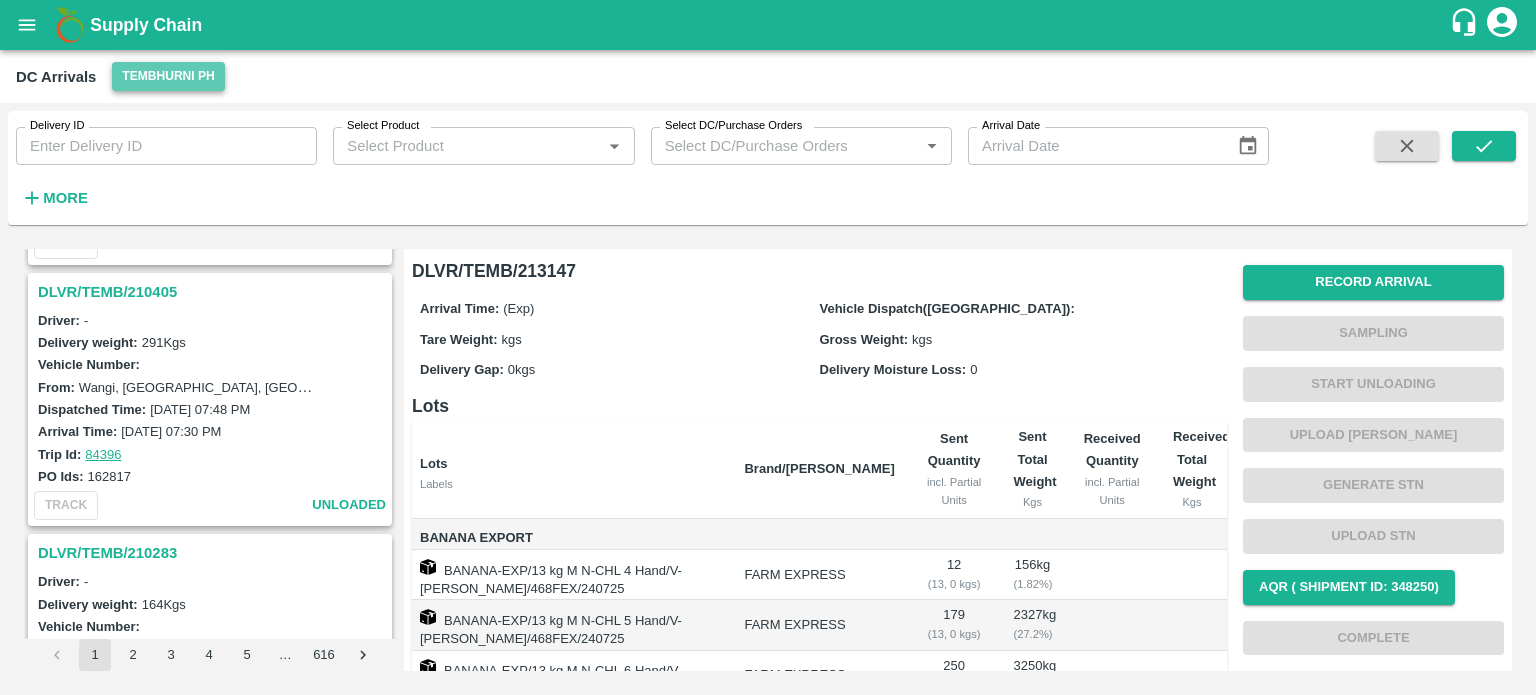 click on "Tembhurni PH" at bounding box center [168, 76] 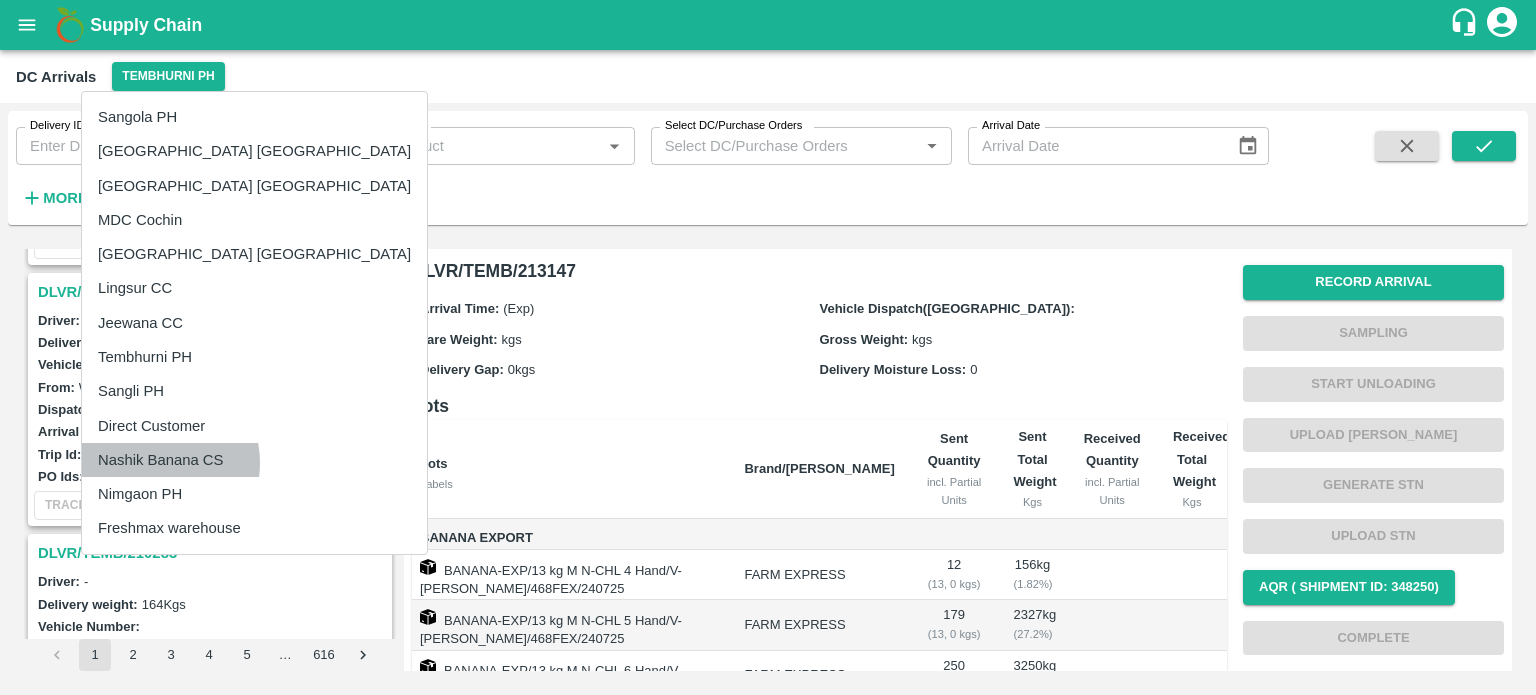 click on "Nashik Banana CS" at bounding box center (254, 460) 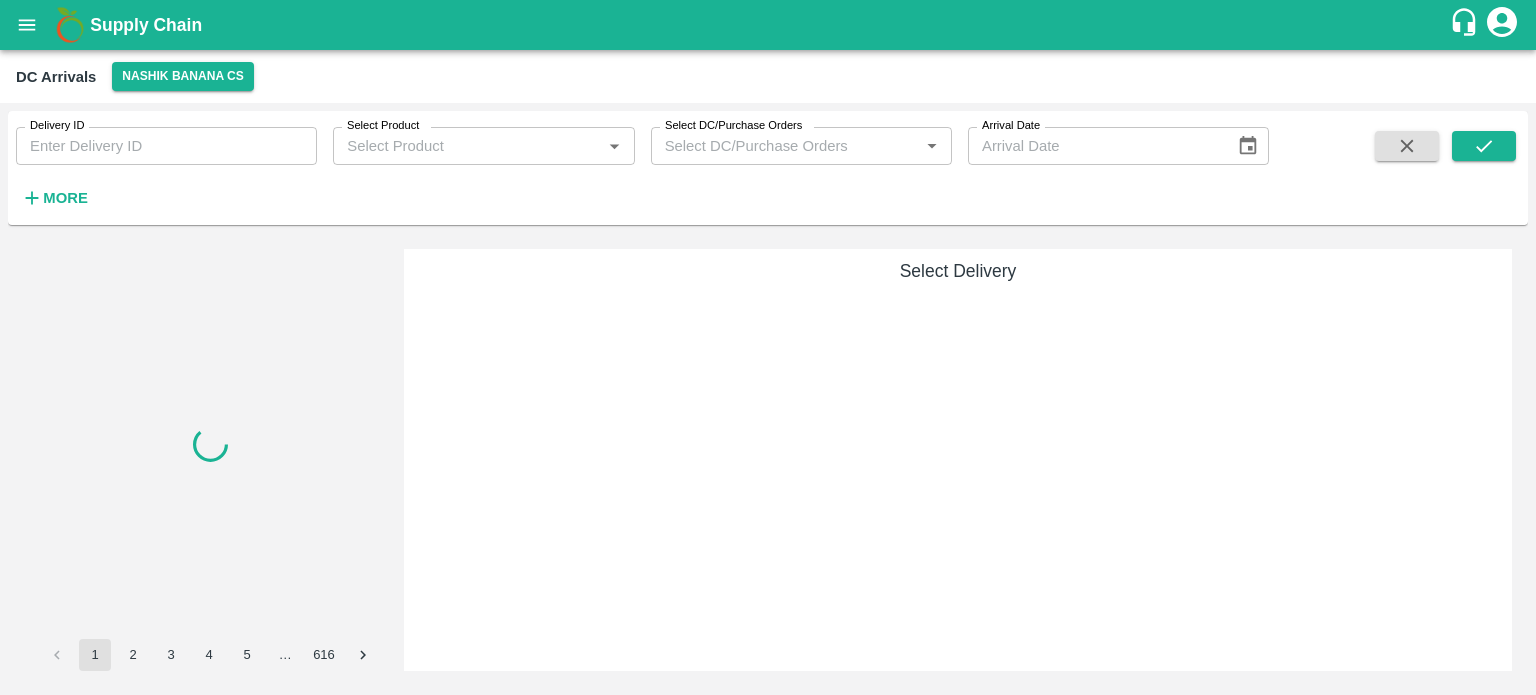 scroll, scrollTop: 0, scrollLeft: 0, axis: both 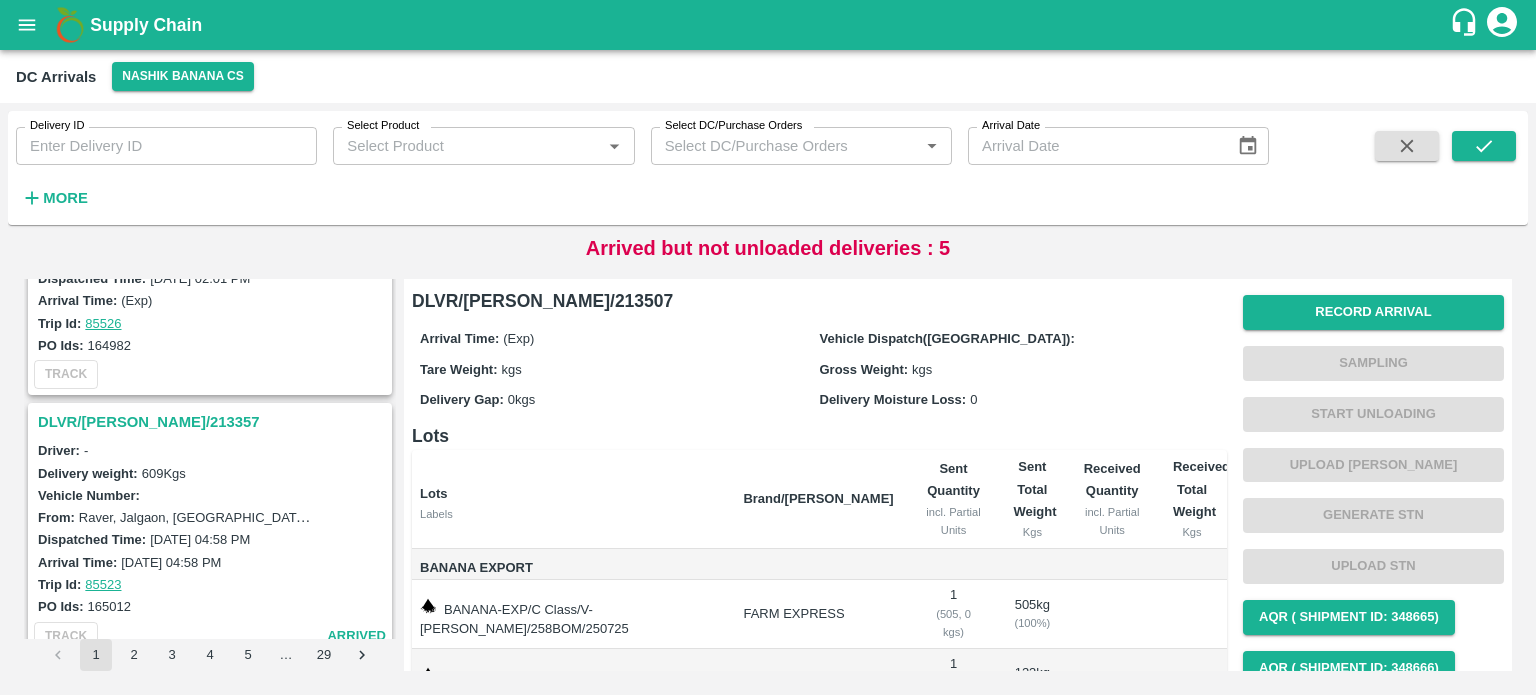 click on "DLVR/[PERSON_NAME]/213357" at bounding box center (213, 422) 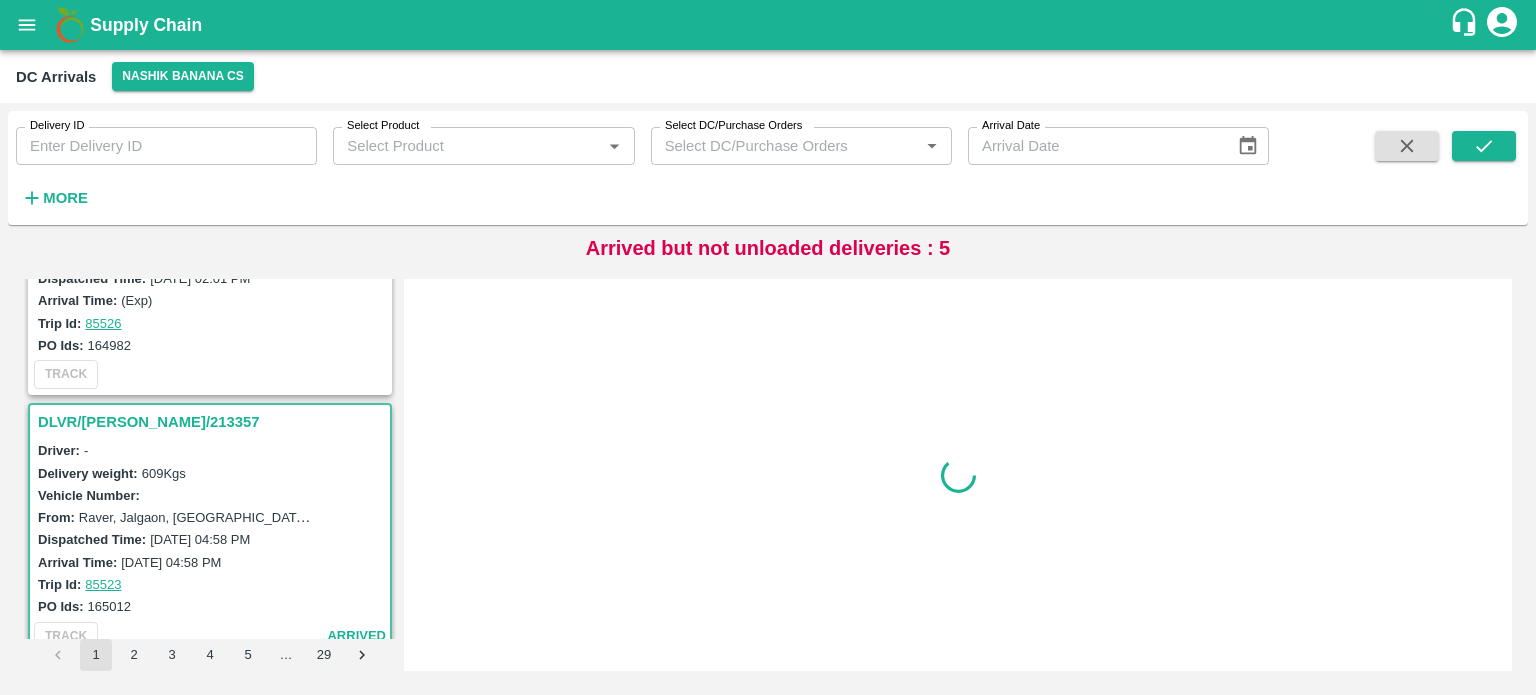 scroll, scrollTop: 5472, scrollLeft: 0, axis: vertical 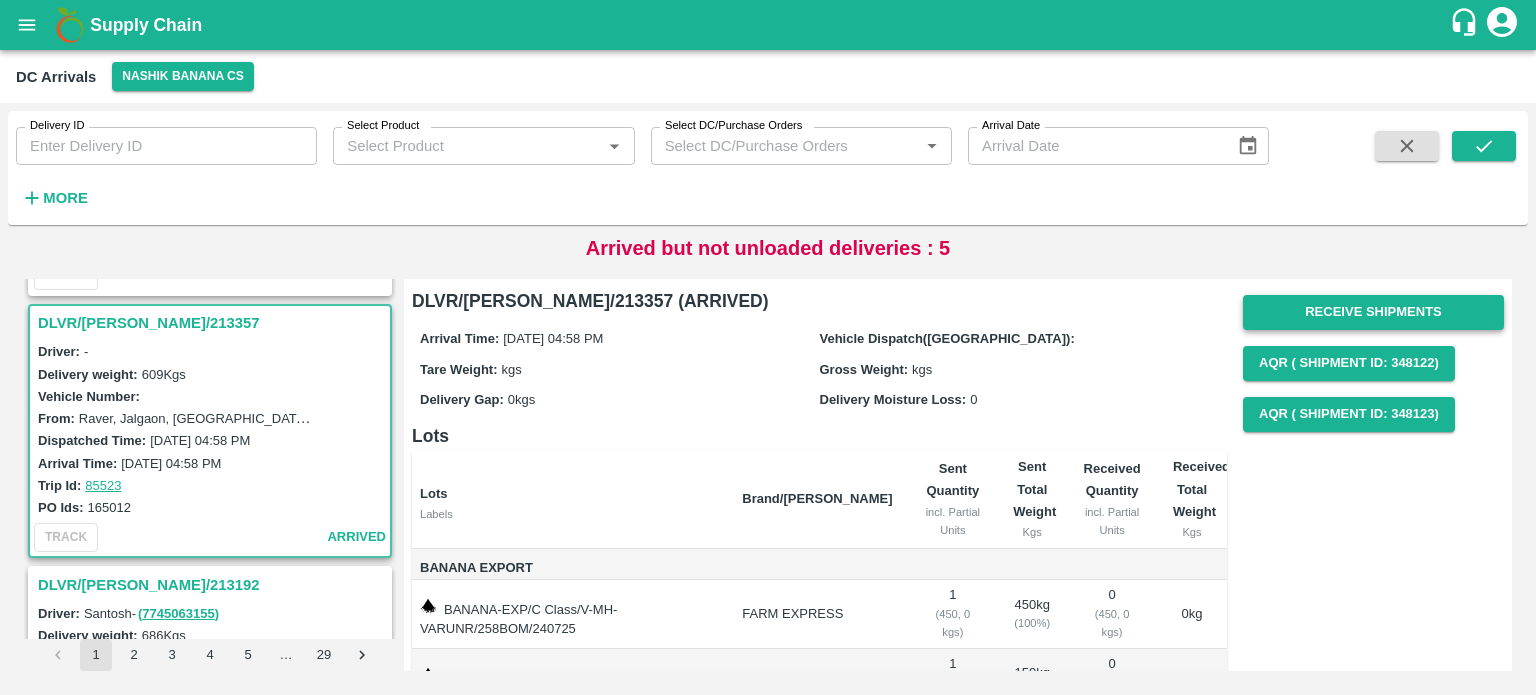 click on "Receive Shipments" at bounding box center (1373, 312) 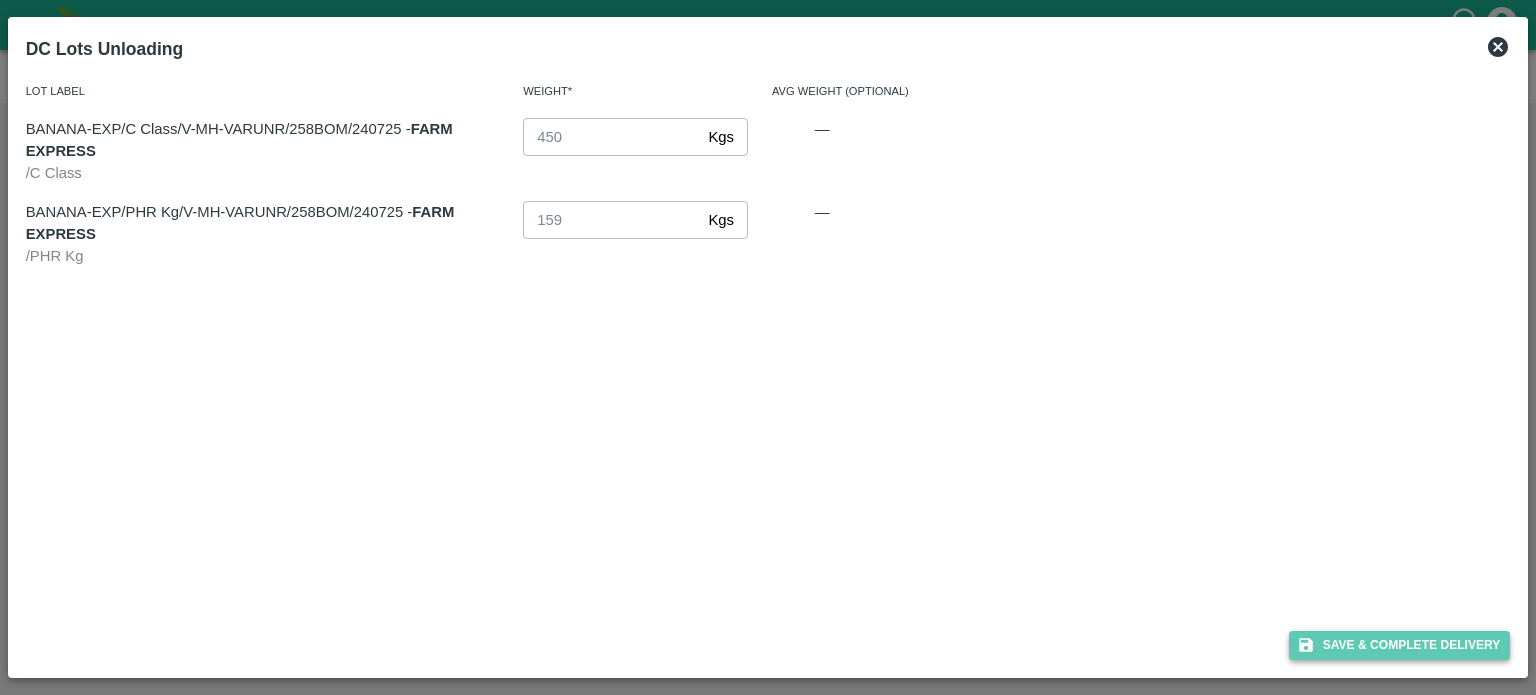 click on "Save & Complete Delivery" at bounding box center [1400, 645] 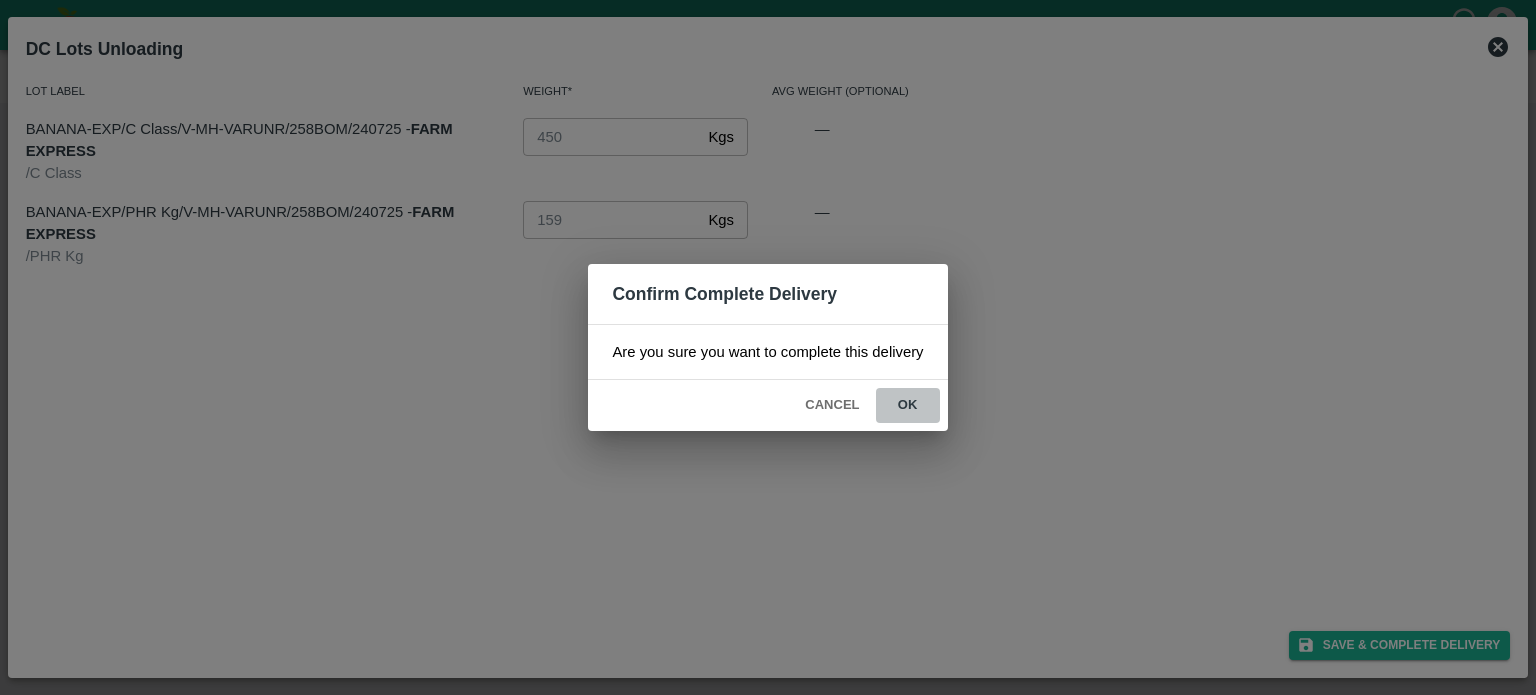 click on "ok" at bounding box center (908, 405) 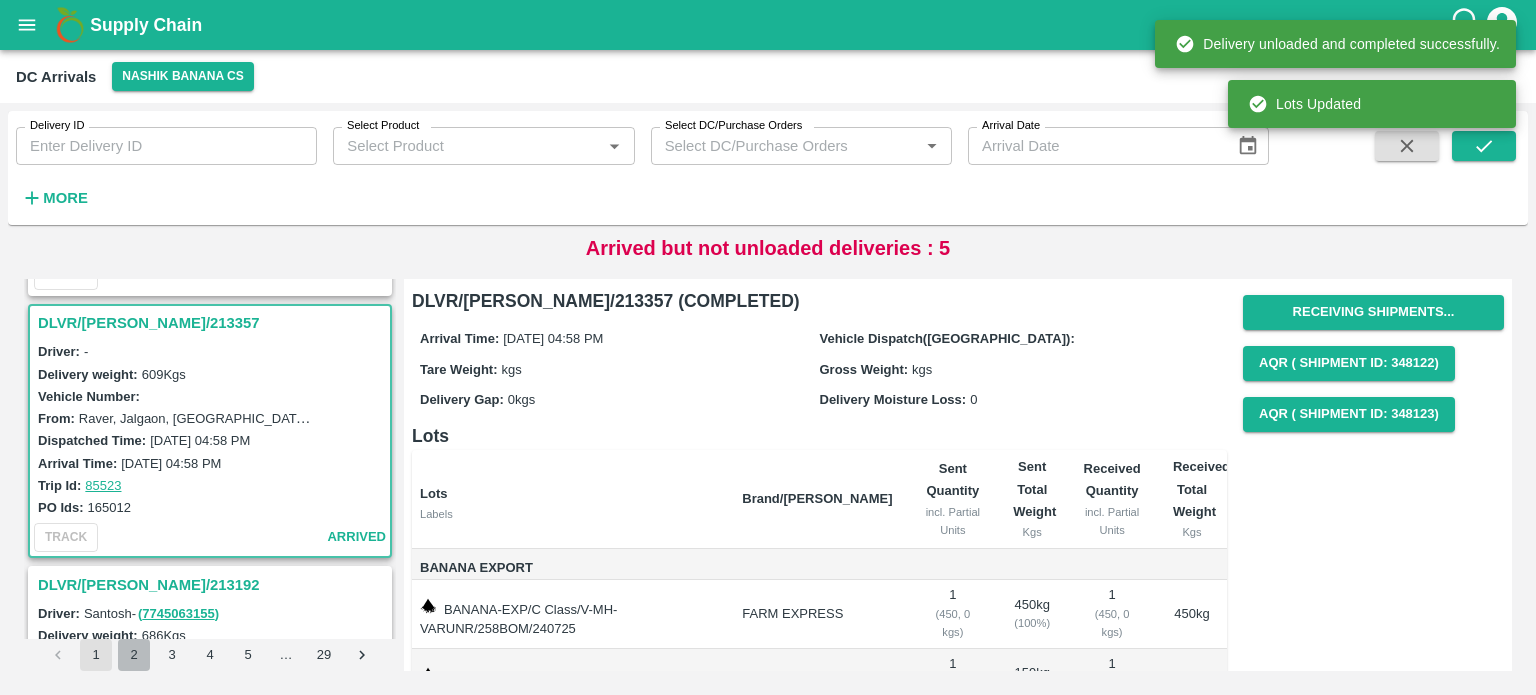 click on "2" at bounding box center (134, 655) 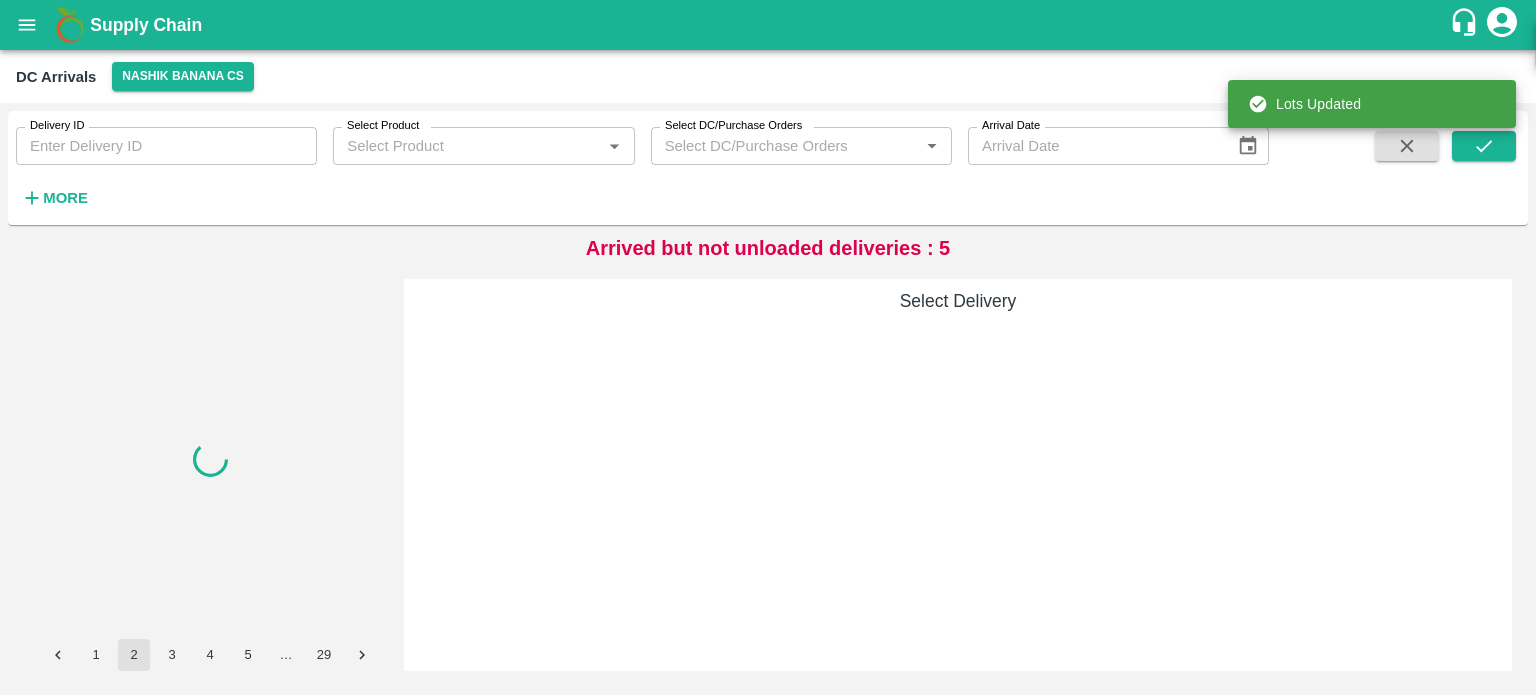scroll, scrollTop: 0, scrollLeft: 0, axis: both 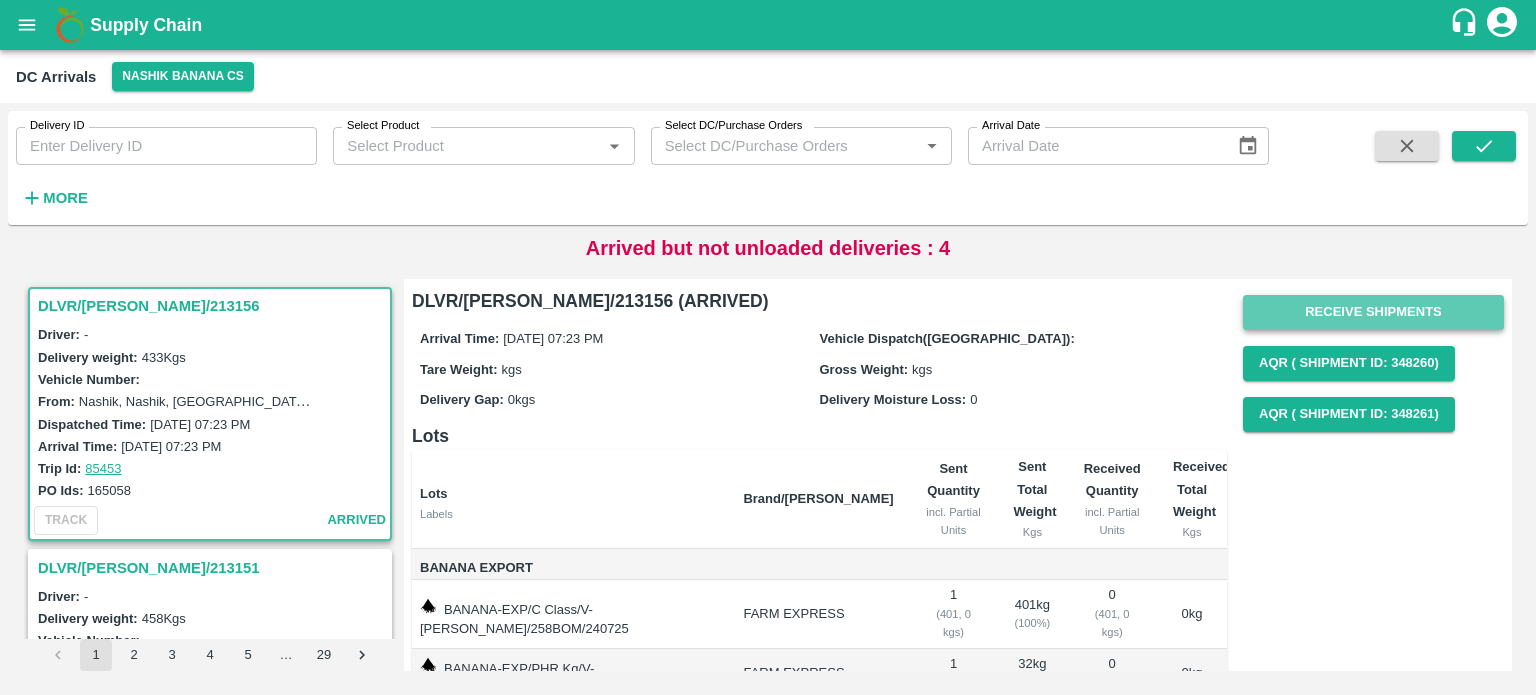 click on "Receive Shipments" at bounding box center [1373, 312] 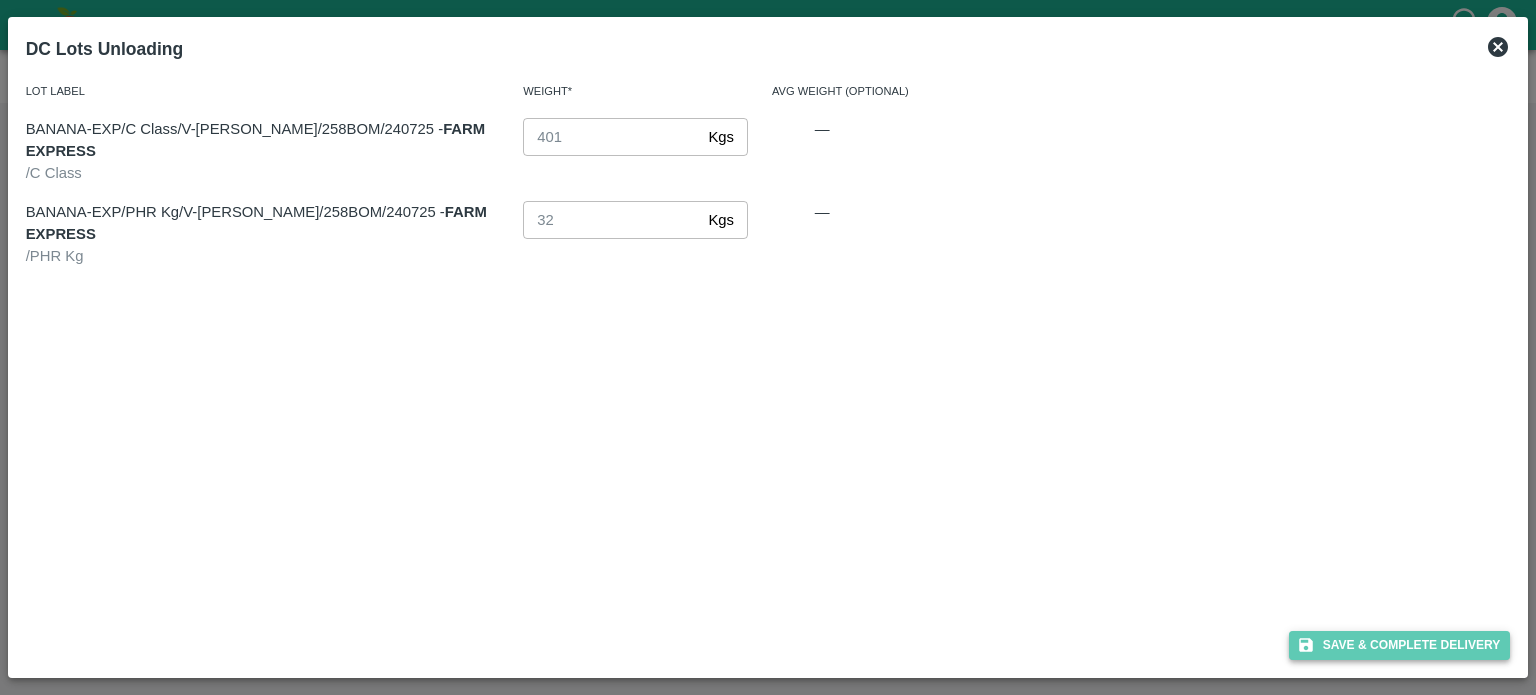click on "Save & Complete Delivery" at bounding box center (1400, 645) 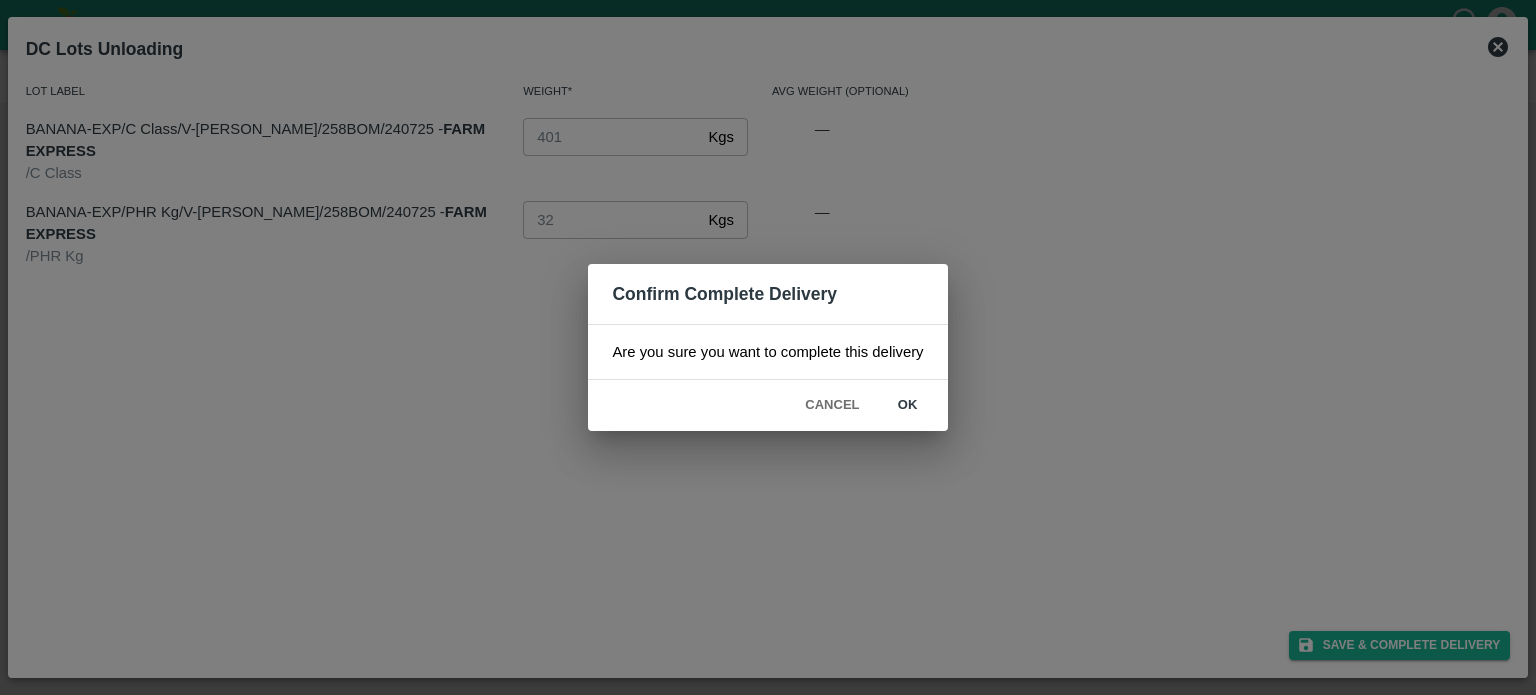 click on "ok" at bounding box center (908, 405) 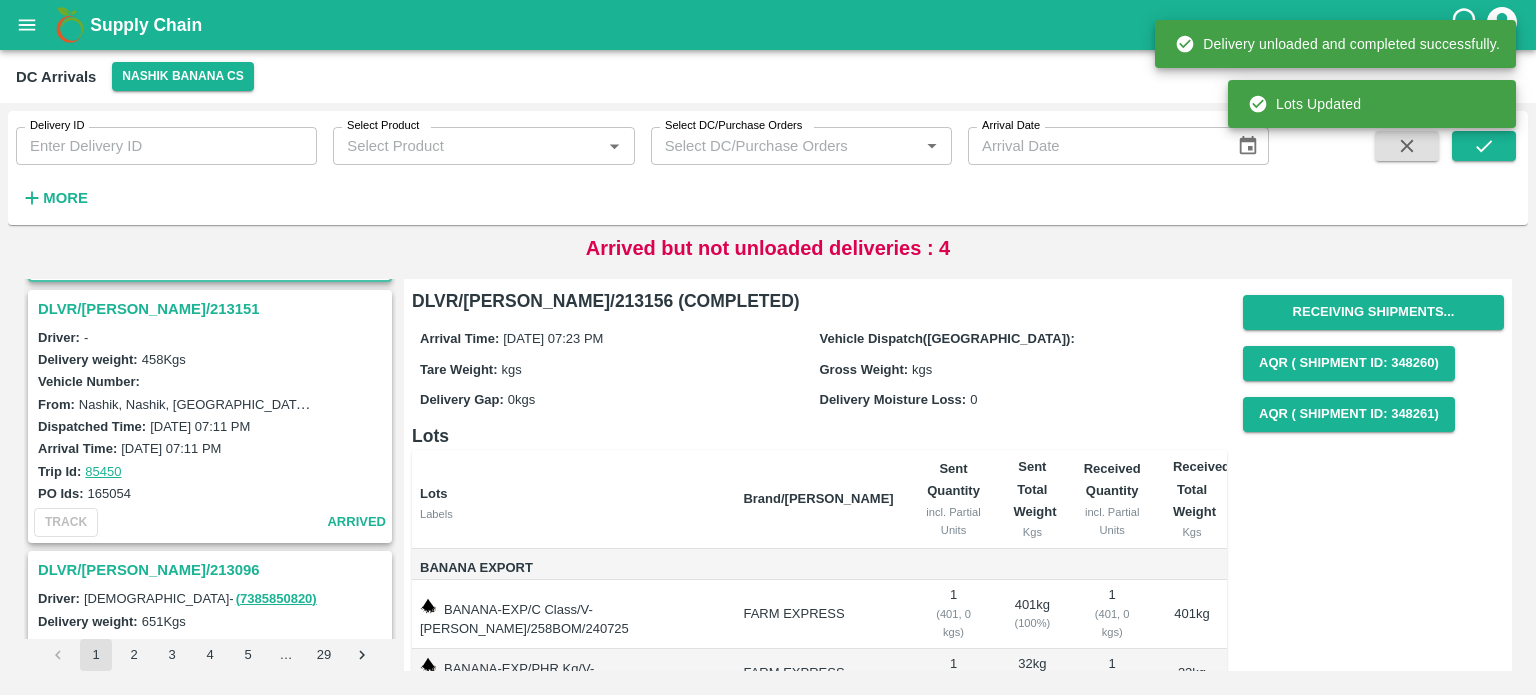 scroll, scrollTop: 266, scrollLeft: 0, axis: vertical 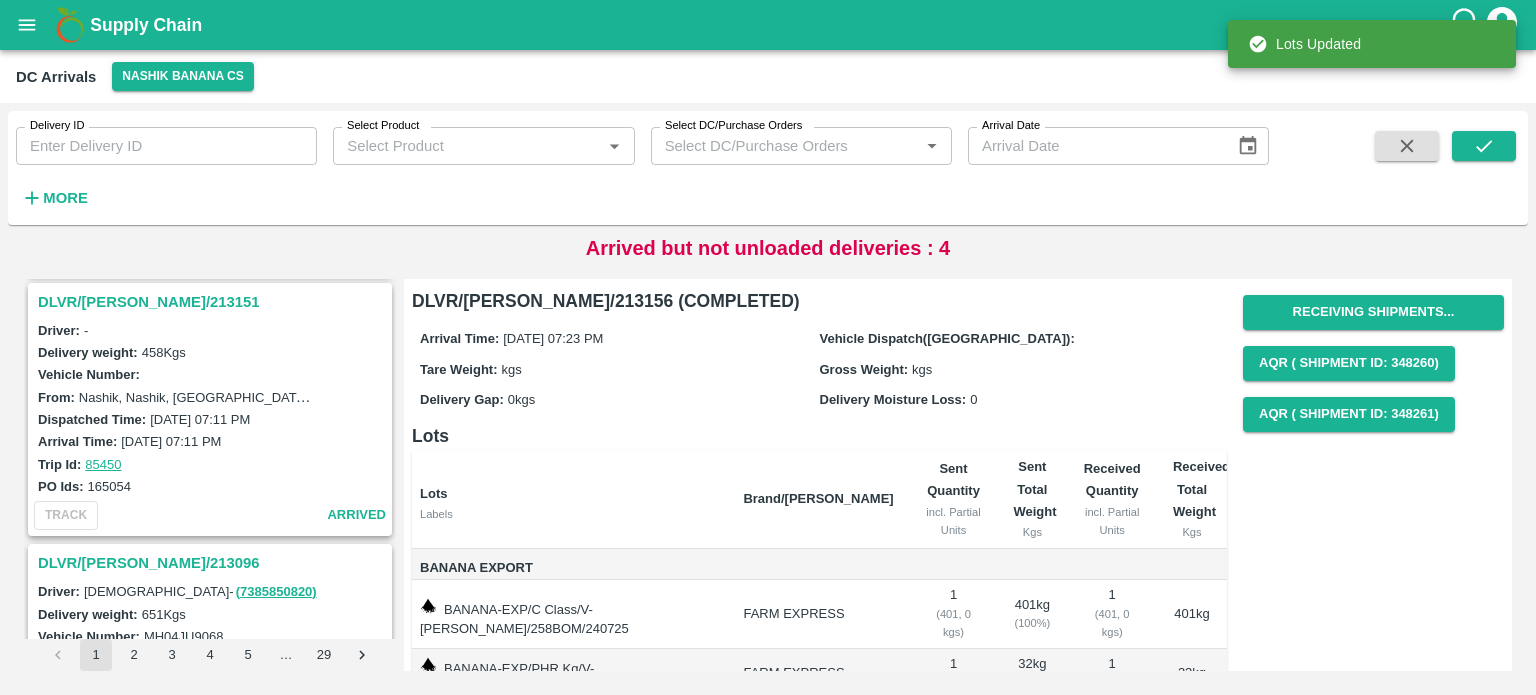 click on "DLVR/[PERSON_NAME]/213151" at bounding box center [213, 302] 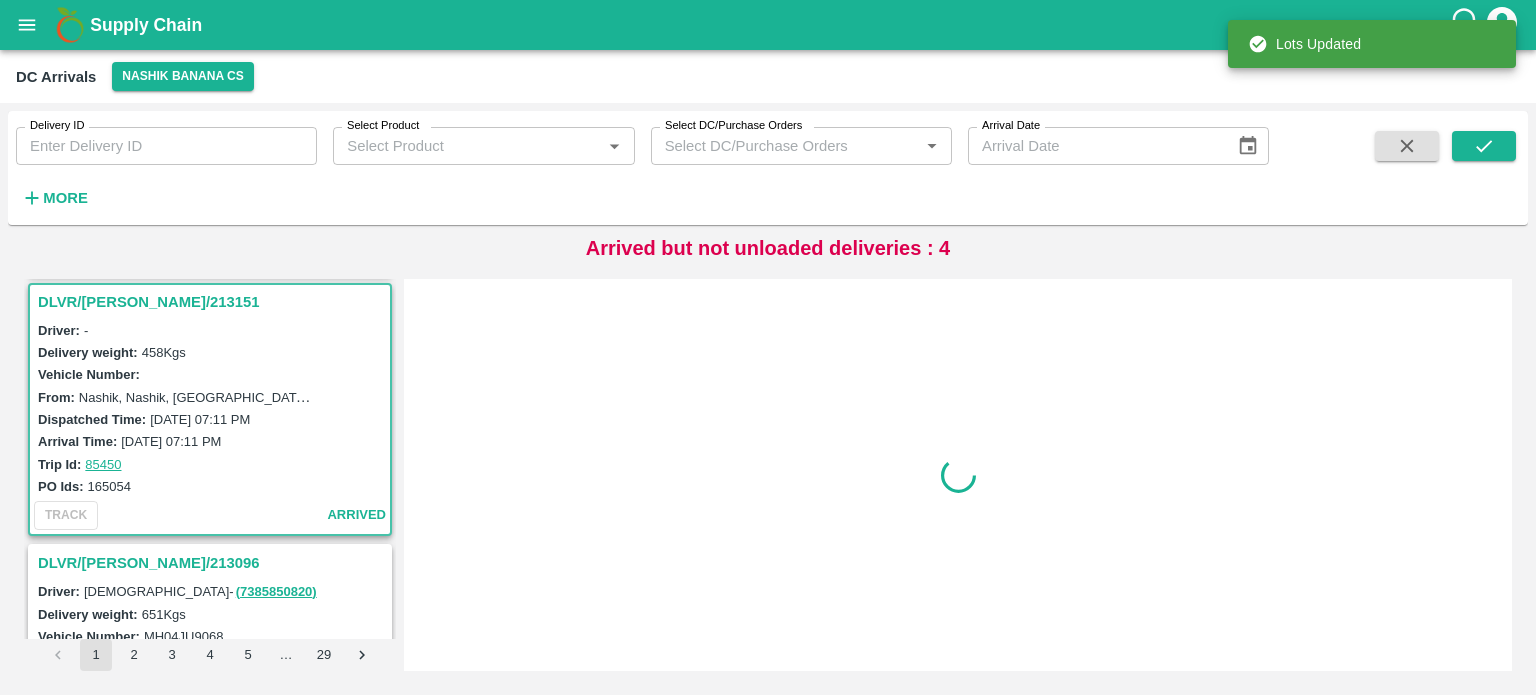scroll, scrollTop: 268, scrollLeft: 0, axis: vertical 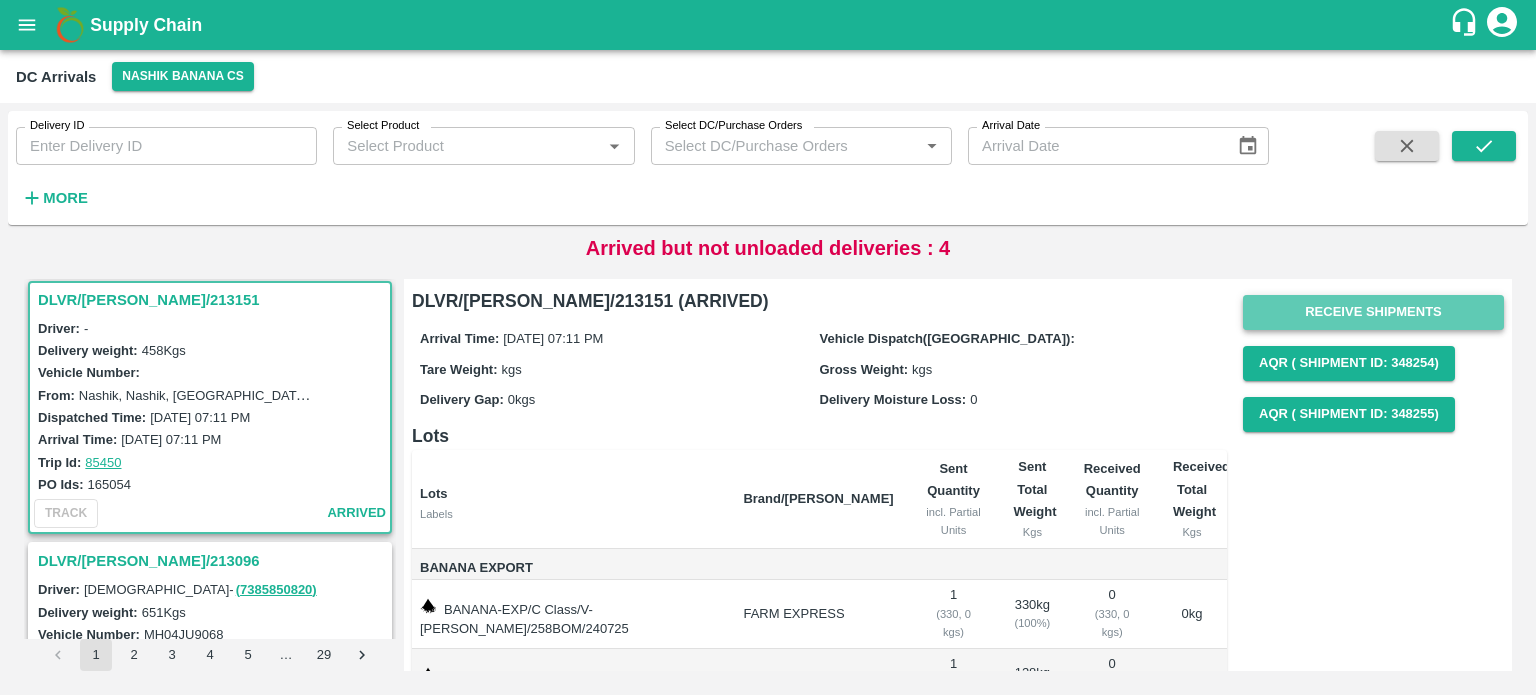 click on "Receive Shipments" at bounding box center (1373, 312) 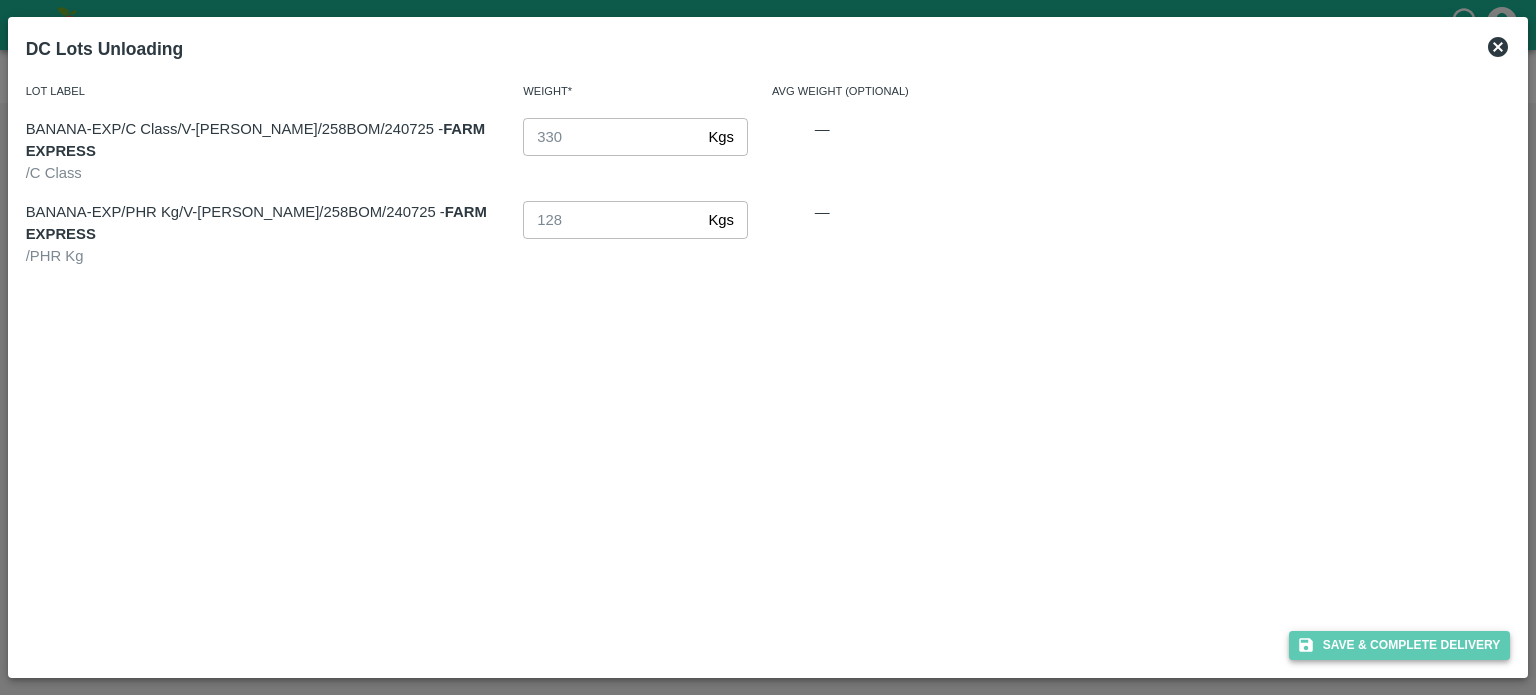 click on "Save & Complete Delivery" at bounding box center [1400, 645] 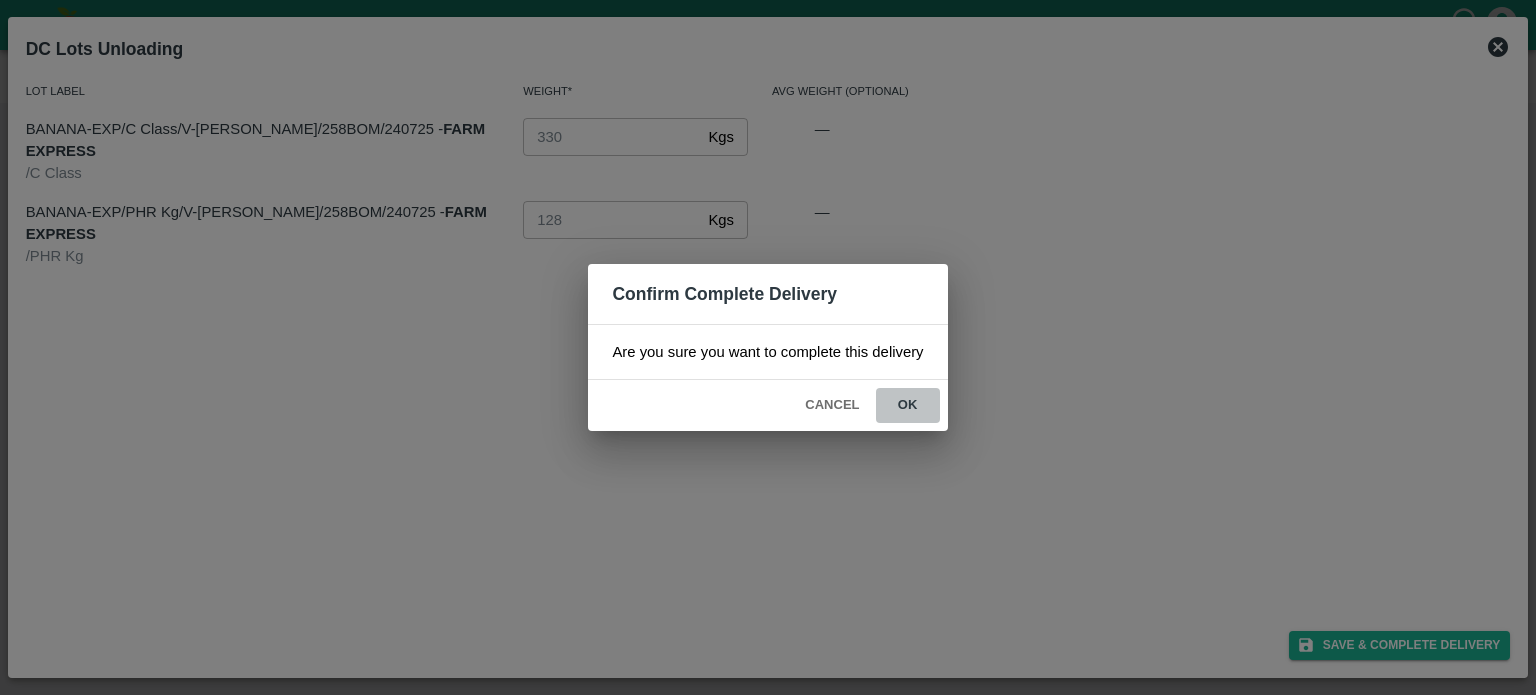 click on "ok" at bounding box center [908, 405] 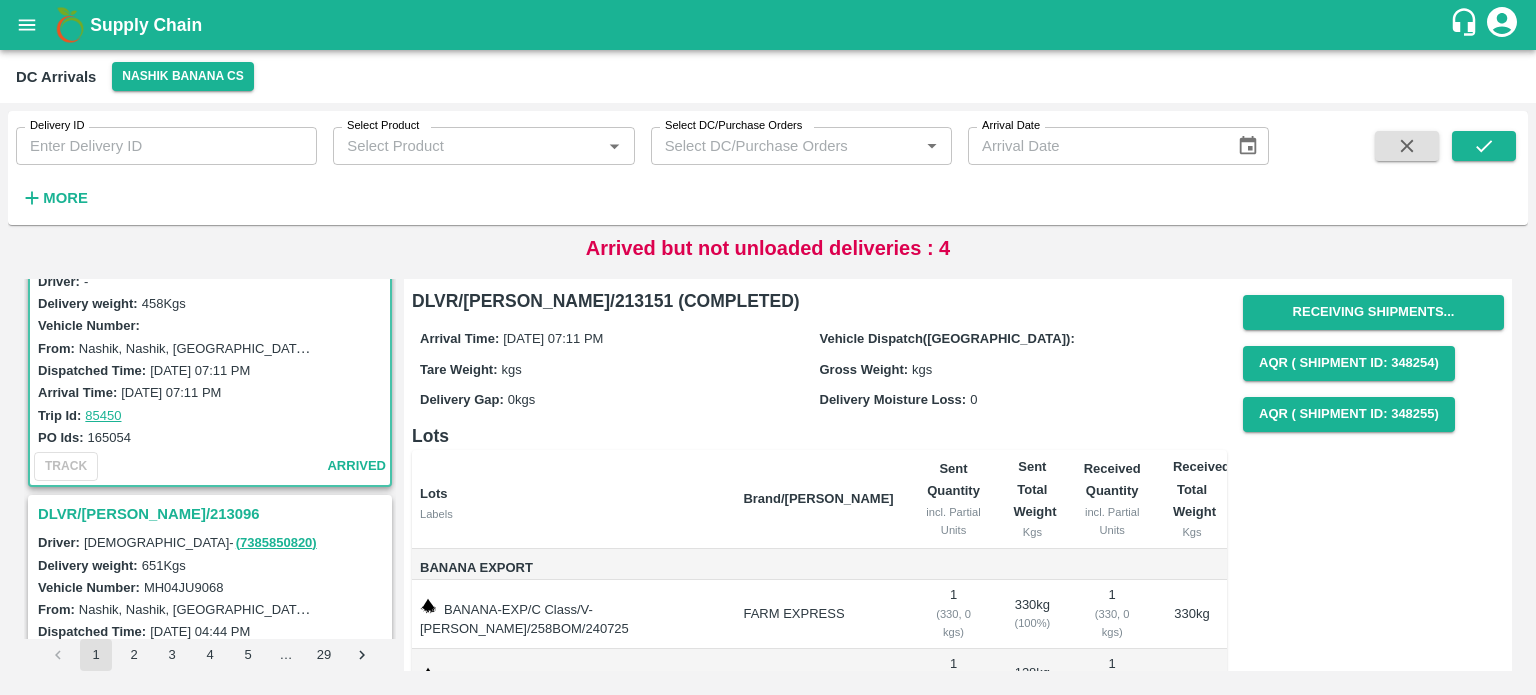 scroll, scrollTop: 236, scrollLeft: 0, axis: vertical 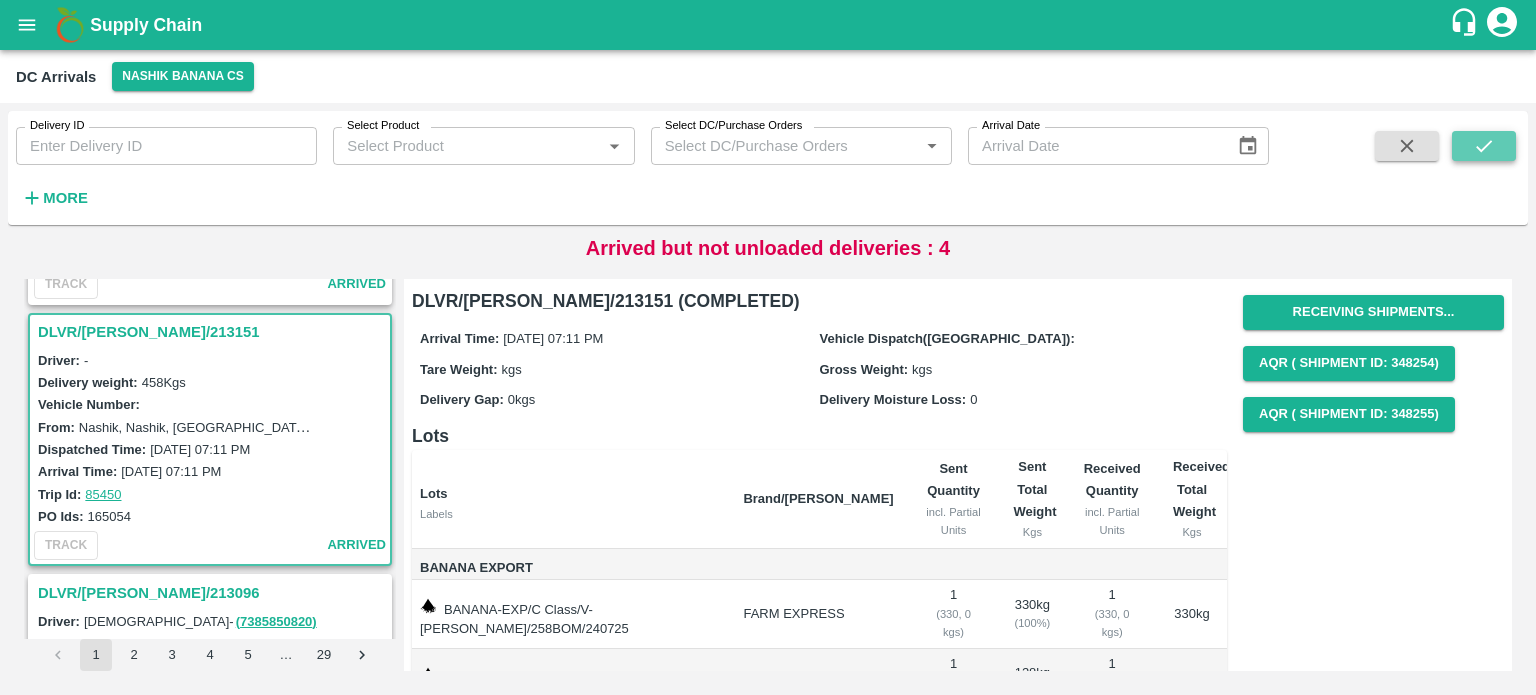 click at bounding box center [1484, 146] 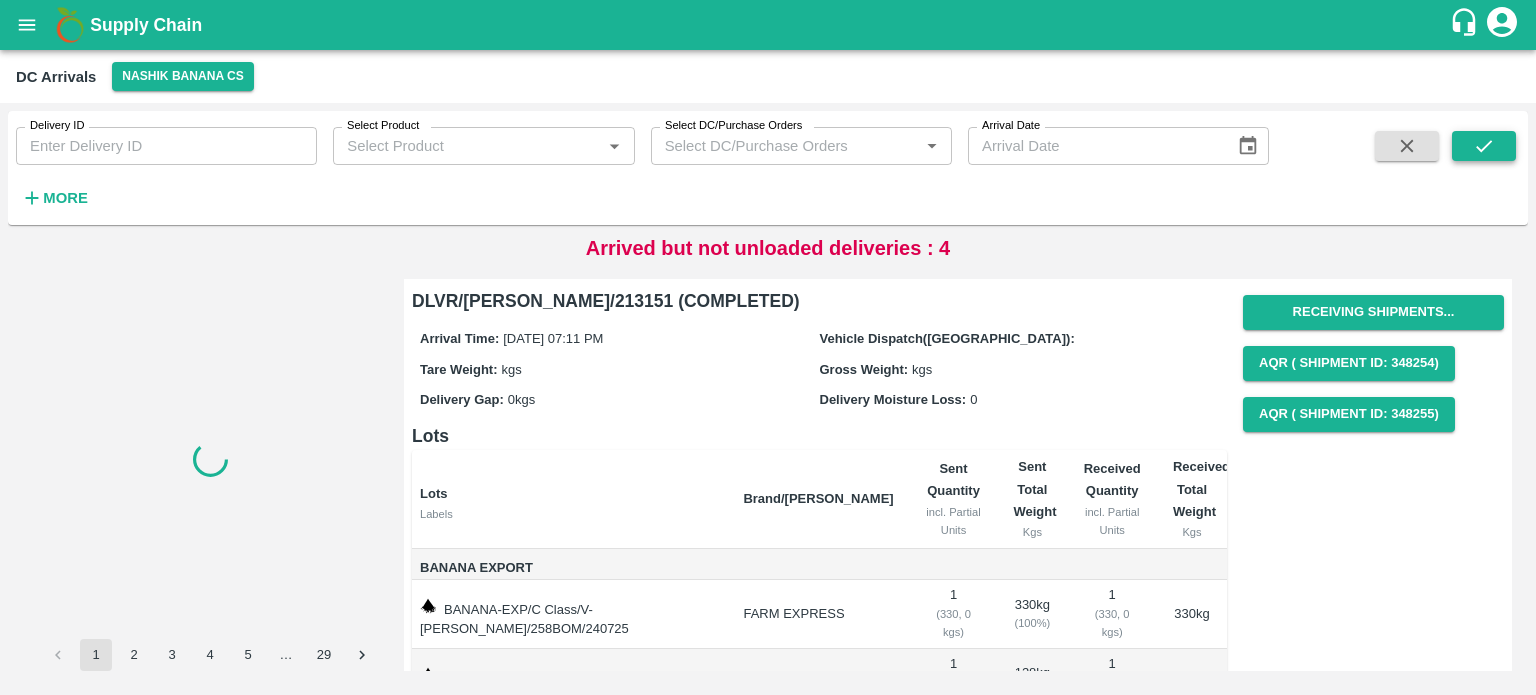 scroll, scrollTop: 0, scrollLeft: 0, axis: both 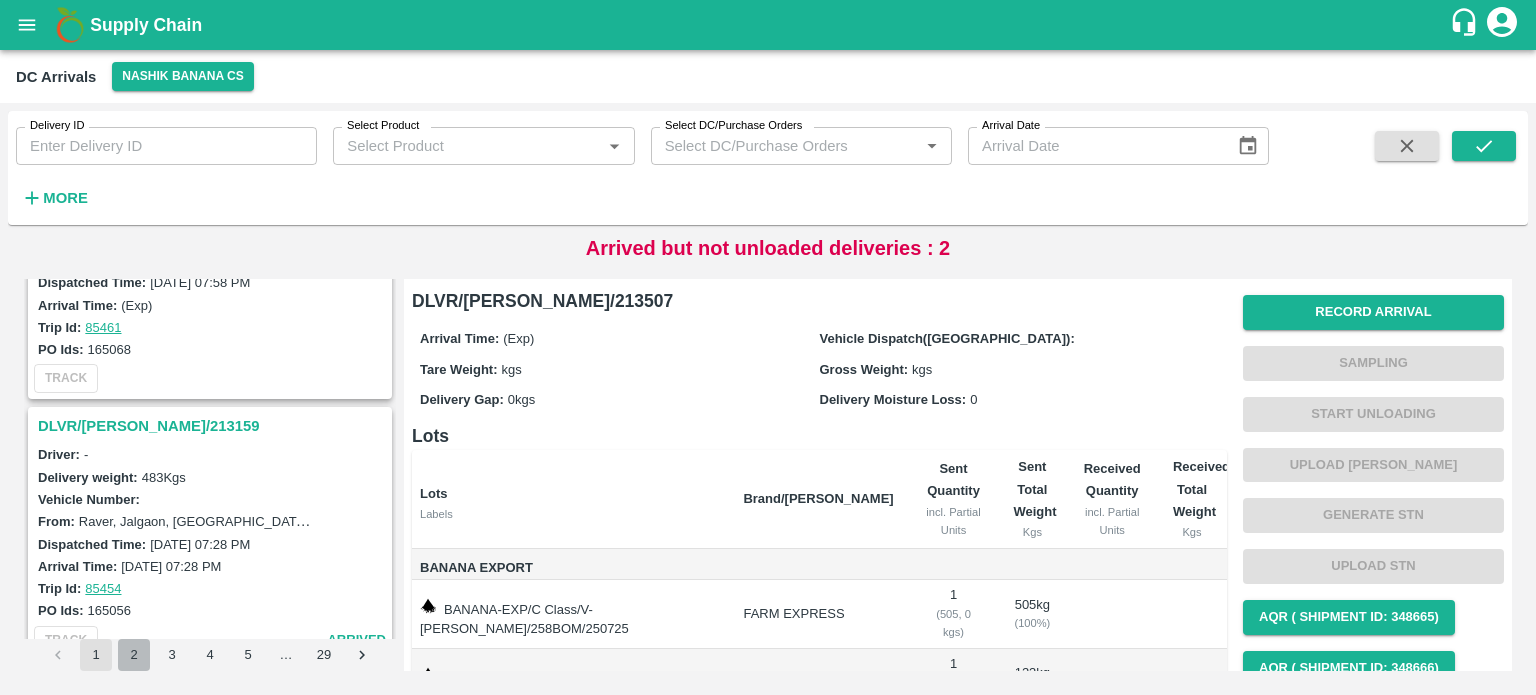 click on "2" at bounding box center (134, 655) 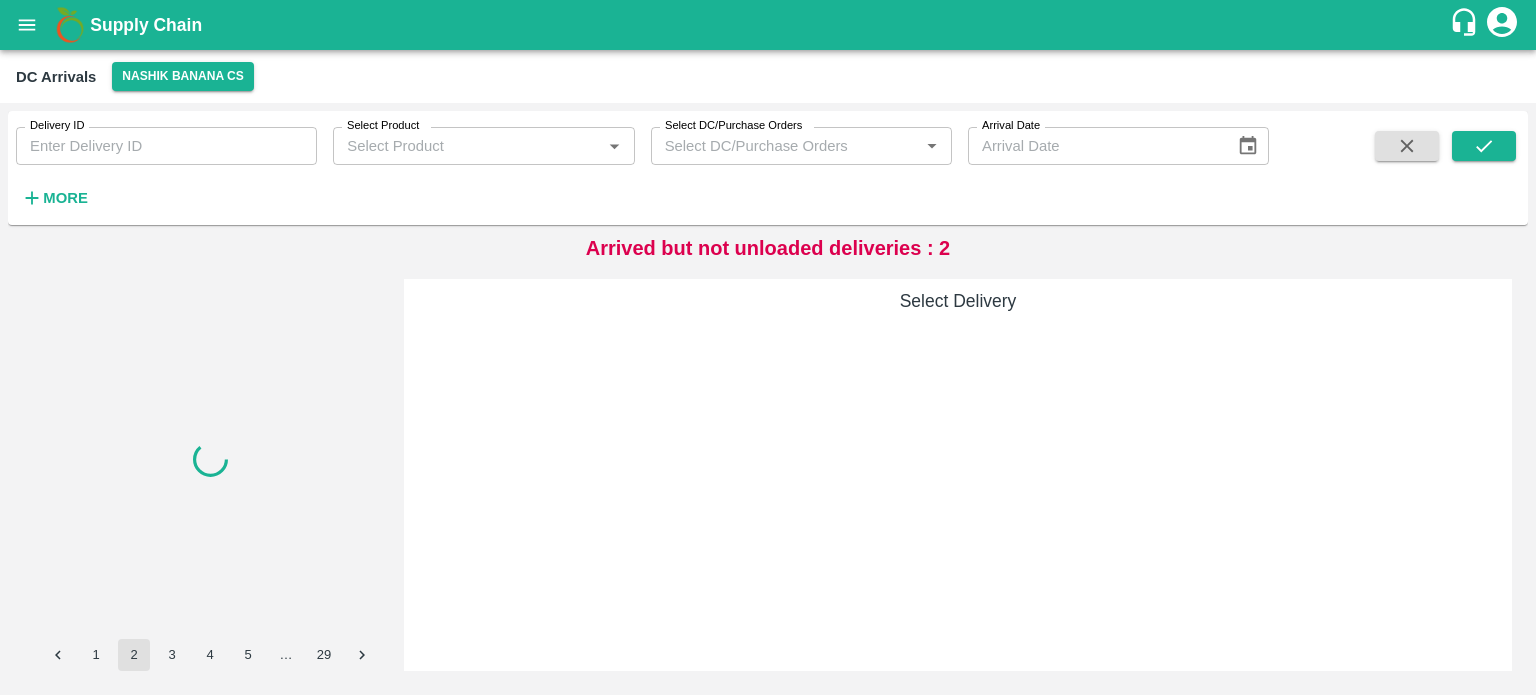 scroll, scrollTop: 0, scrollLeft: 0, axis: both 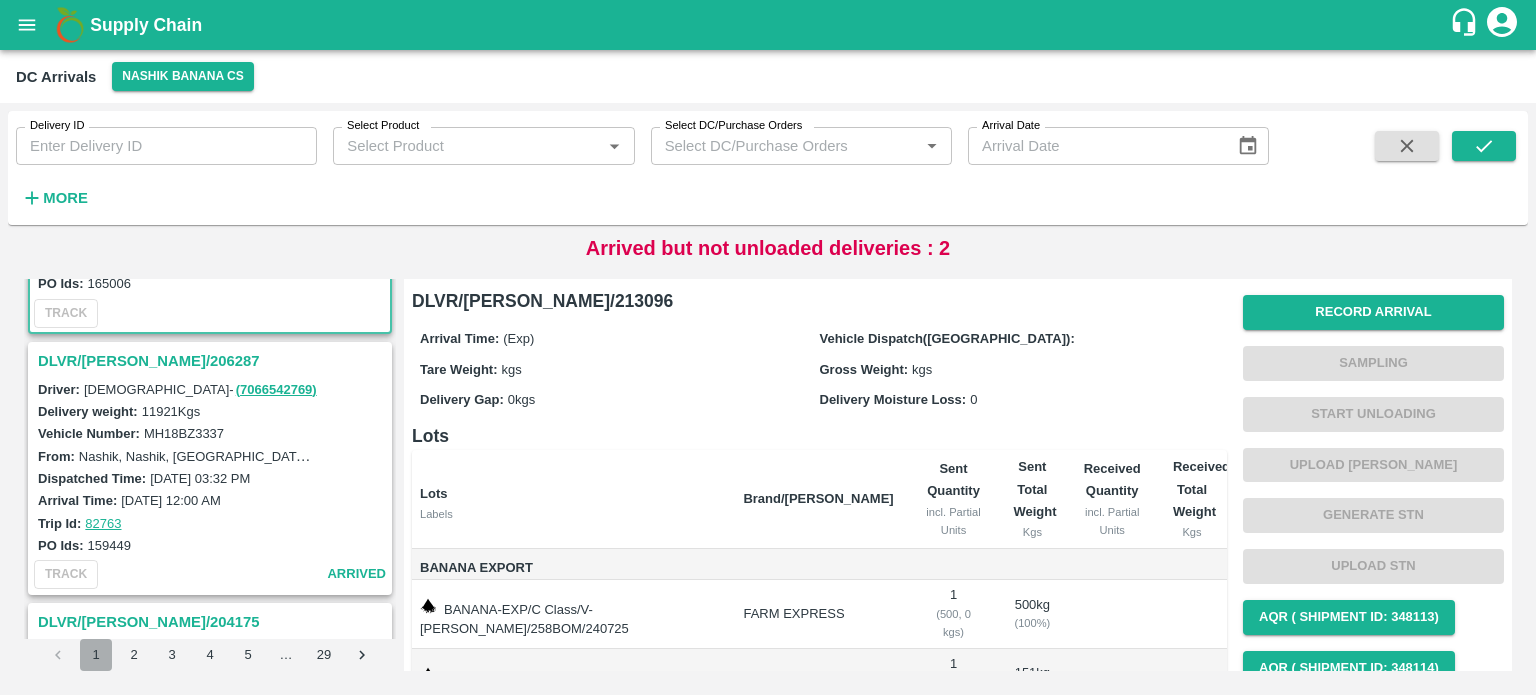 click on "1" at bounding box center [96, 655] 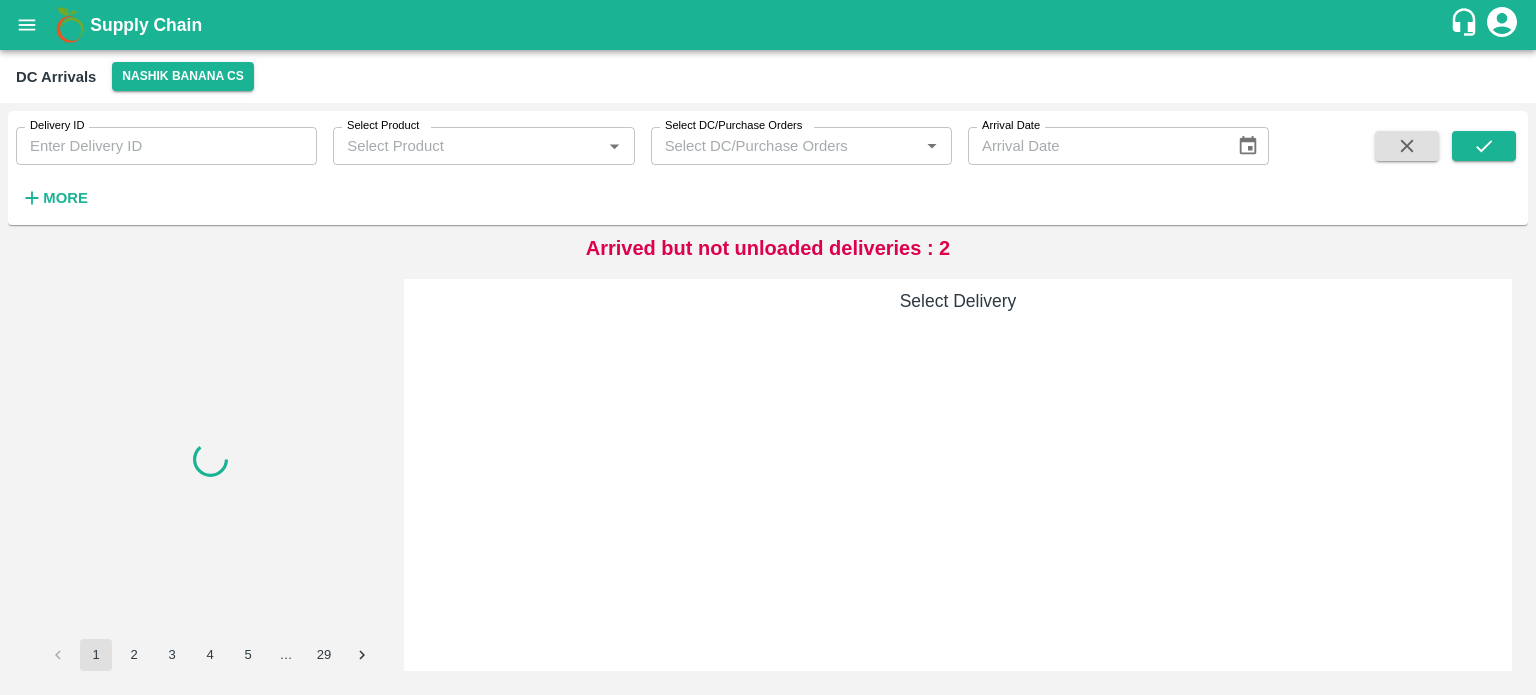 scroll, scrollTop: 0, scrollLeft: 0, axis: both 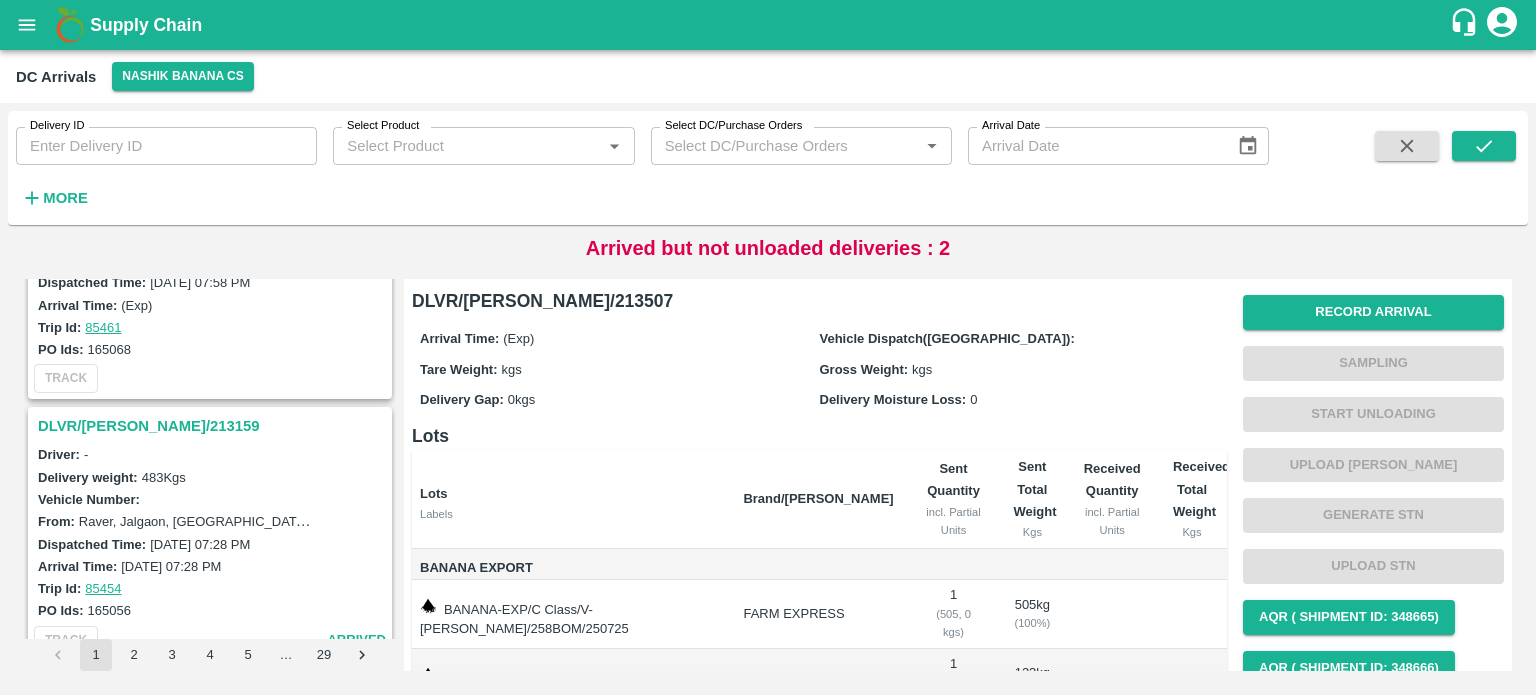 click on "DLVR/[PERSON_NAME]/213159" at bounding box center (213, 426) 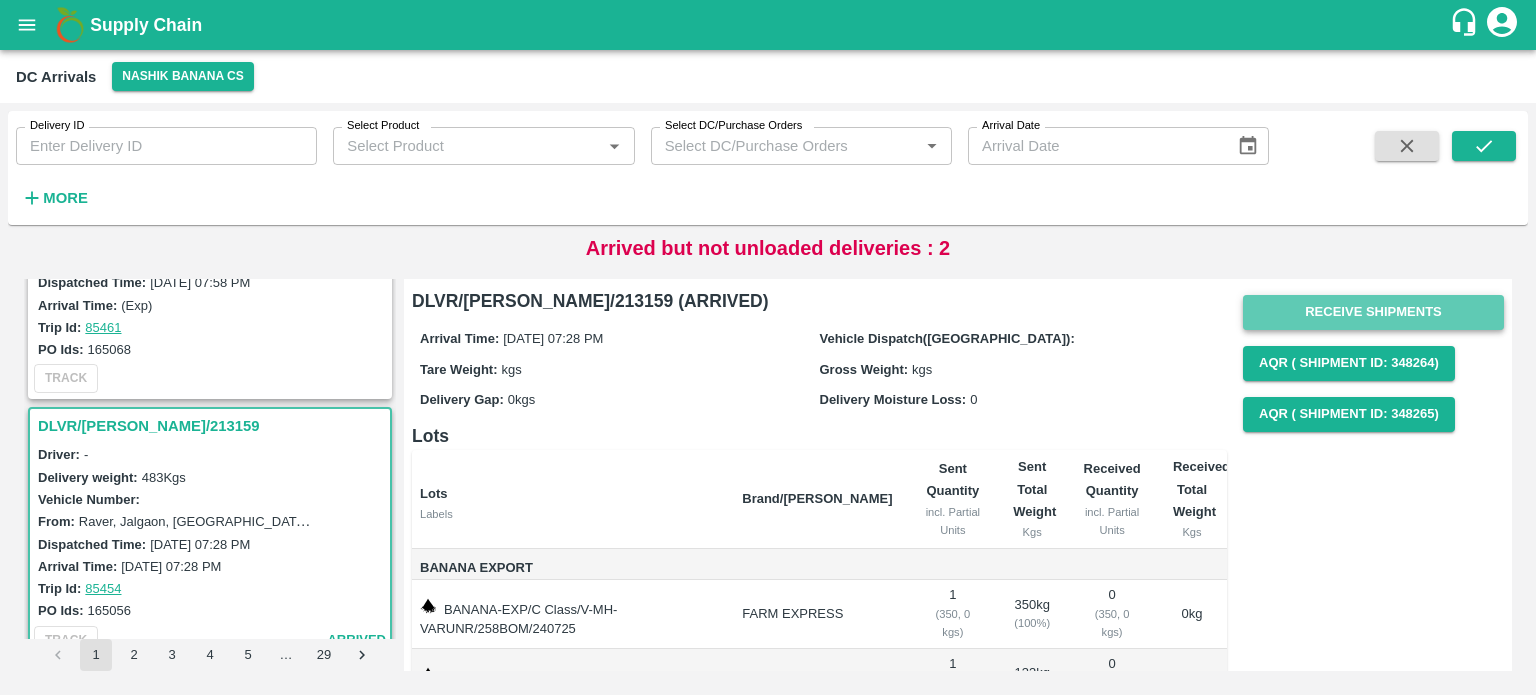 click on "Receive Shipments" at bounding box center [1373, 312] 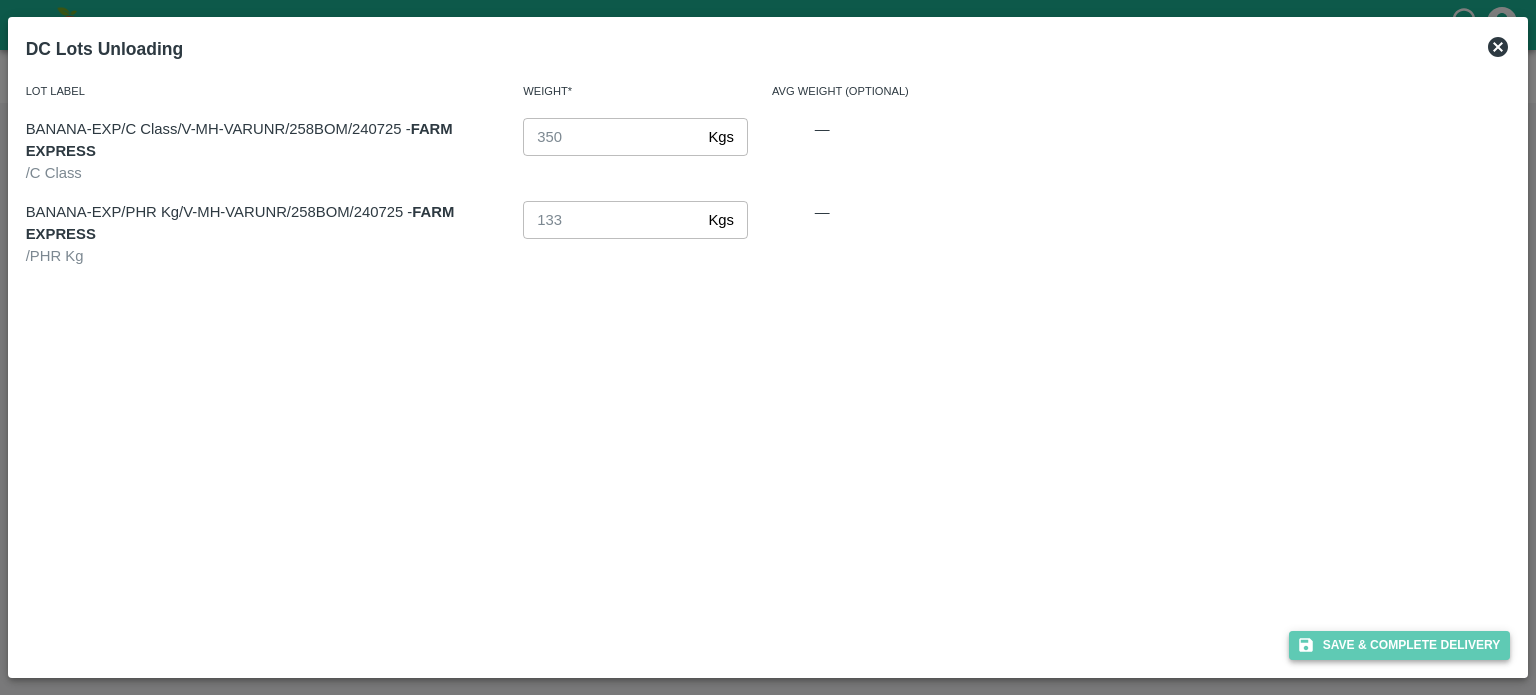 click on "Save & Complete Delivery" at bounding box center [1400, 645] 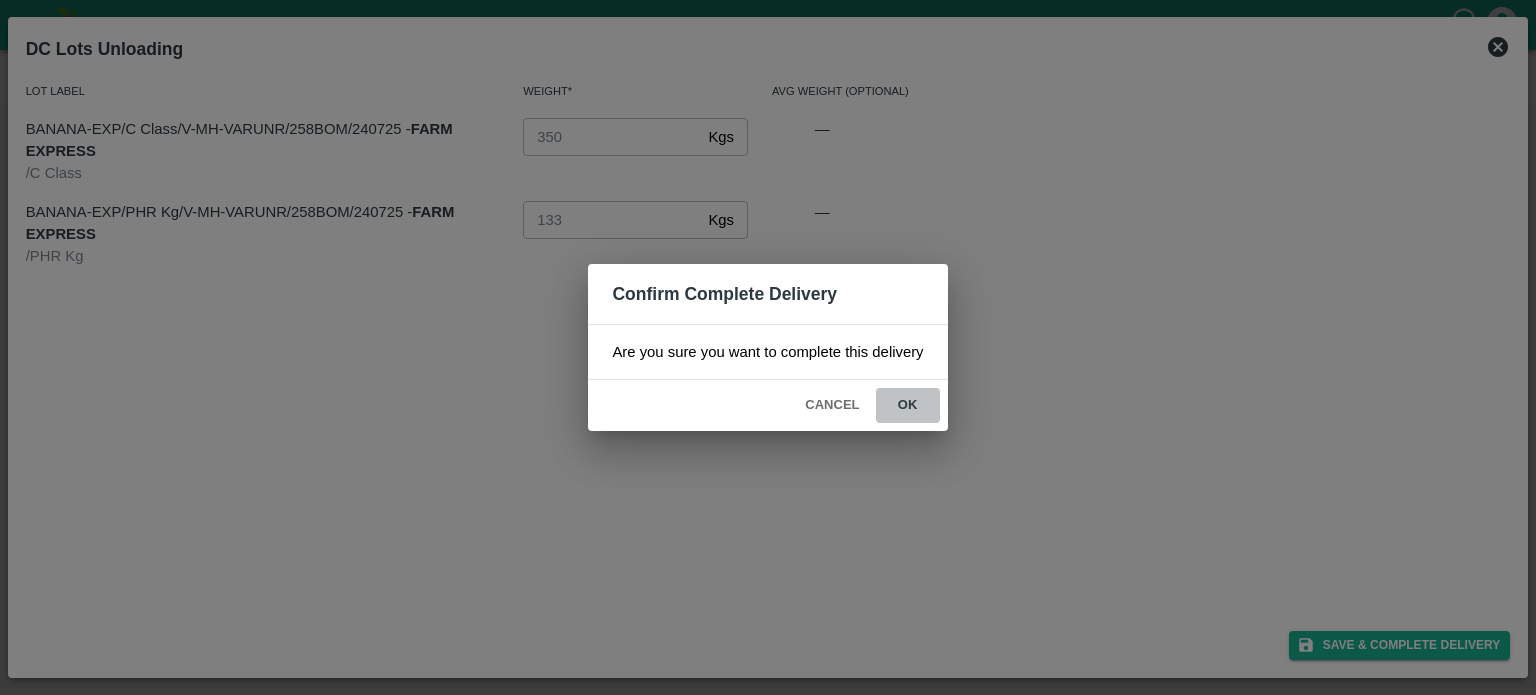click on "ok" at bounding box center [908, 405] 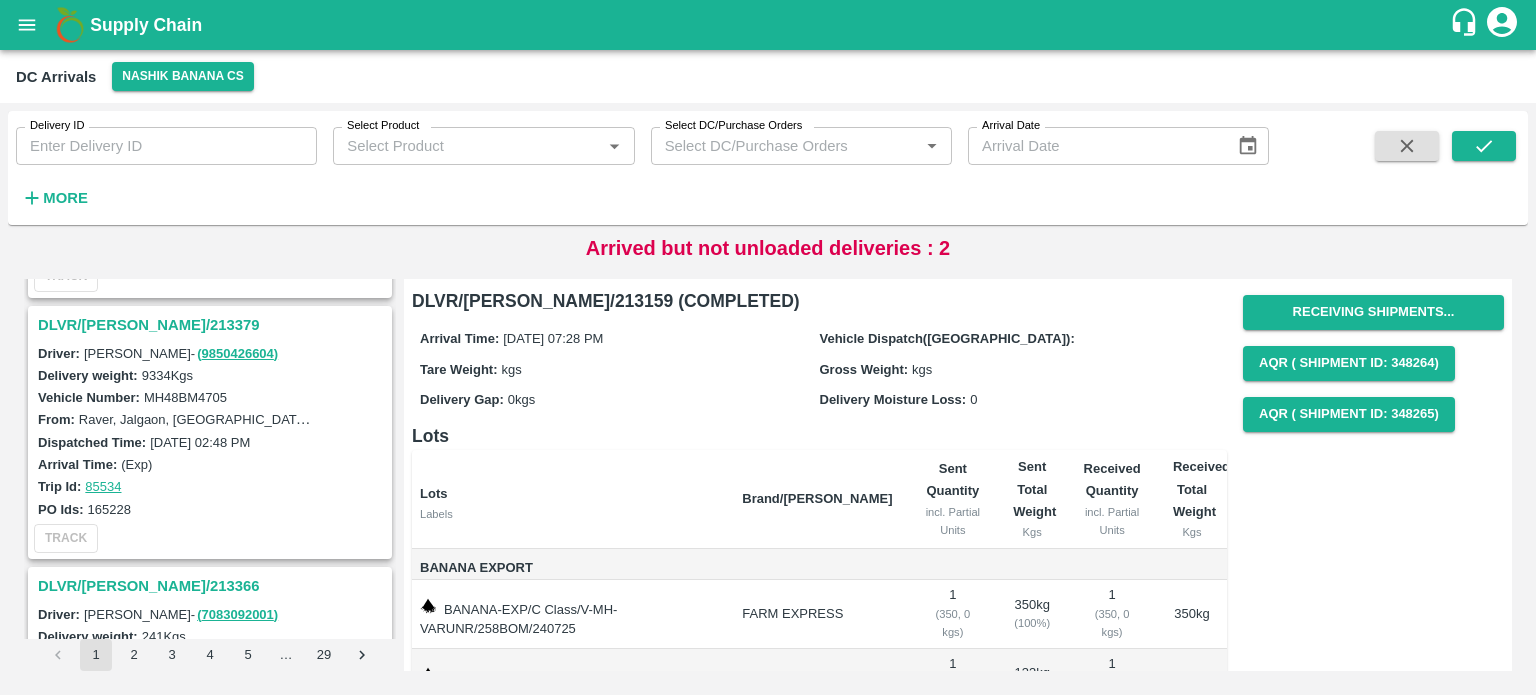 scroll, scrollTop: 4940, scrollLeft: 0, axis: vertical 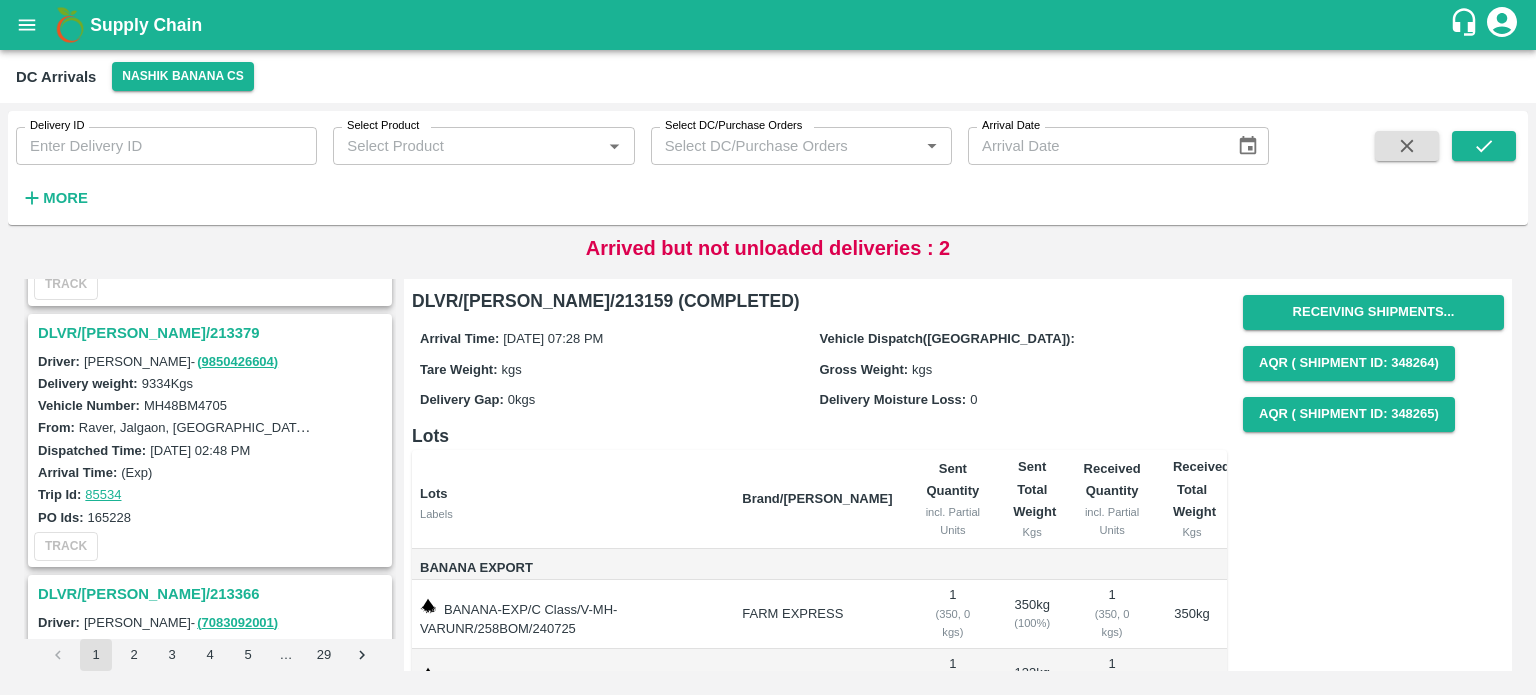 click on "DLVR/[PERSON_NAME]/213379" at bounding box center [213, 333] 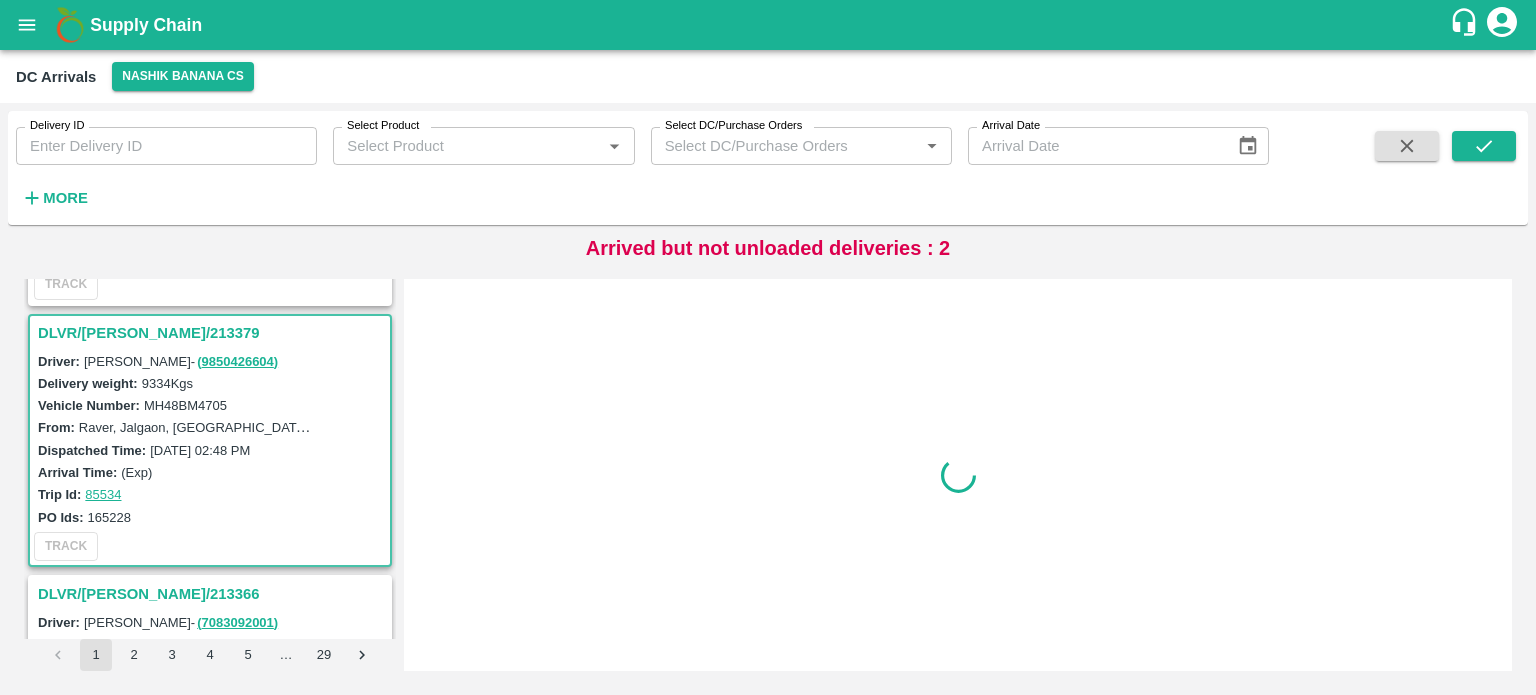 scroll, scrollTop: 4952, scrollLeft: 0, axis: vertical 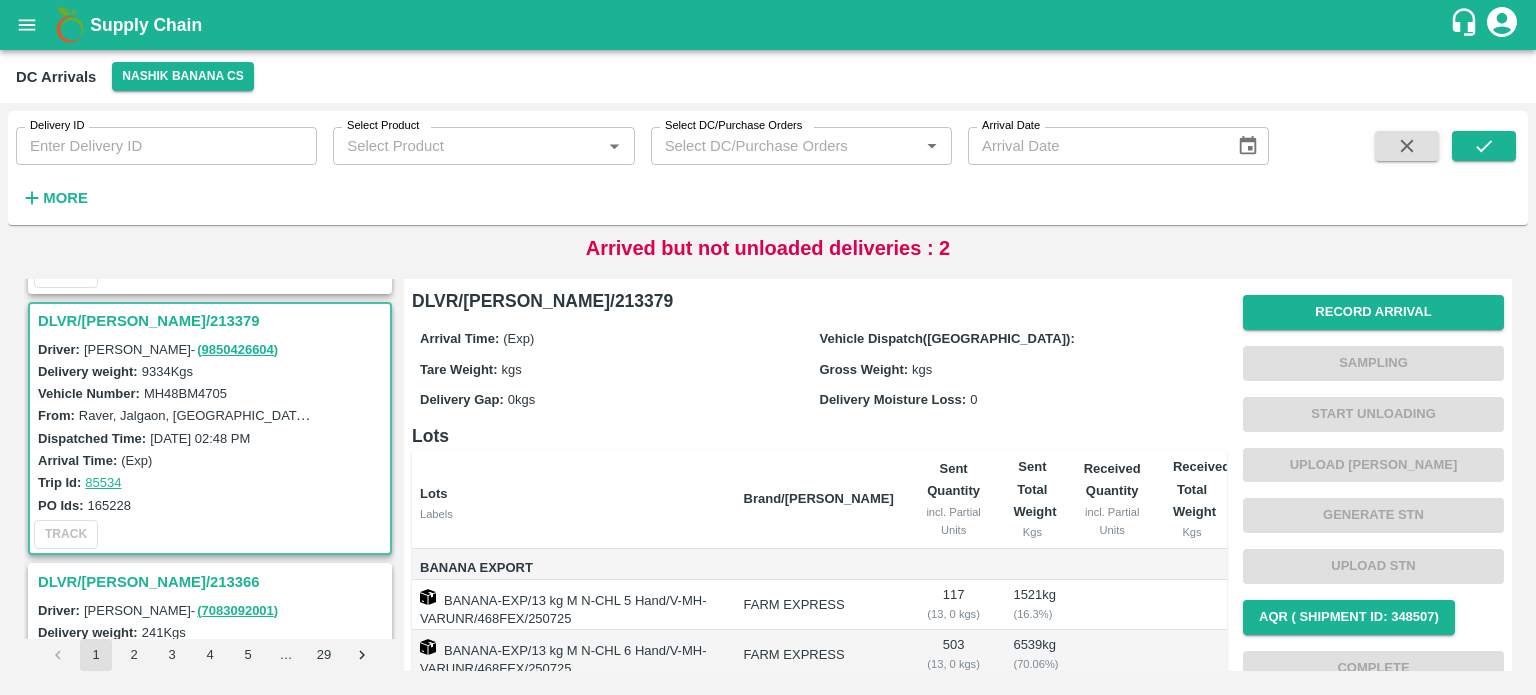click on "MH48BM4705" at bounding box center (185, 393) 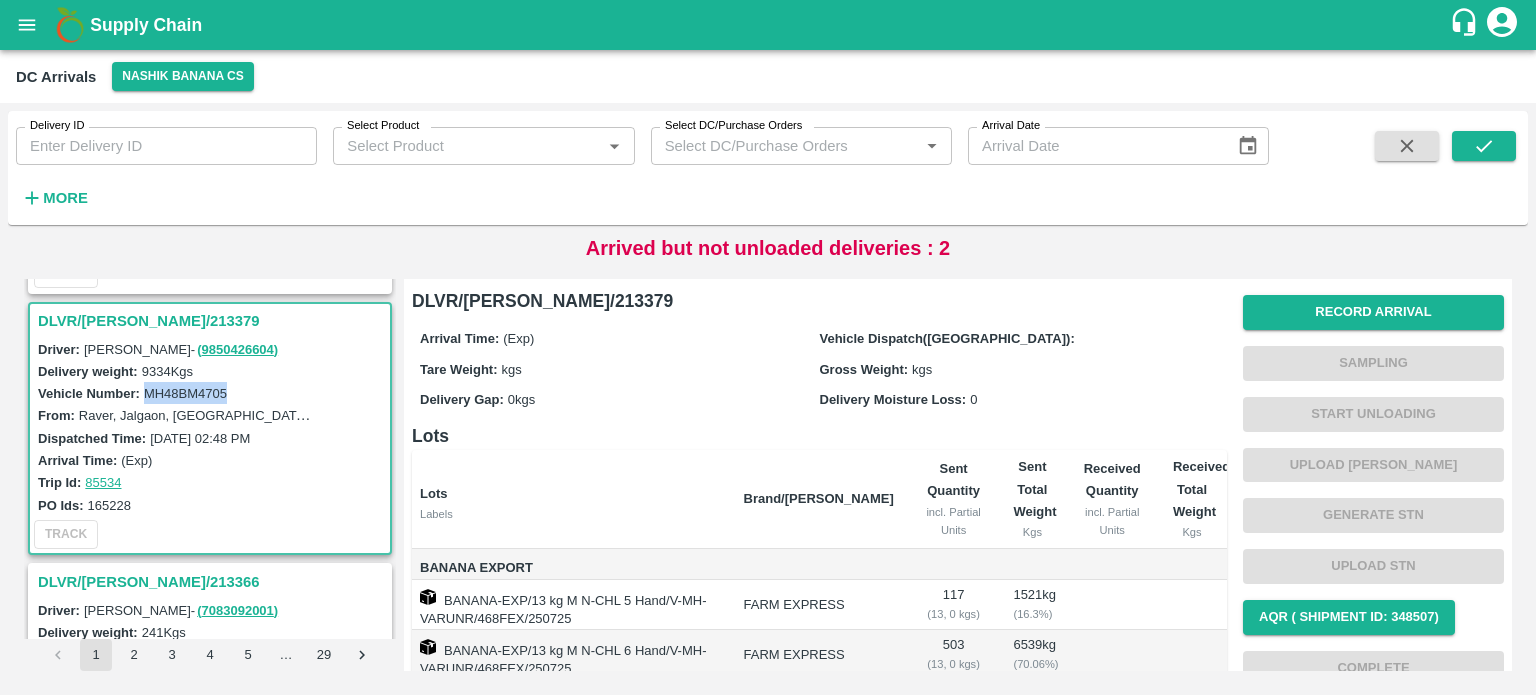 click on "MH48BM4705" at bounding box center [185, 393] 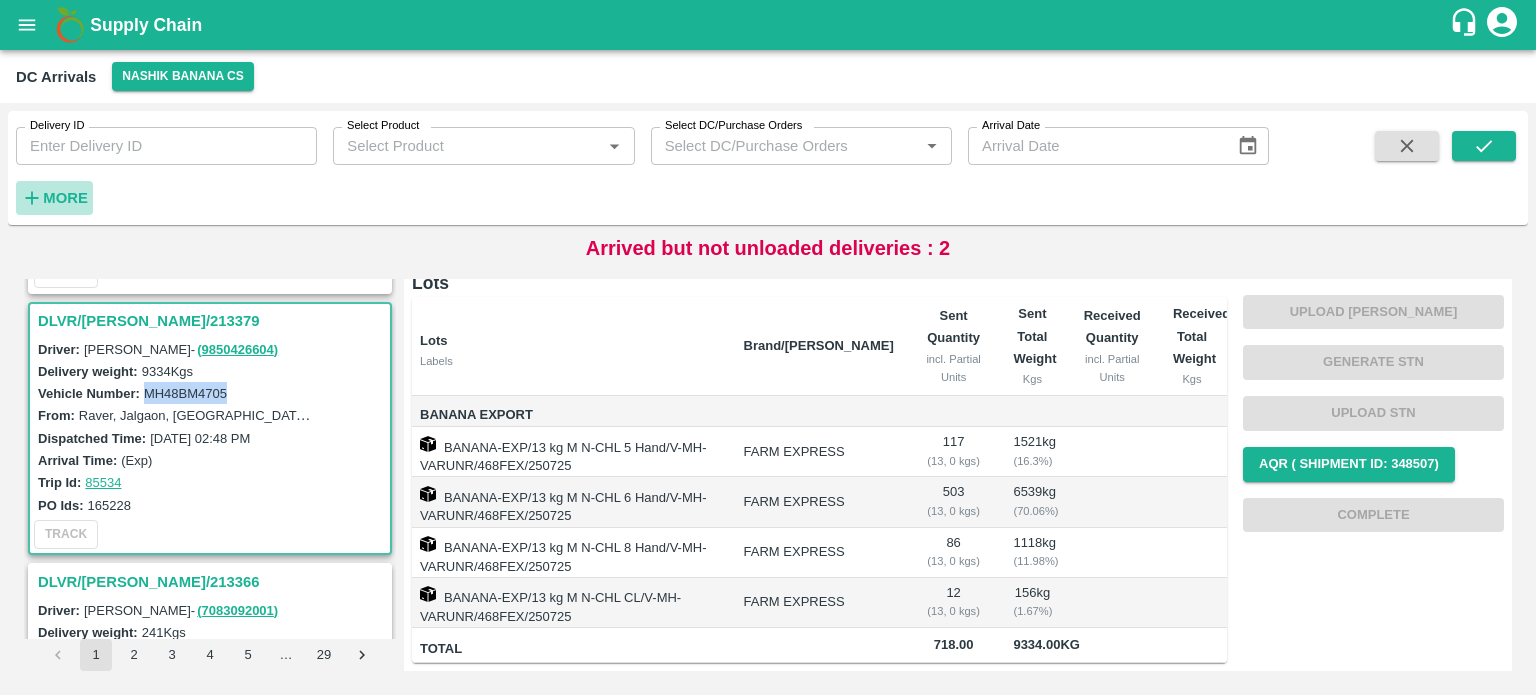 click on "More" at bounding box center [65, 198] 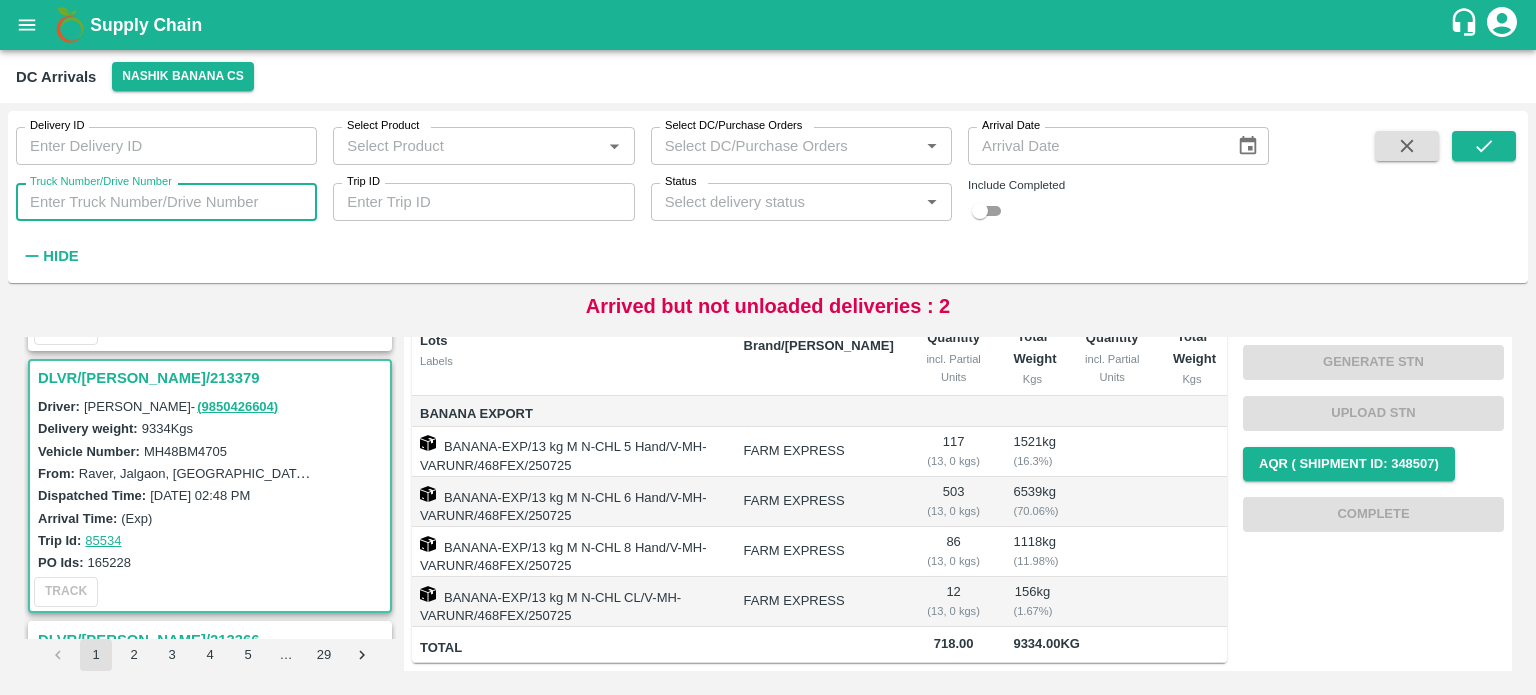 click on "Truck Number/Drive Number" at bounding box center (166, 202) 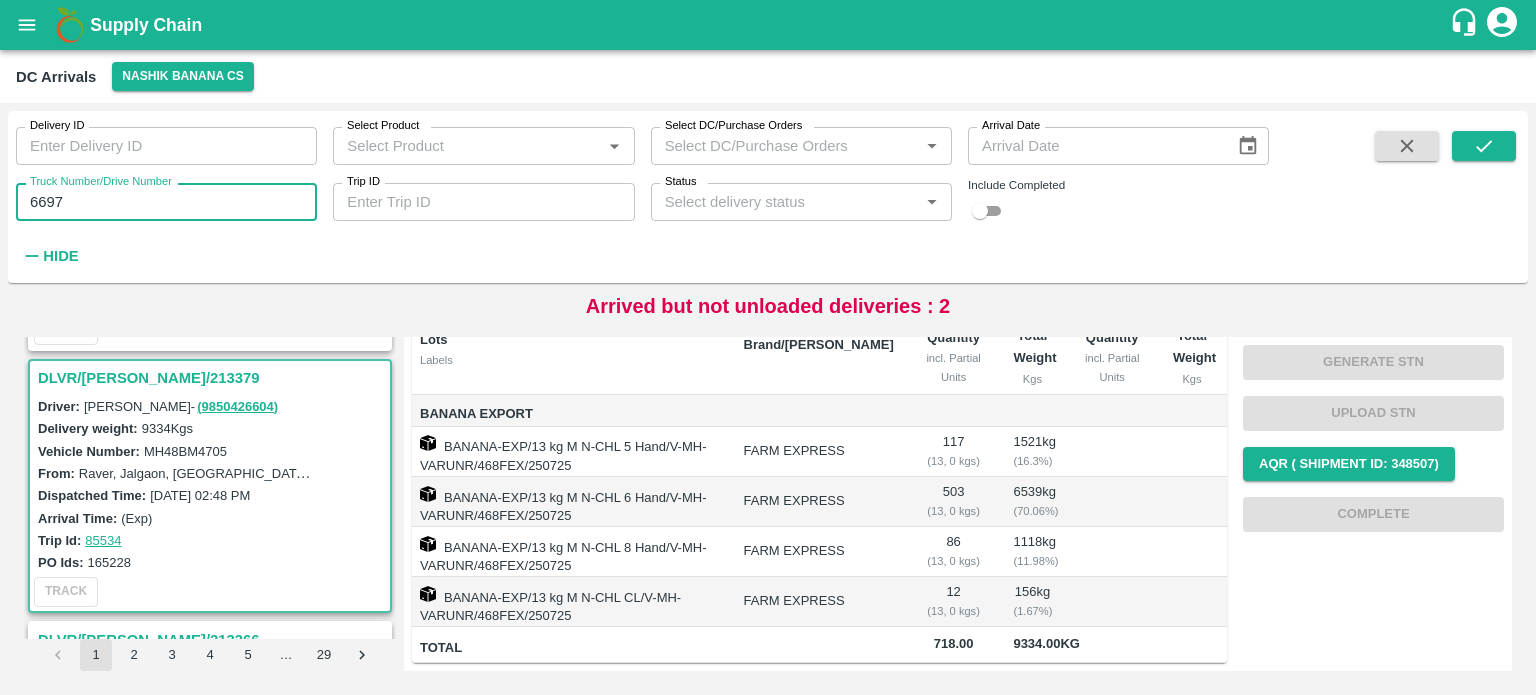 type on "6697" 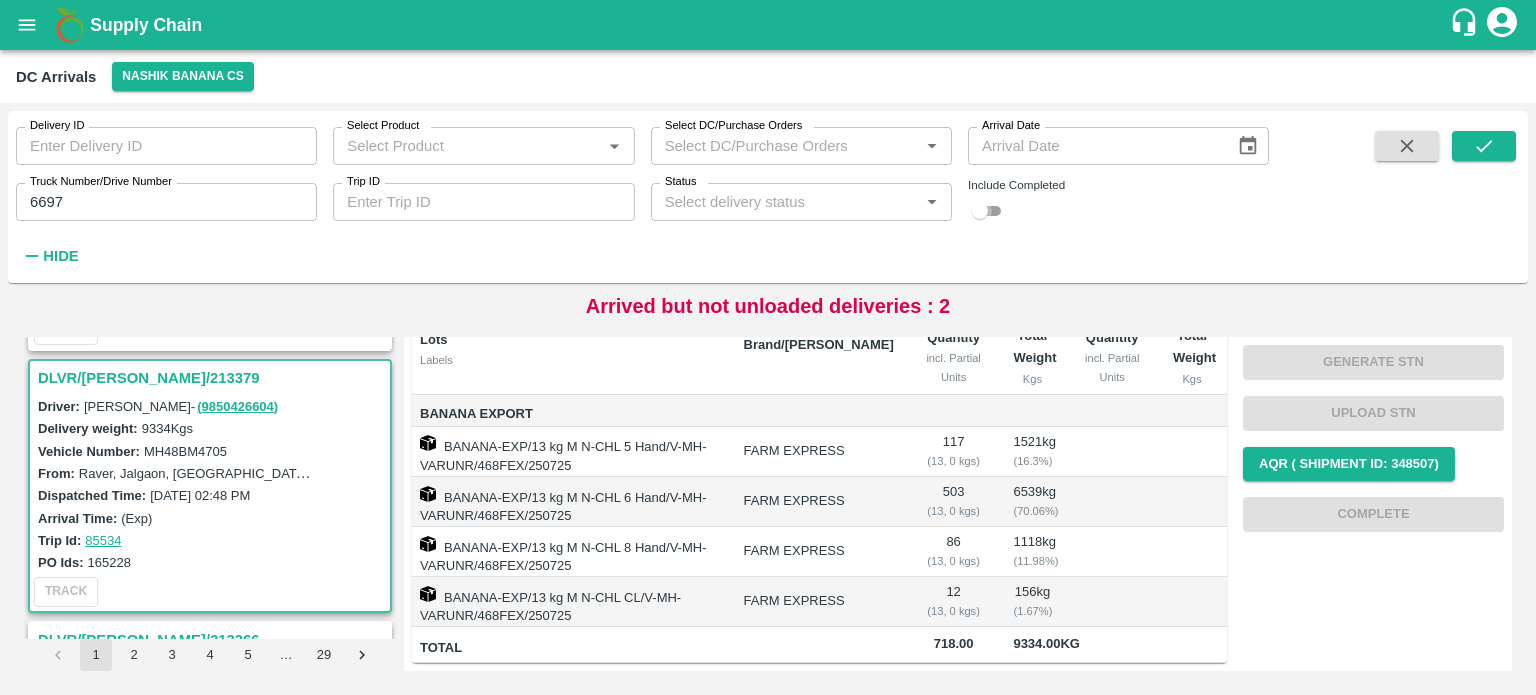click at bounding box center [980, 211] 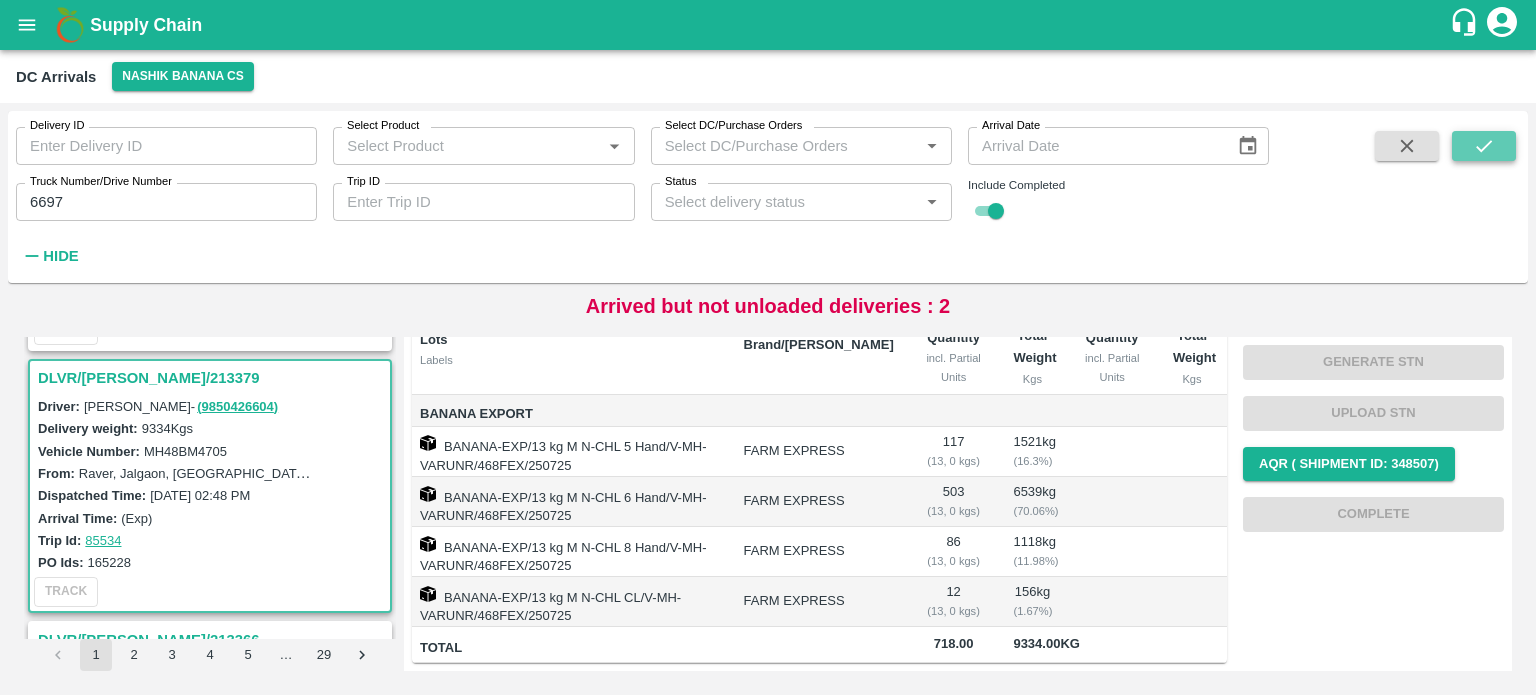 click 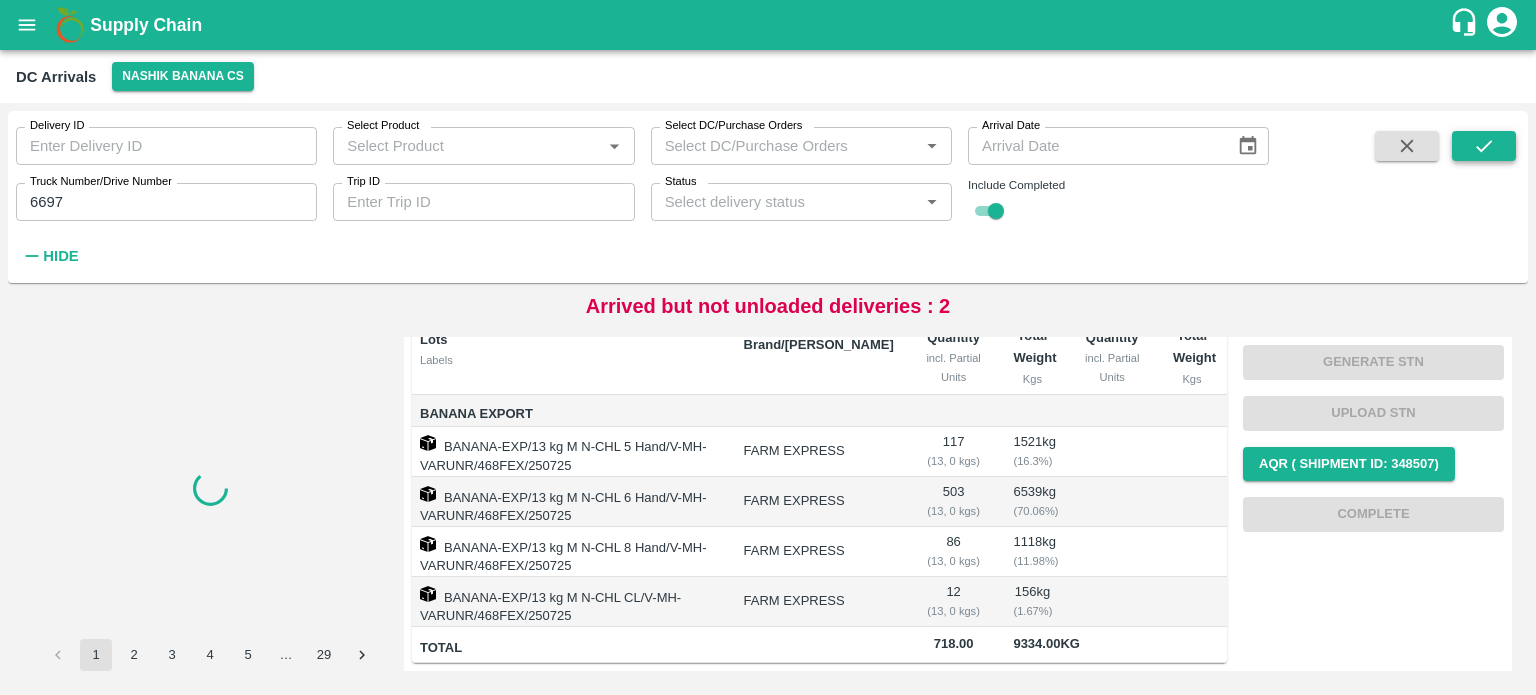 scroll, scrollTop: 0, scrollLeft: 0, axis: both 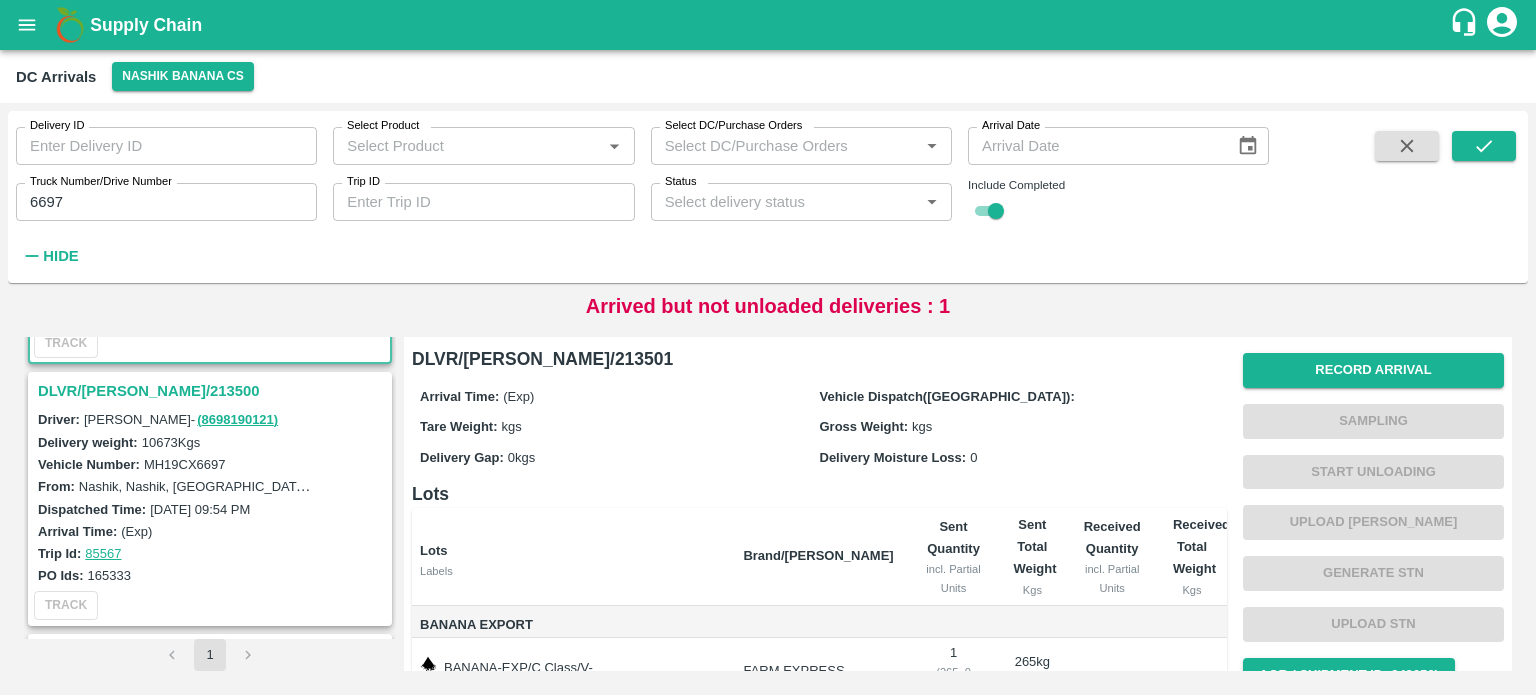 click on "DLVR/[PERSON_NAME]/213500" at bounding box center [213, 391] 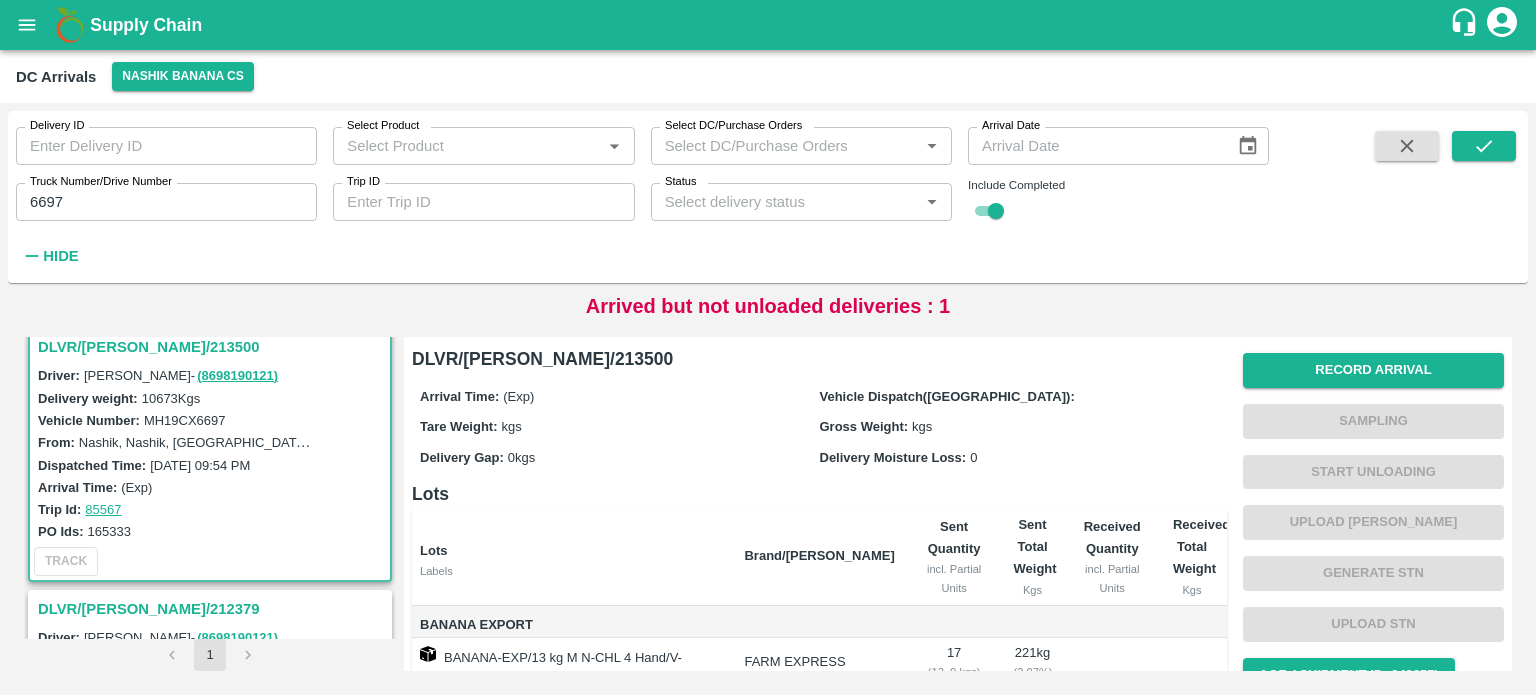 scroll, scrollTop: 242, scrollLeft: 0, axis: vertical 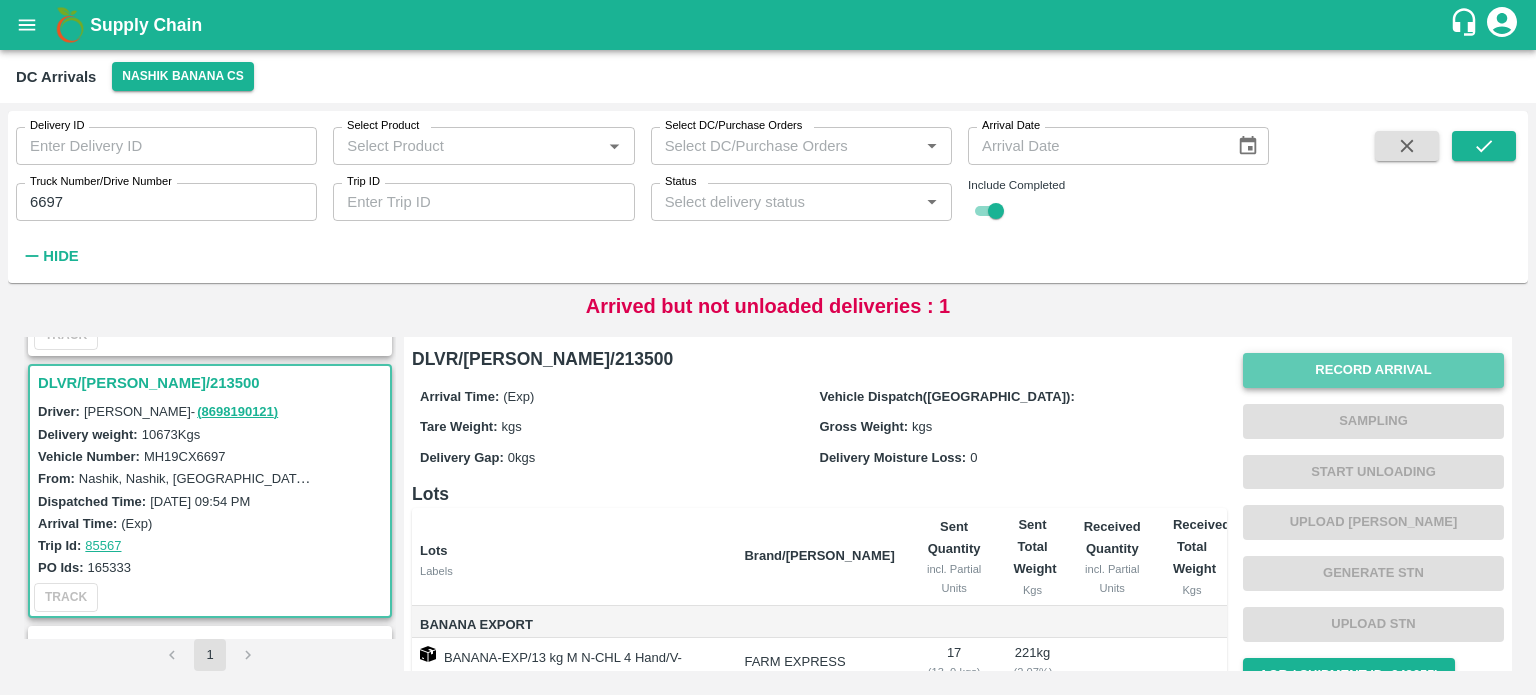 click on "Record Arrival" at bounding box center (1373, 370) 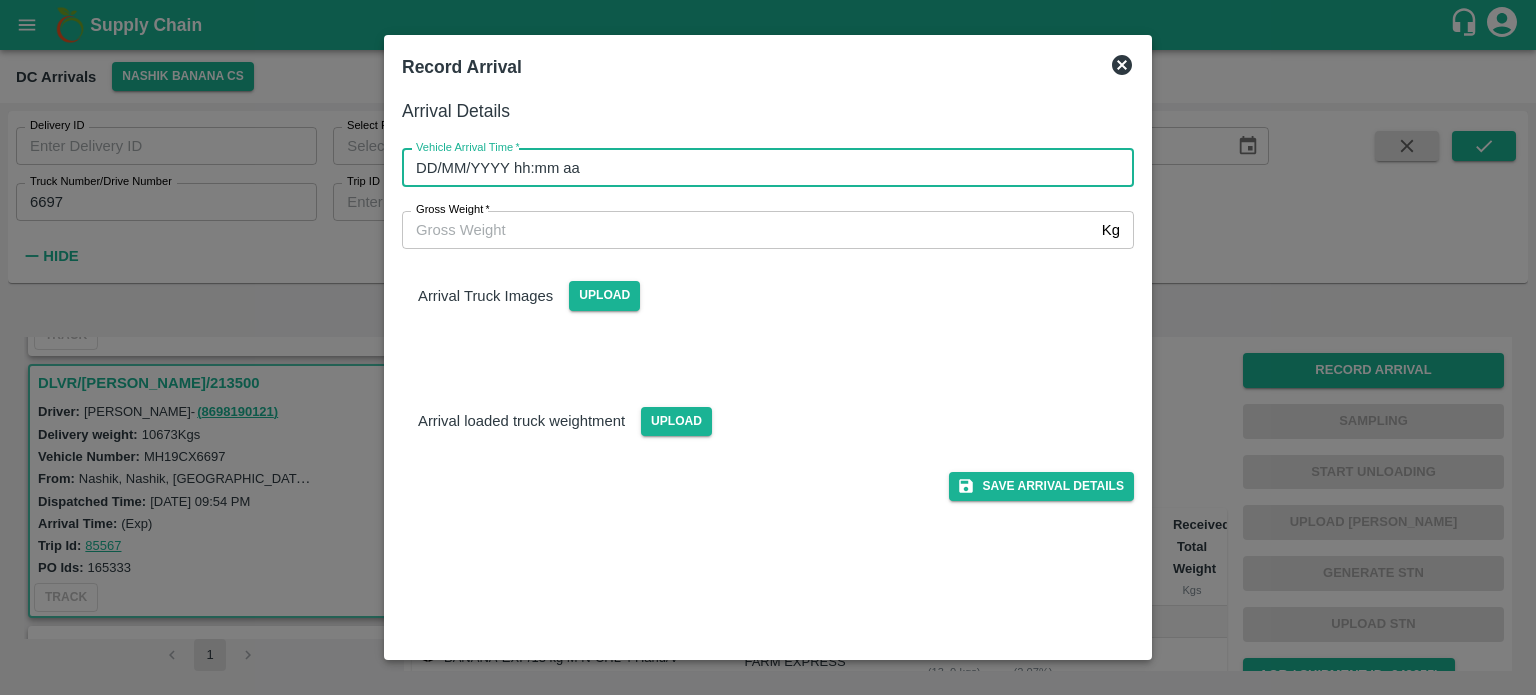 type on "DD/MM/YYYY hh:mm aa" 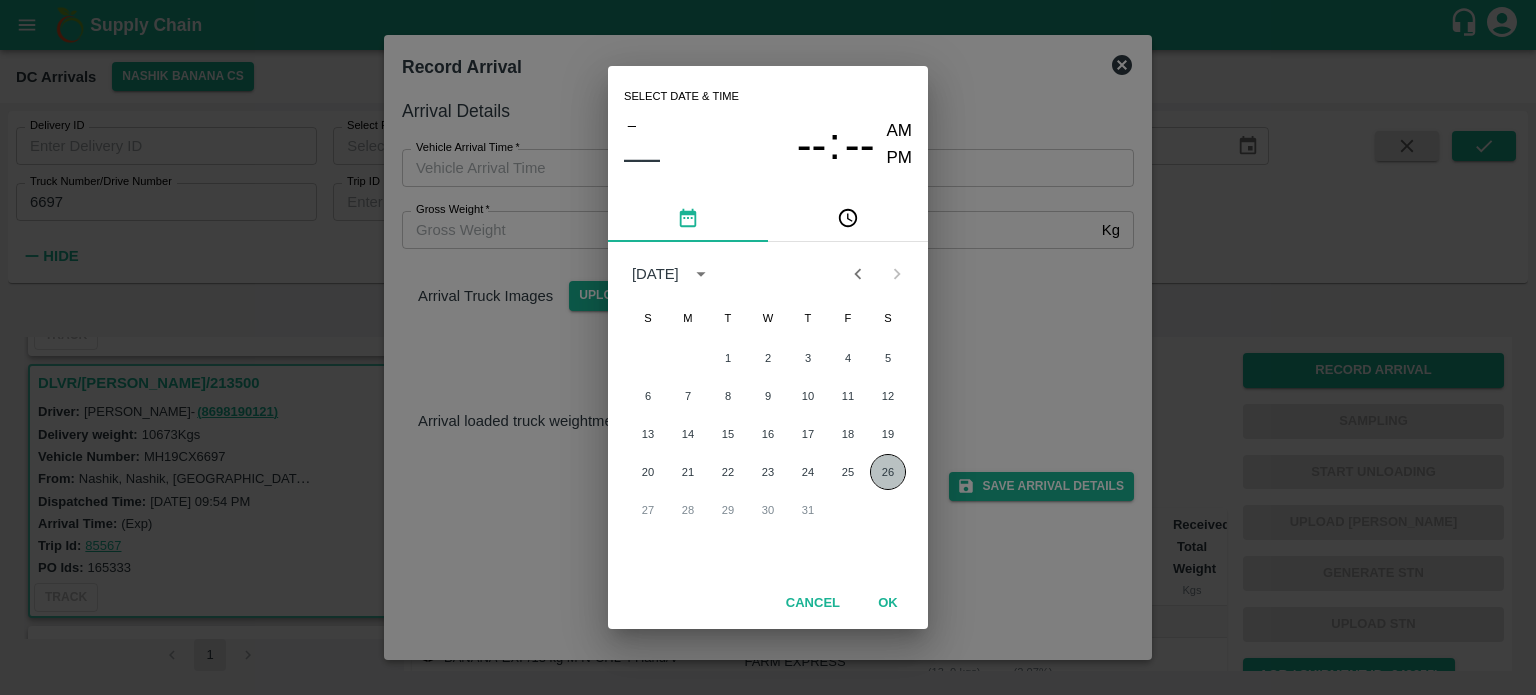 click on "26" at bounding box center [888, 472] 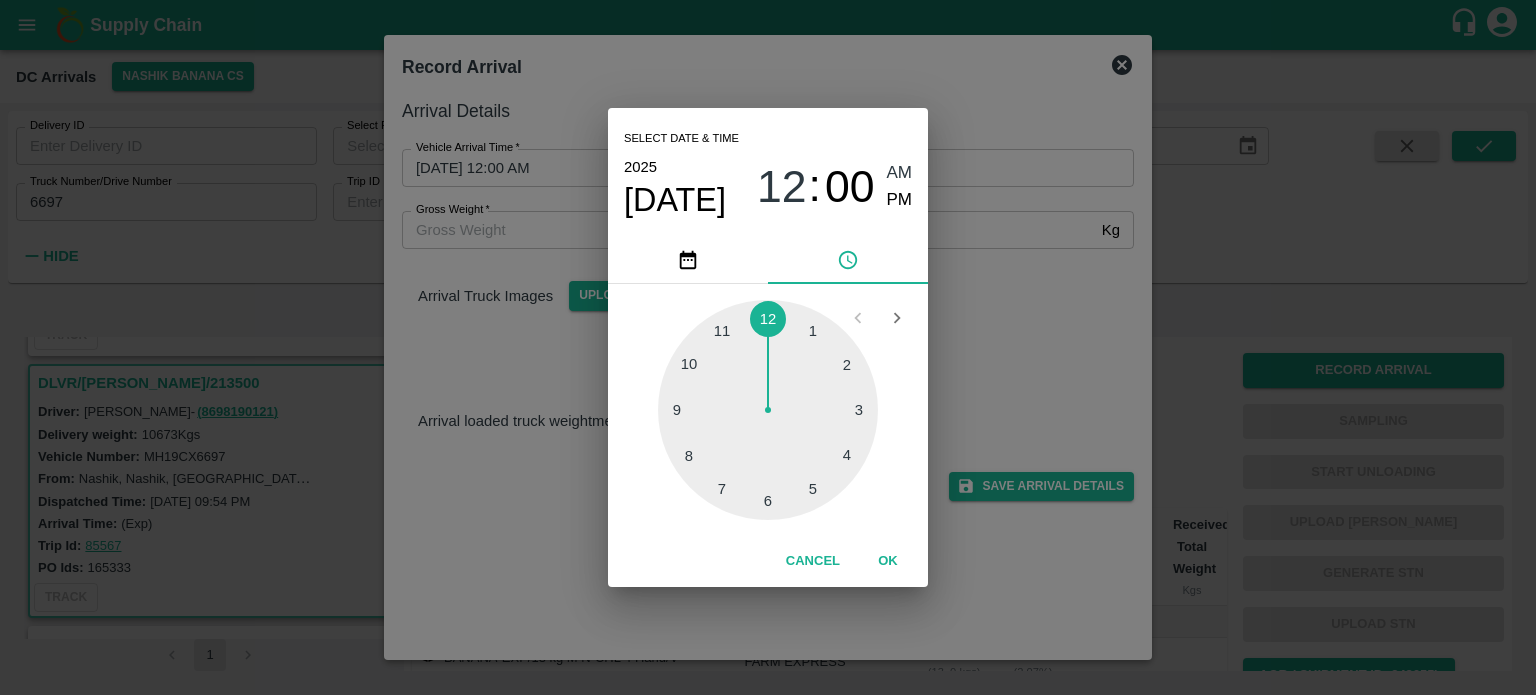 click on "1 2 3 4 5 6 7 8 9 10 11 12" at bounding box center (768, 410) 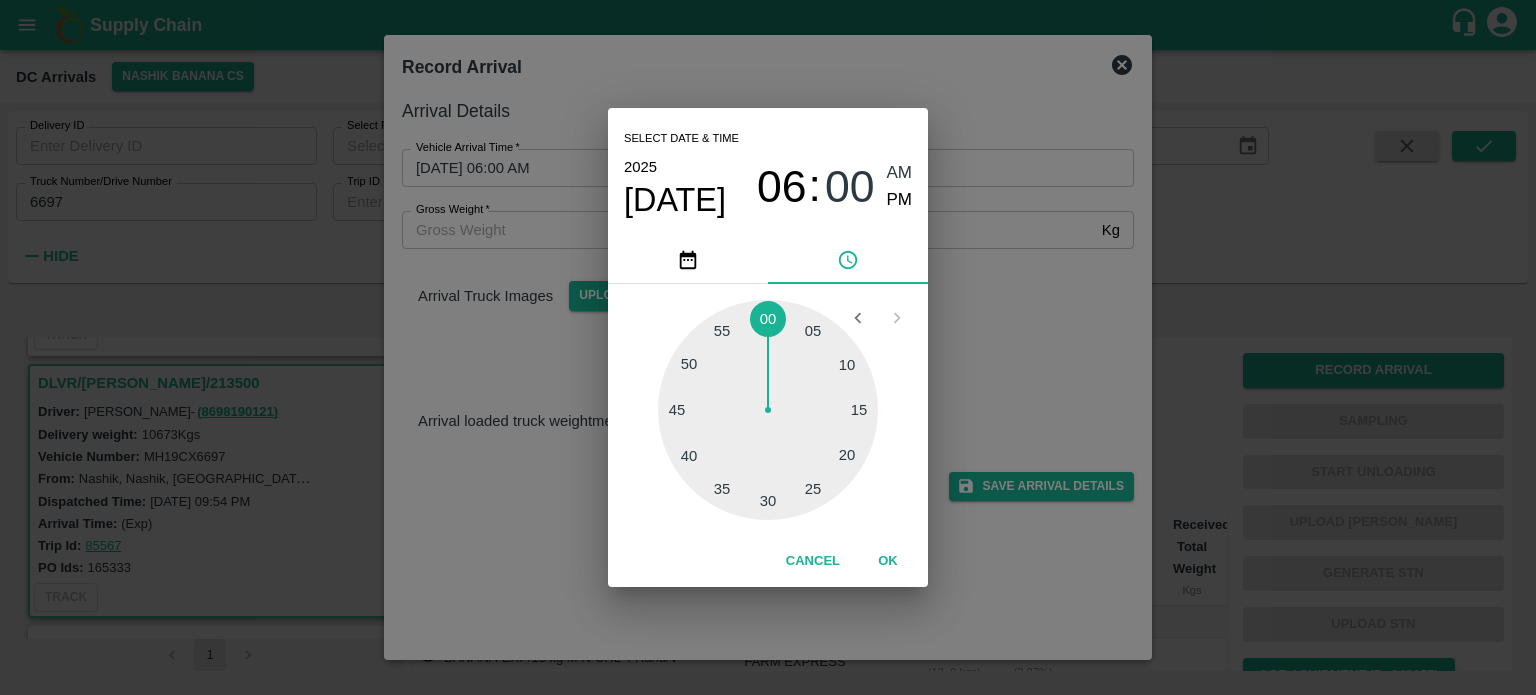 click at bounding box center [768, 410] 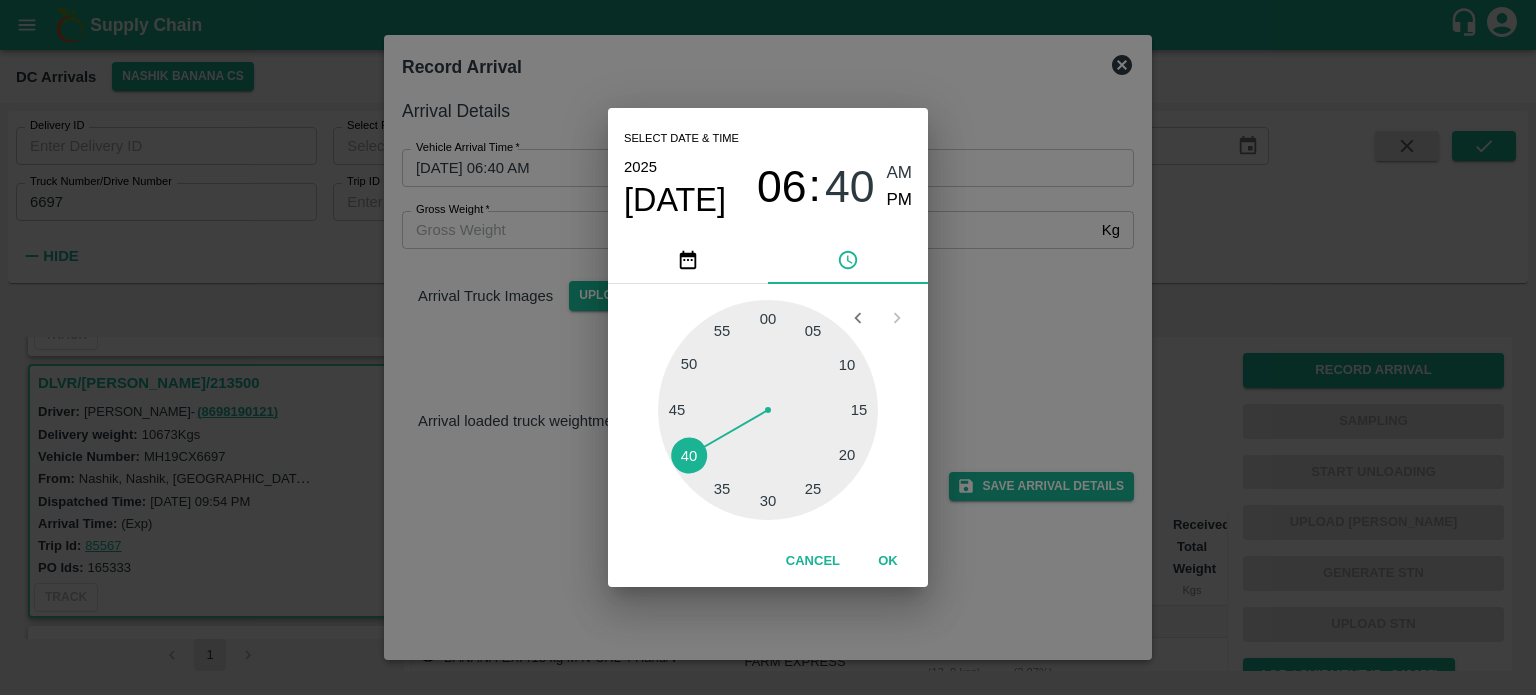 click on "Select date & time [DATE] 06 : 40 AM PM 05 10 15 20 25 30 35 40 45 50 55 00 Cancel OK" at bounding box center (768, 347) 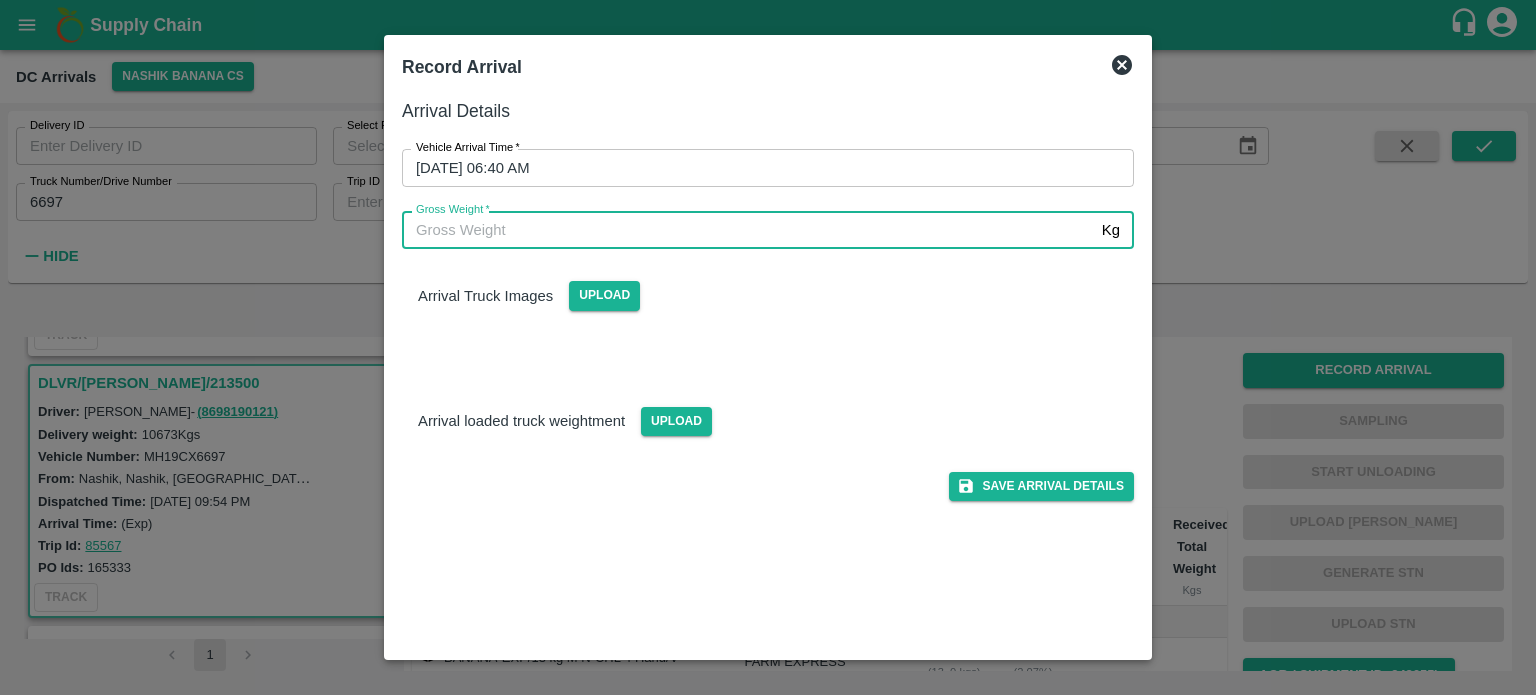 click on "Gross Weight   *" at bounding box center (748, 230) 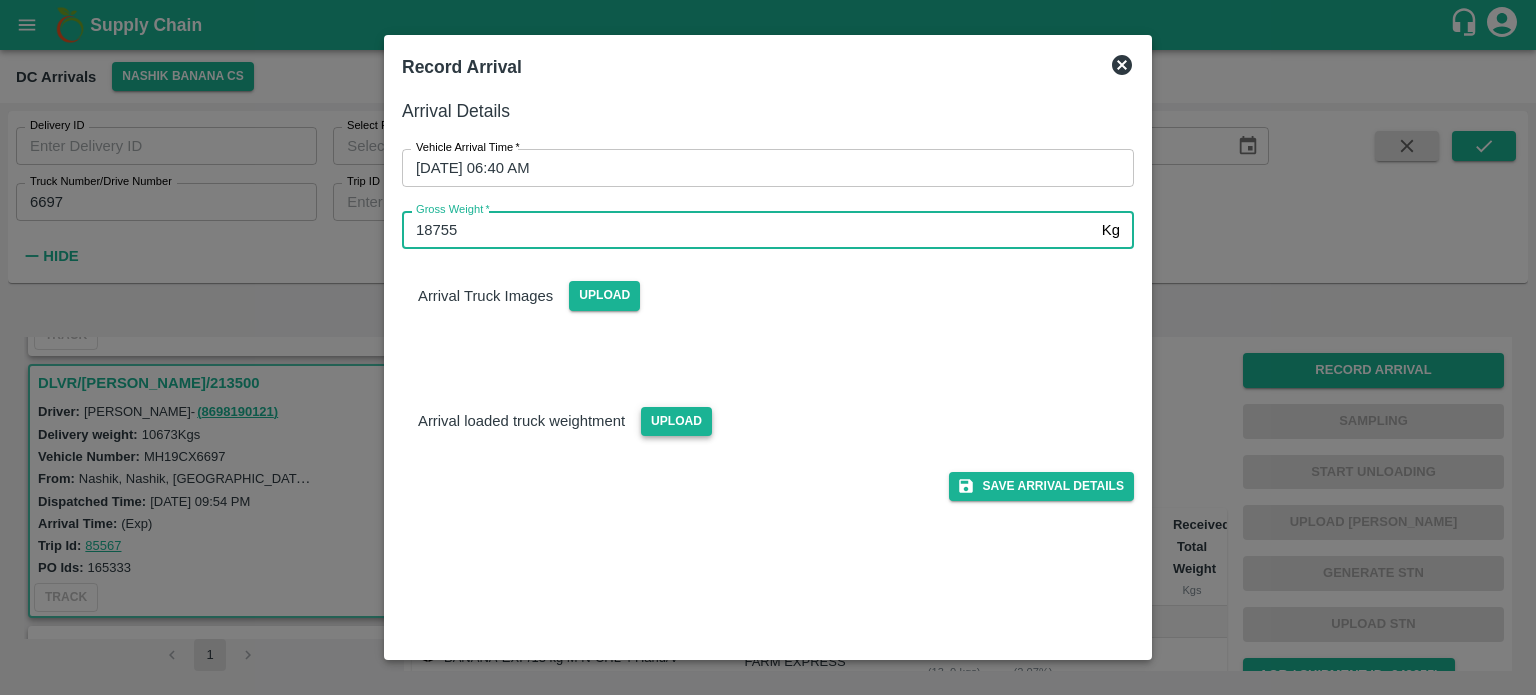type on "18755" 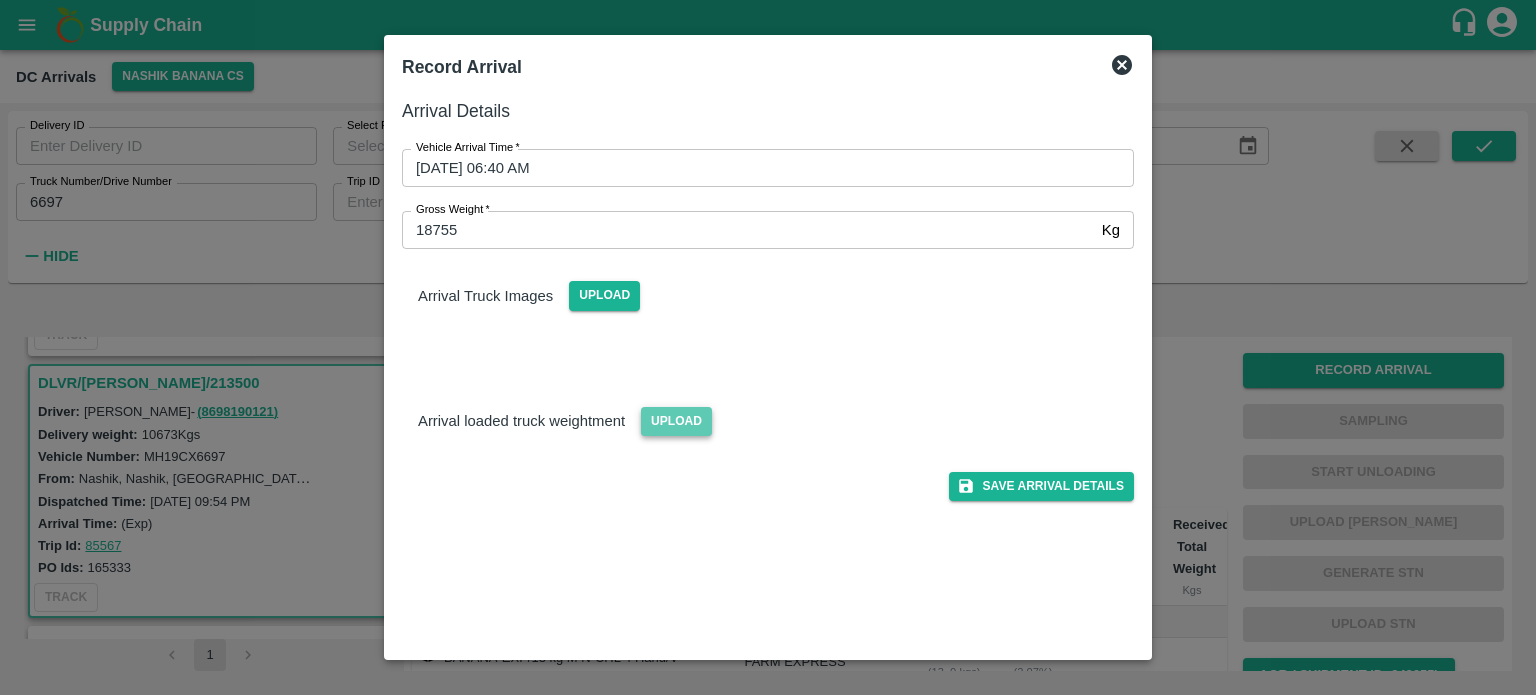 click on "Upload" at bounding box center [676, 421] 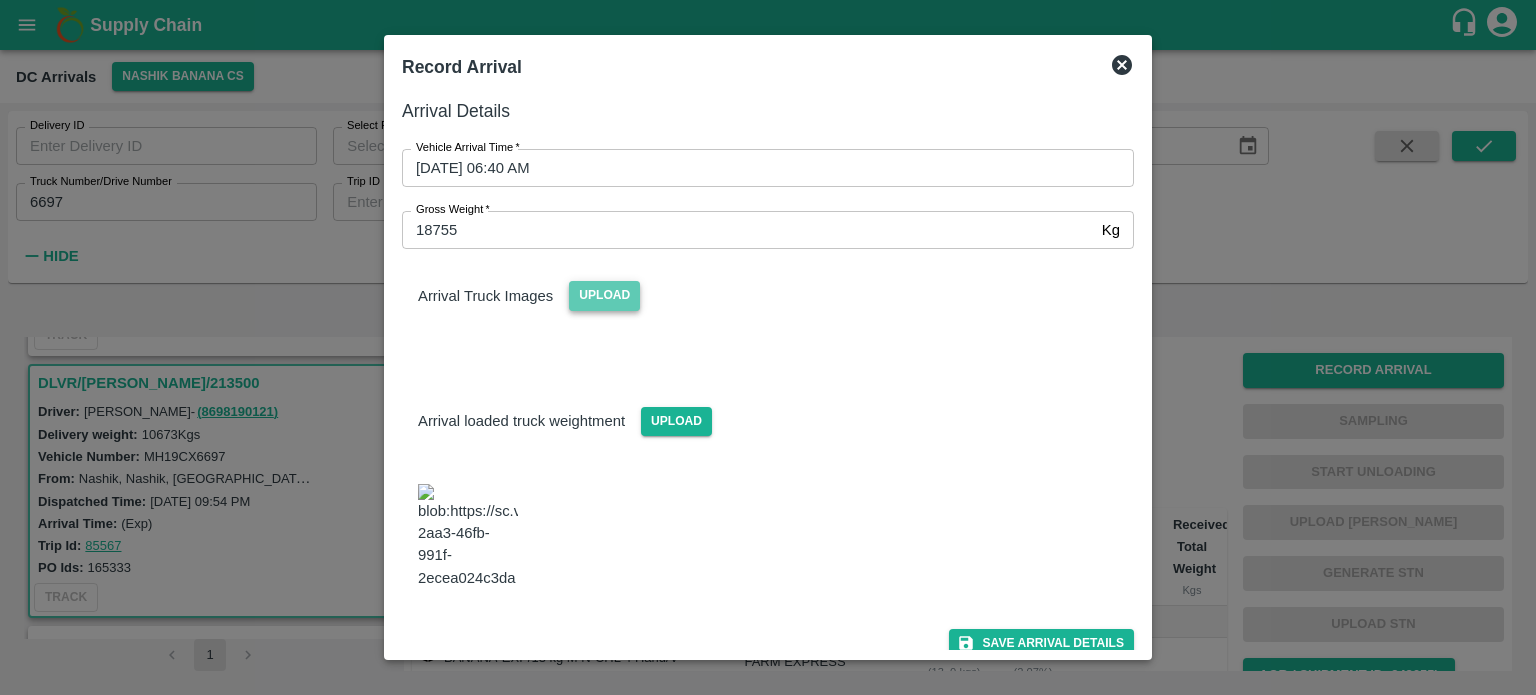 click on "Upload" at bounding box center [604, 295] 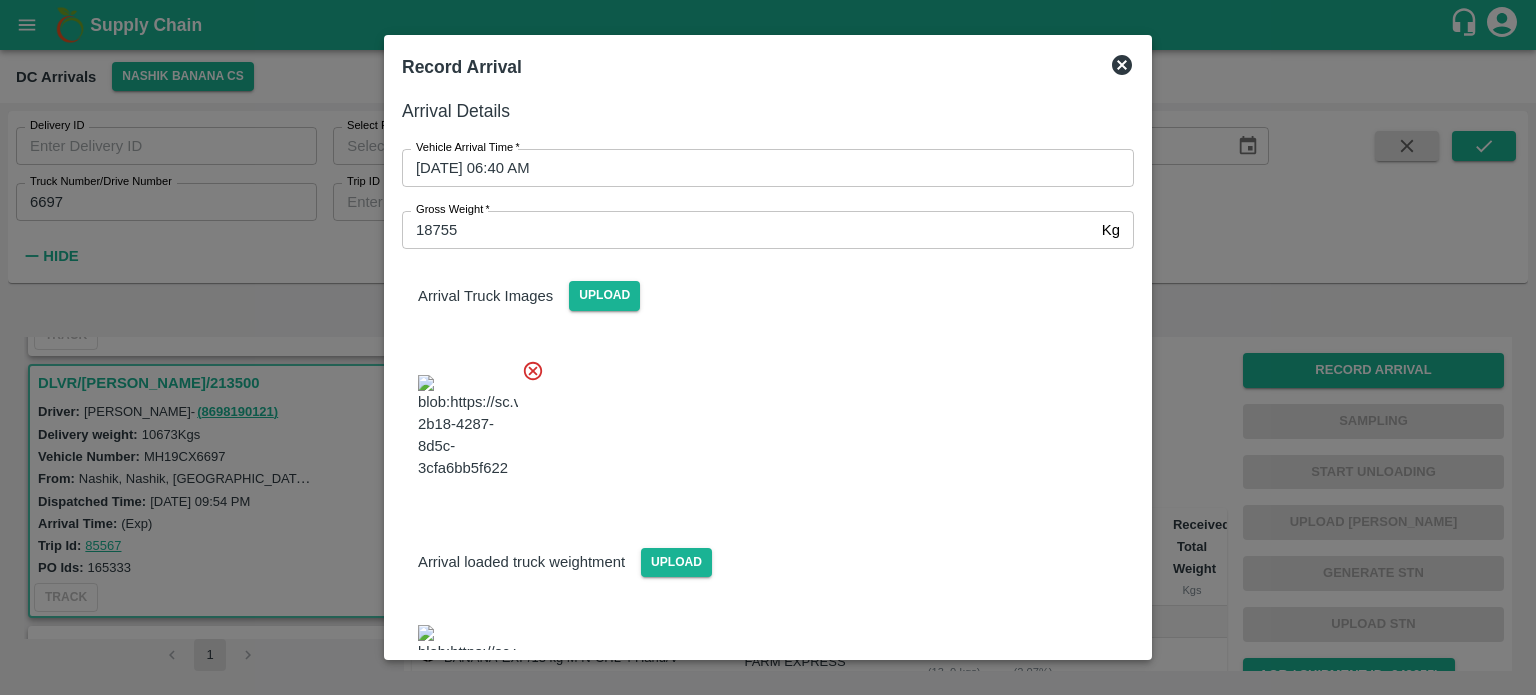 click at bounding box center (760, 421) 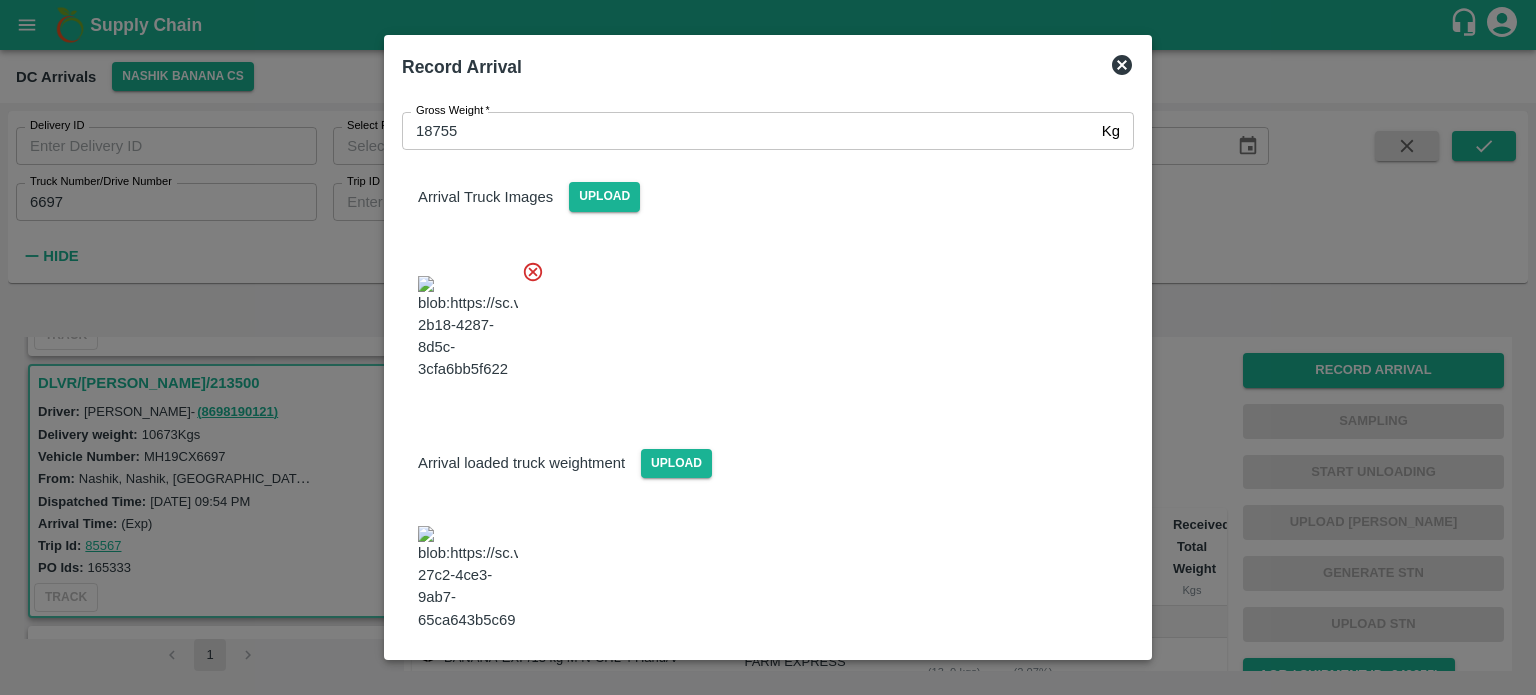 scroll, scrollTop: 98, scrollLeft: 0, axis: vertical 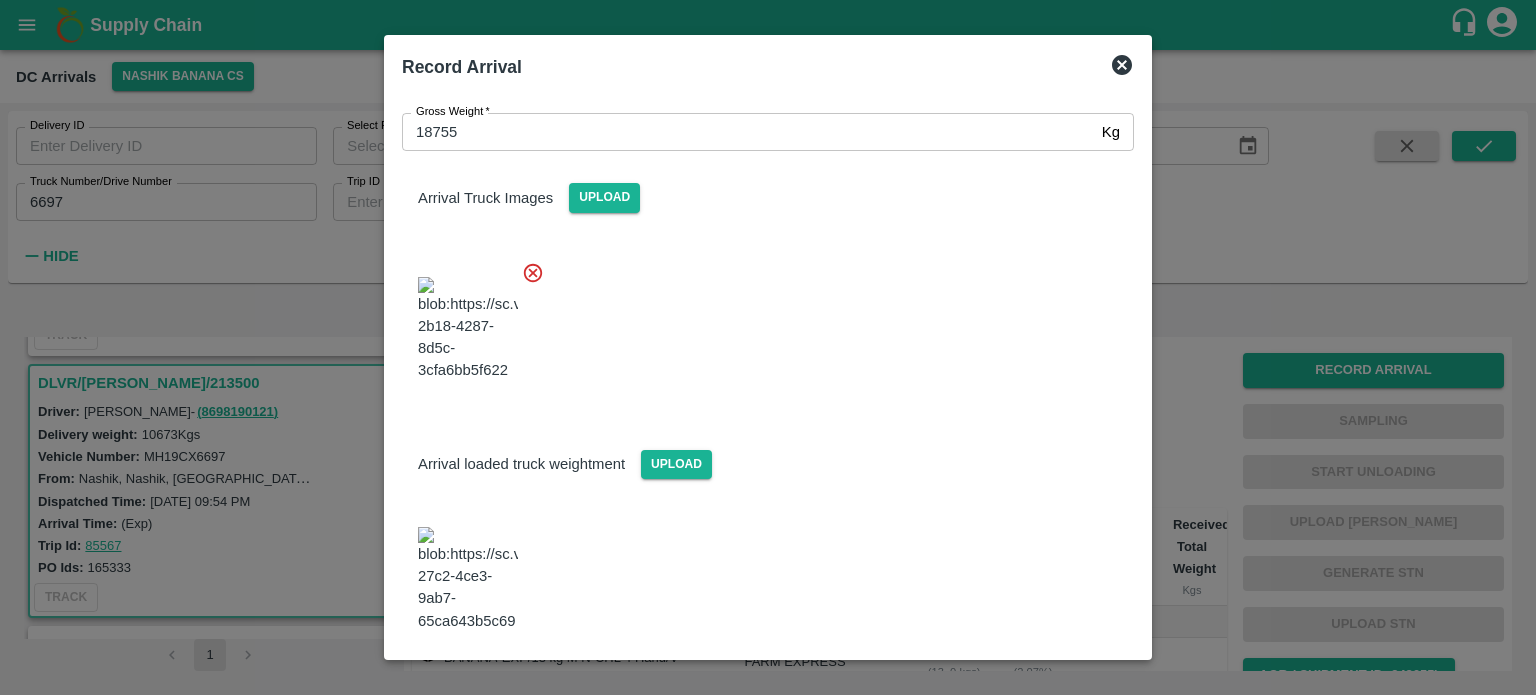 click on "Save Arrival Details" at bounding box center (1041, 686) 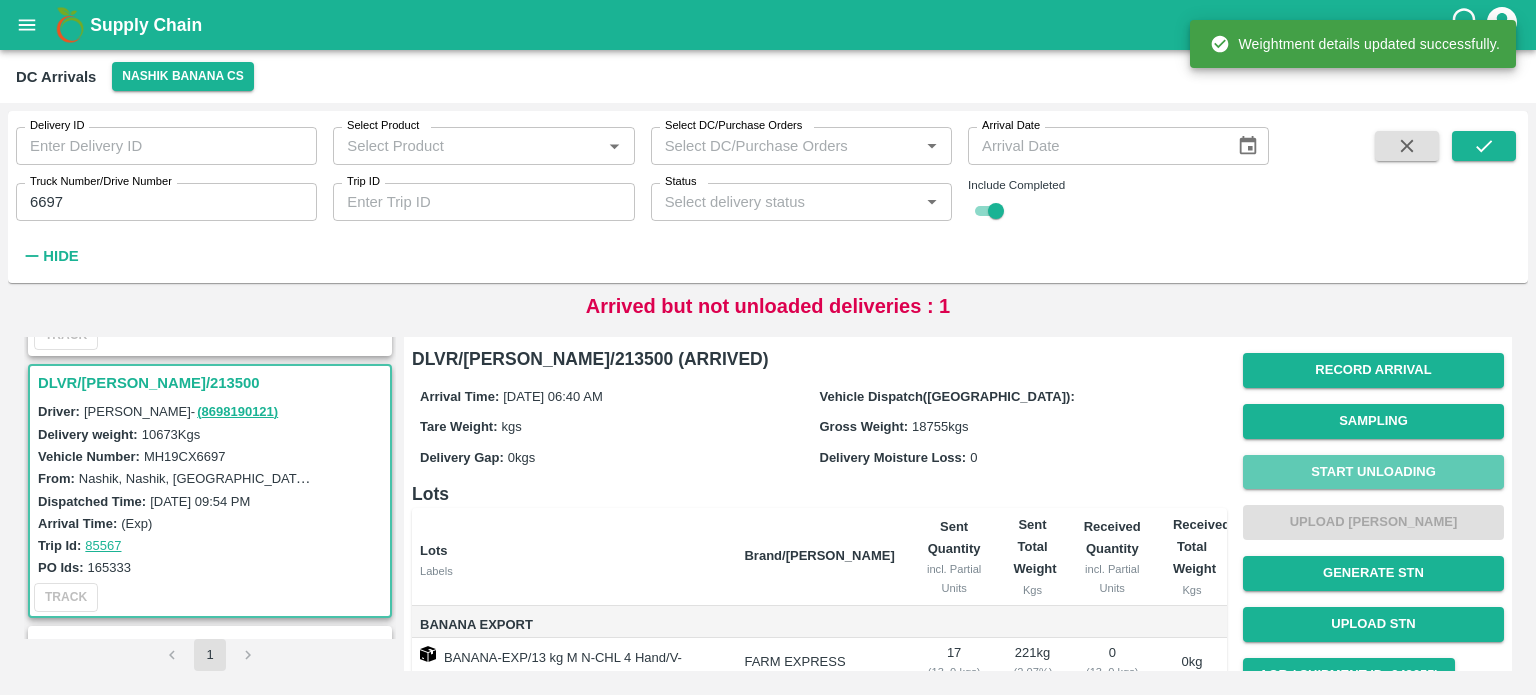 click on "Start Unloading" at bounding box center [1373, 472] 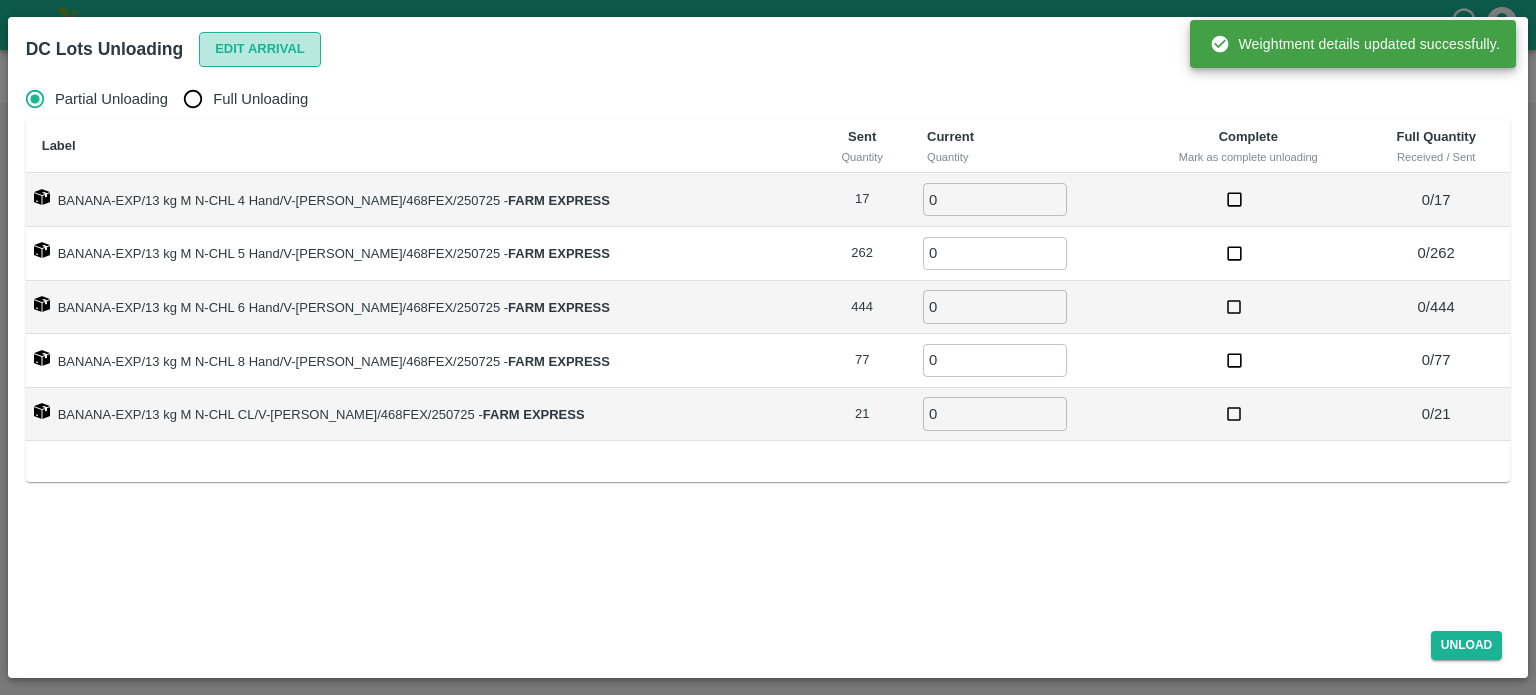 click on "Edit Arrival" at bounding box center [260, 49] 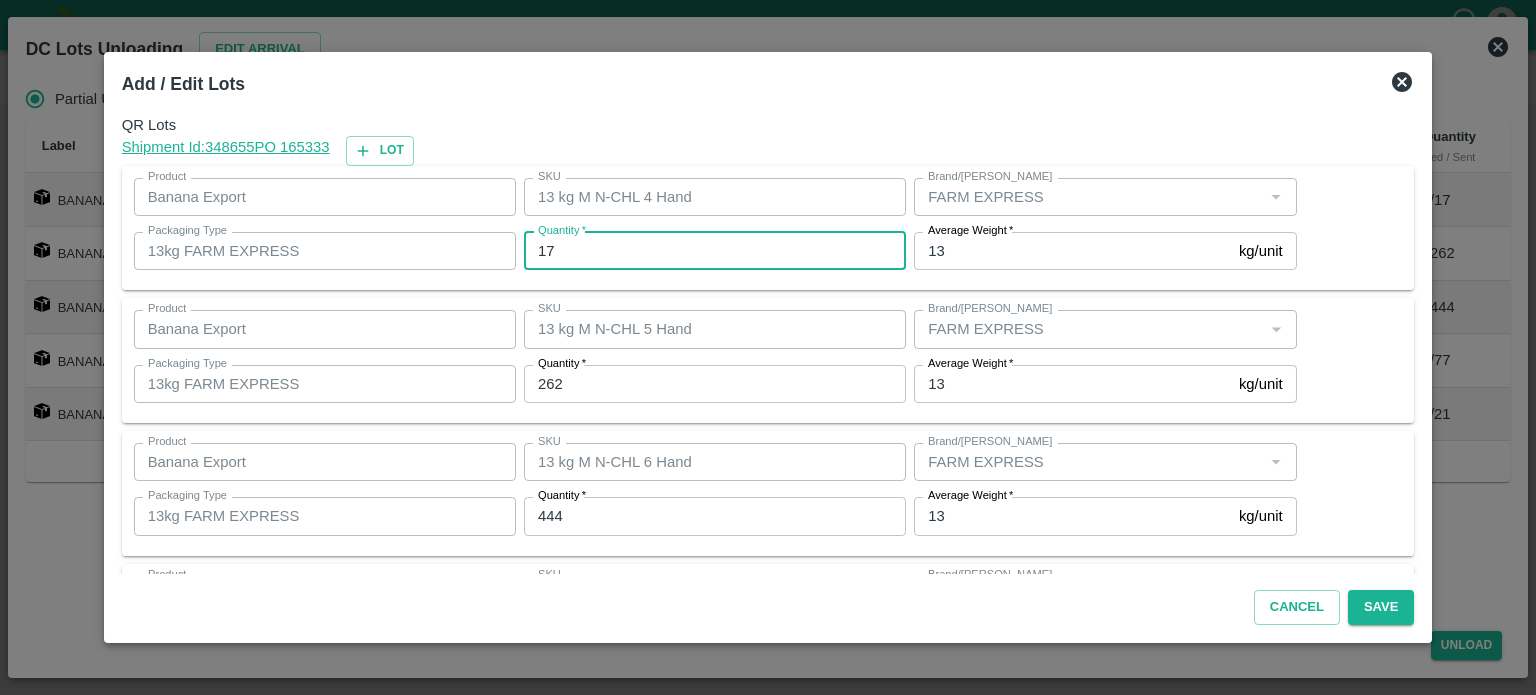 click on "17" at bounding box center [715, 251] 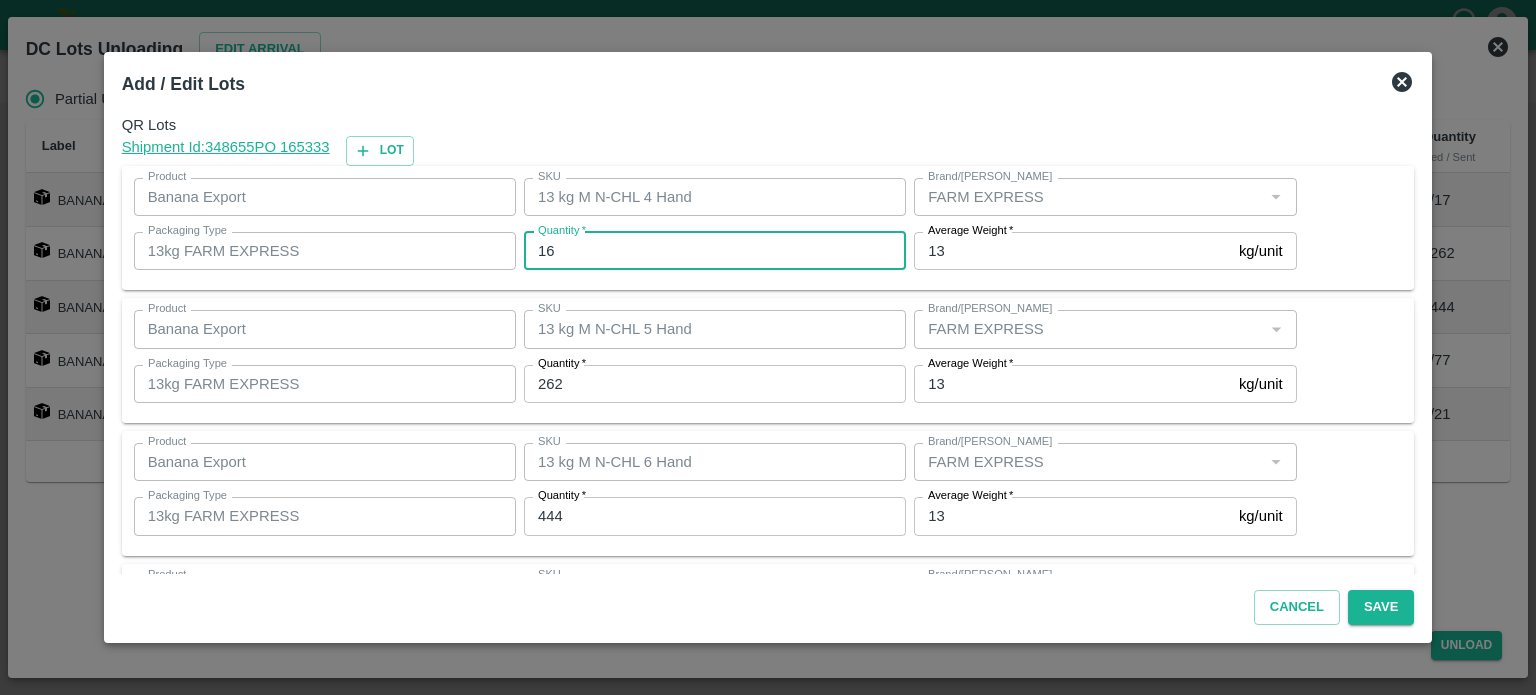 type on "16" 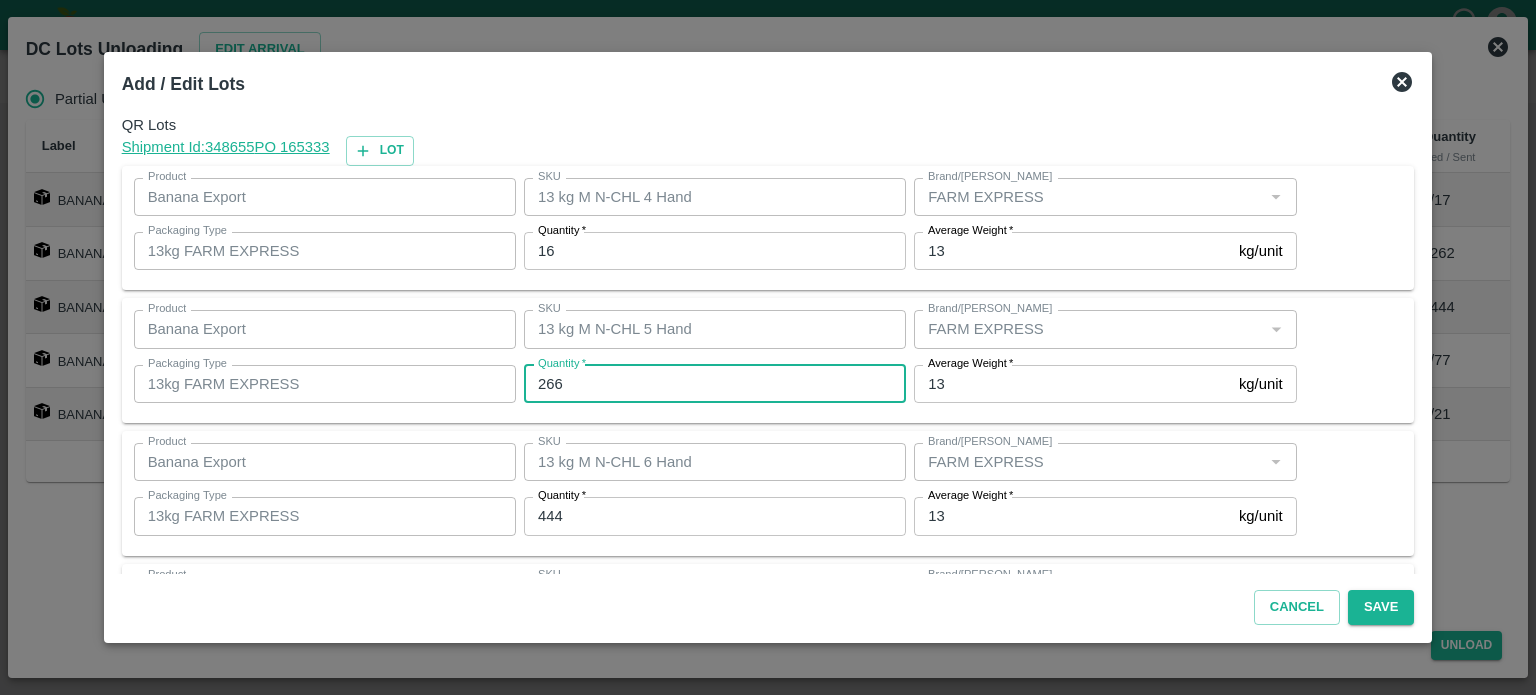 type on "266" 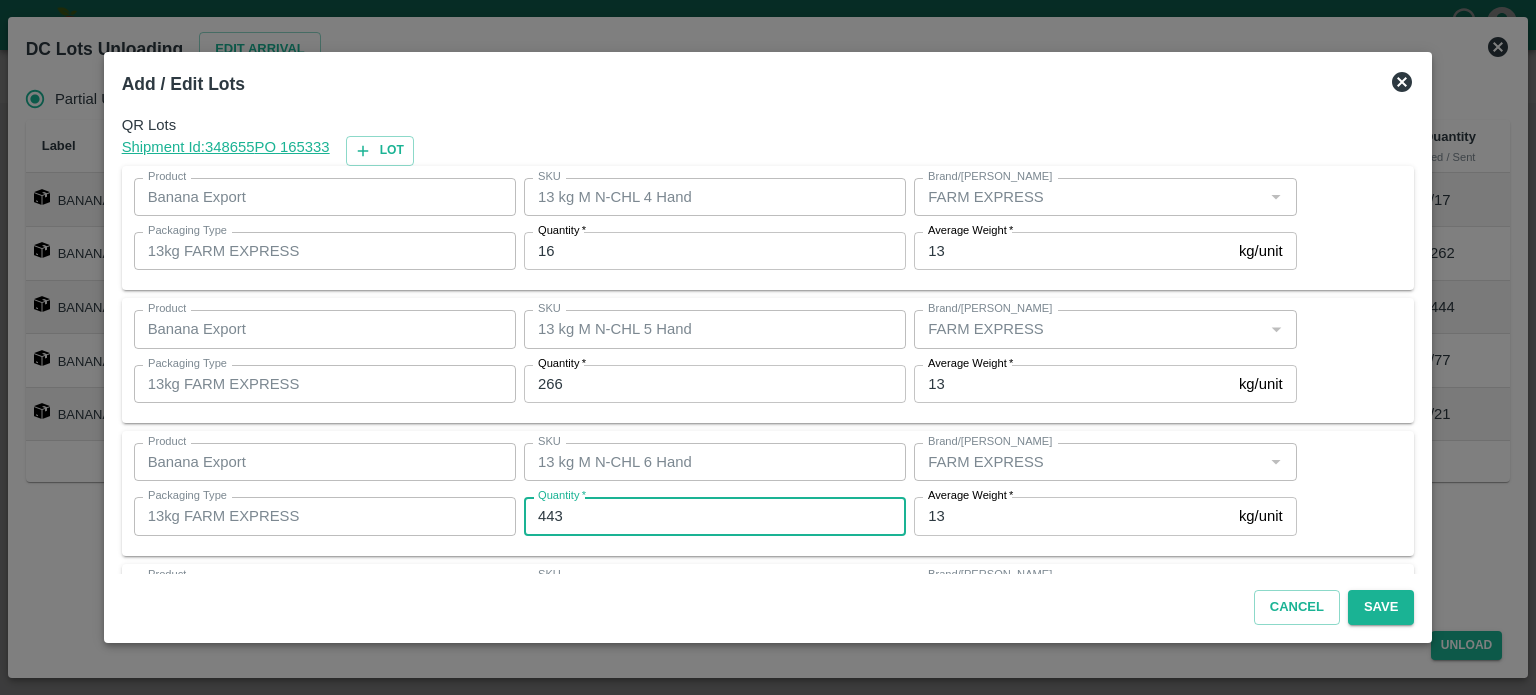 type on "443" 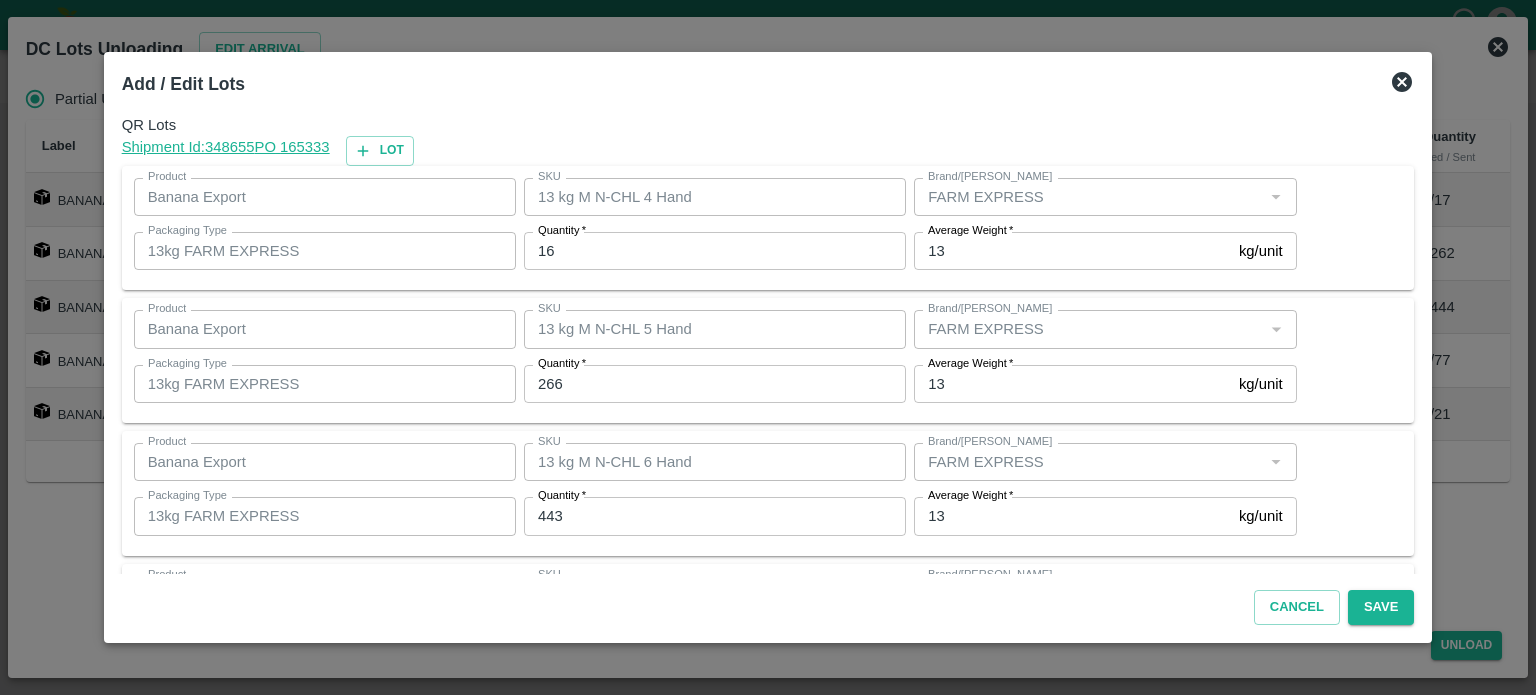 scroll, scrollTop: 262, scrollLeft: 0, axis: vertical 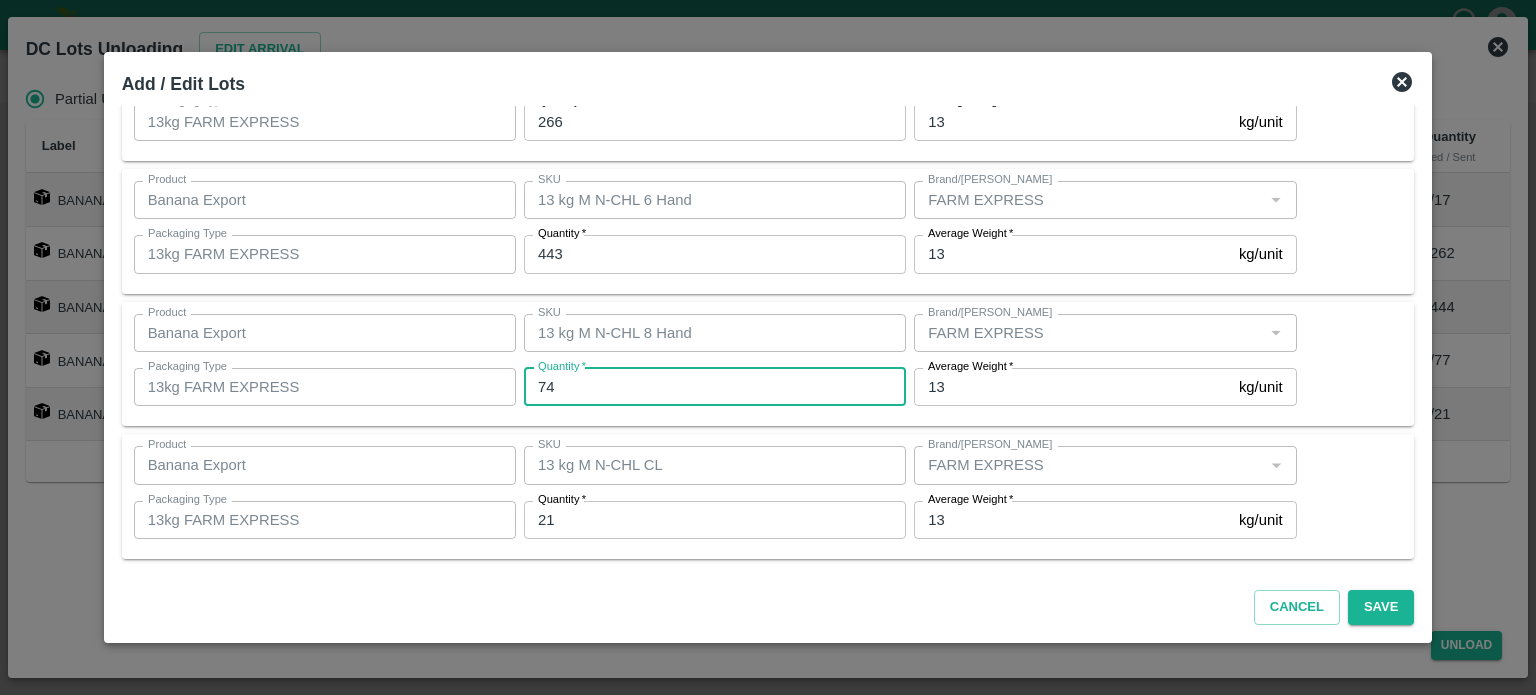 type on "74" 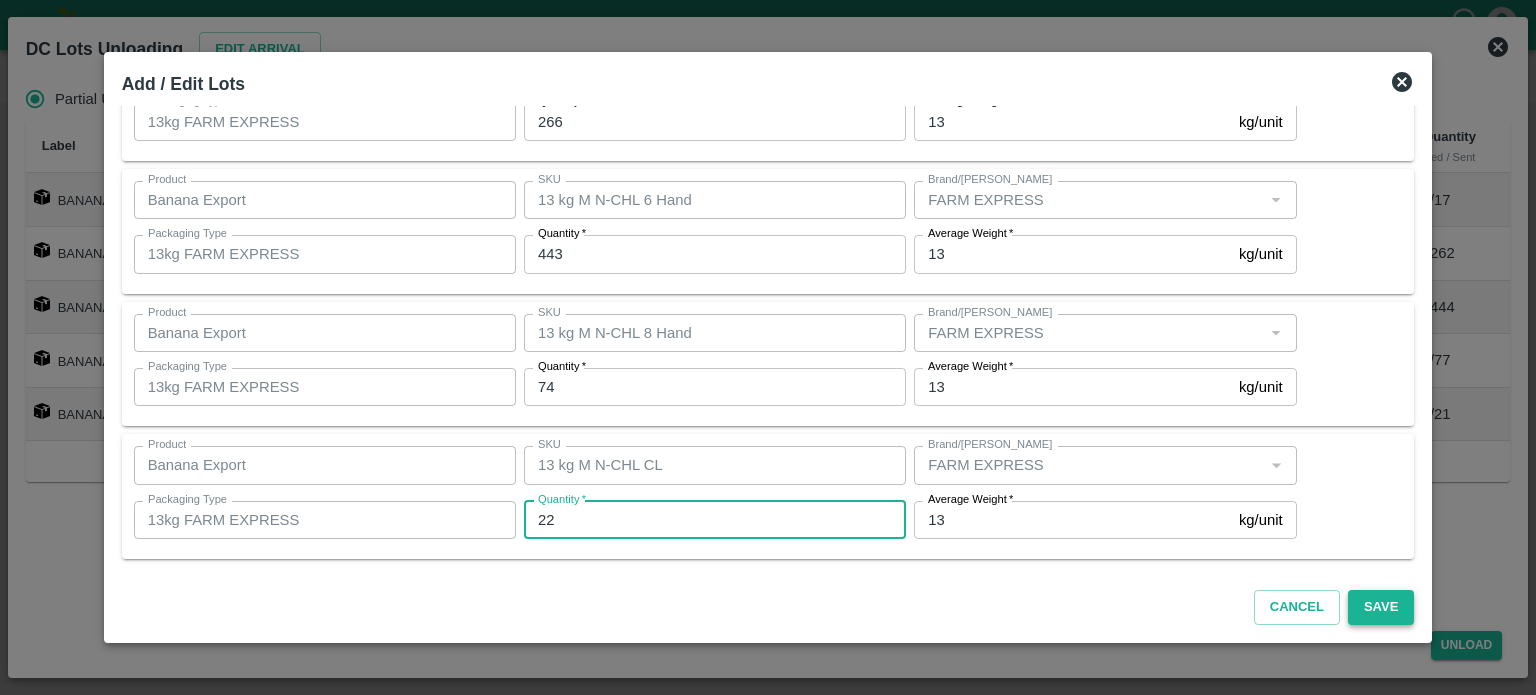 type on "22" 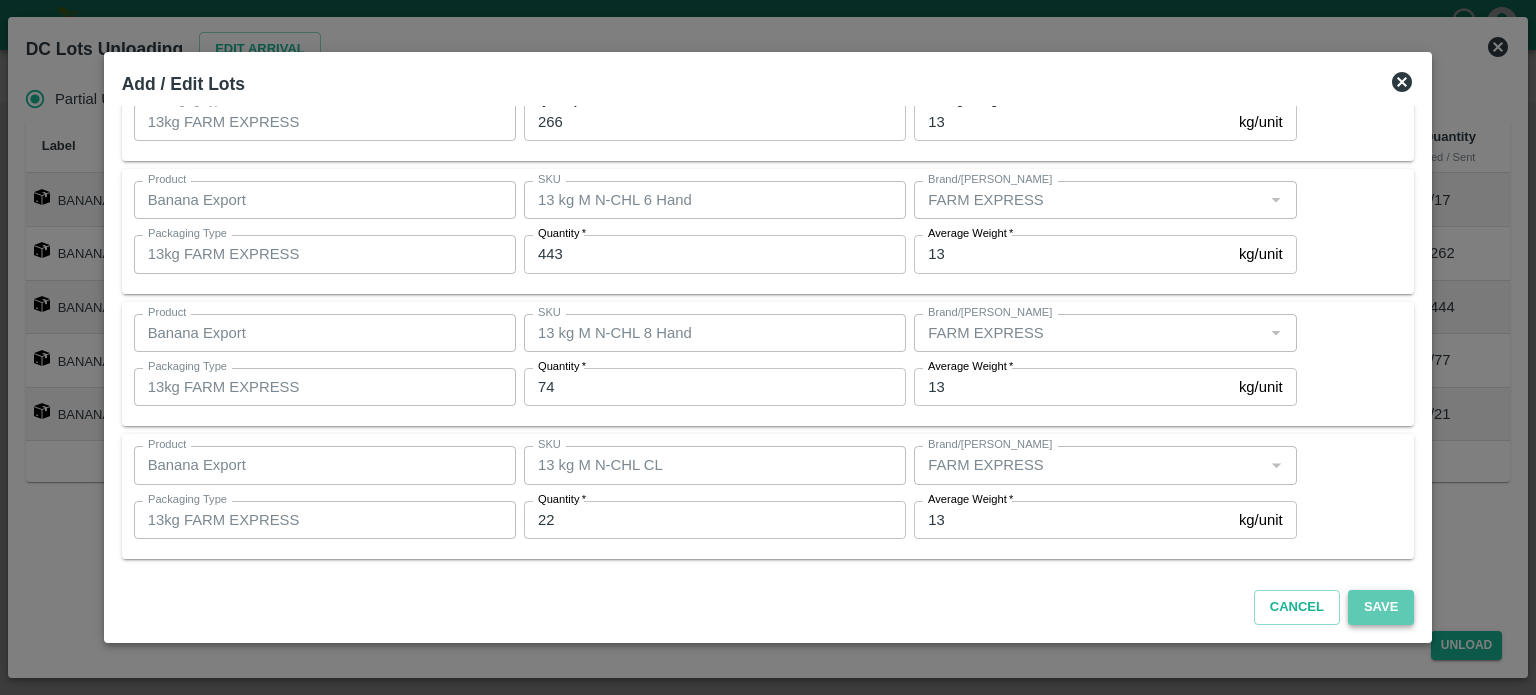 click on "Save" at bounding box center (1381, 607) 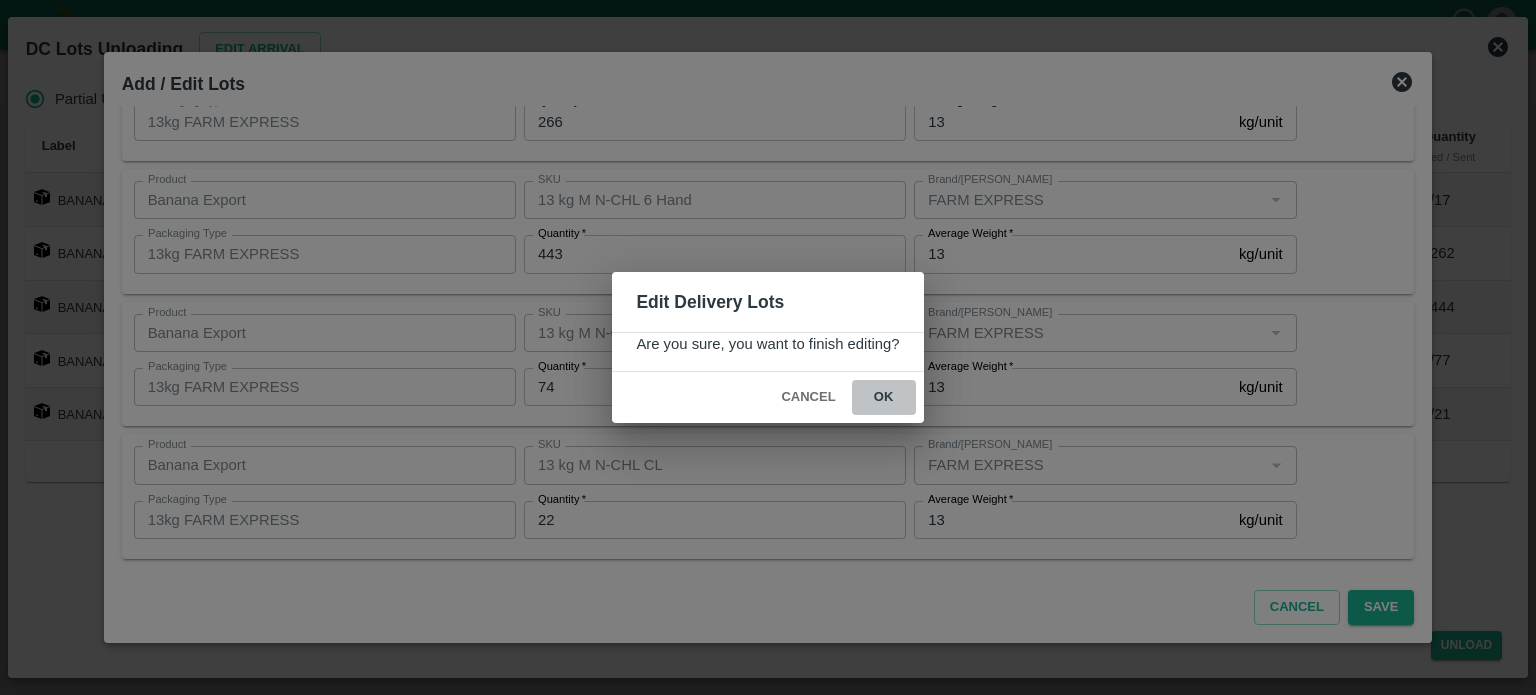 click on "ok" at bounding box center [884, 397] 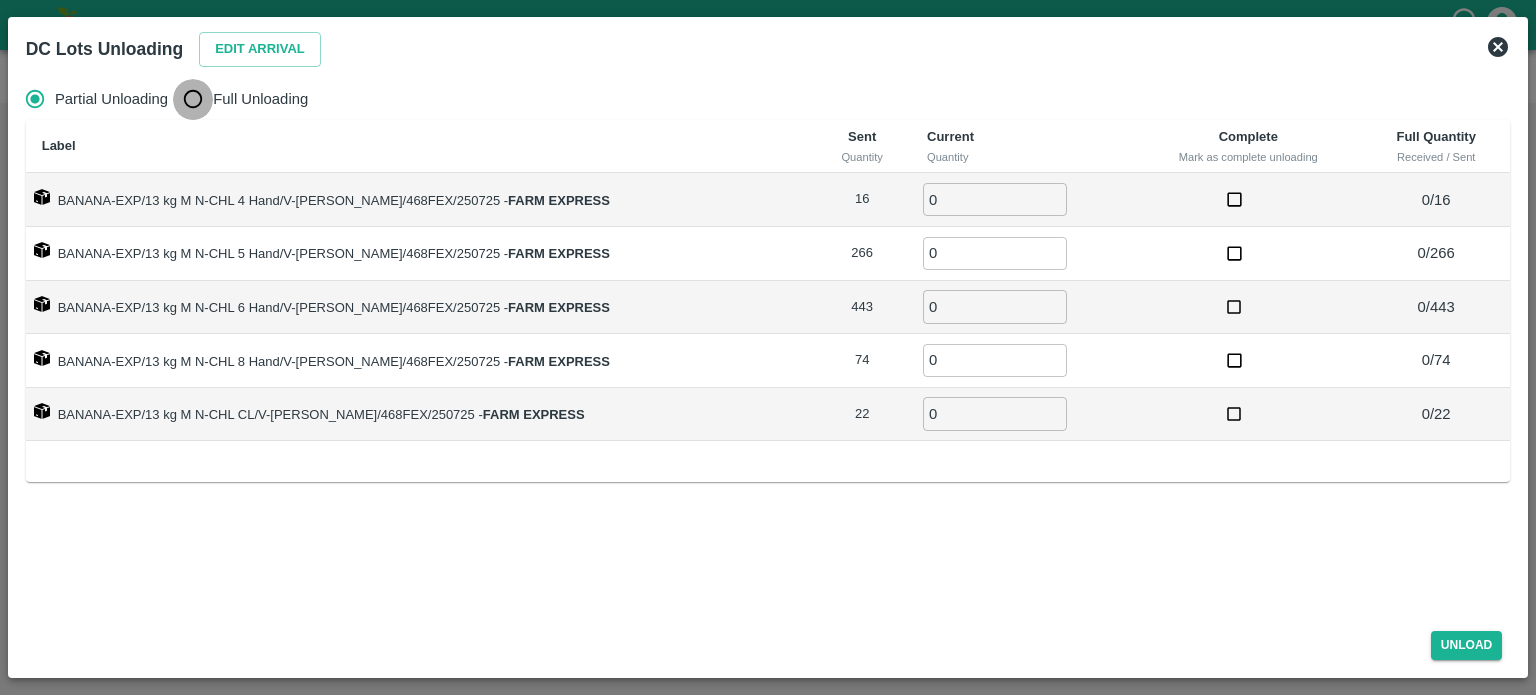 click on "Full Unloading" at bounding box center (193, 99) 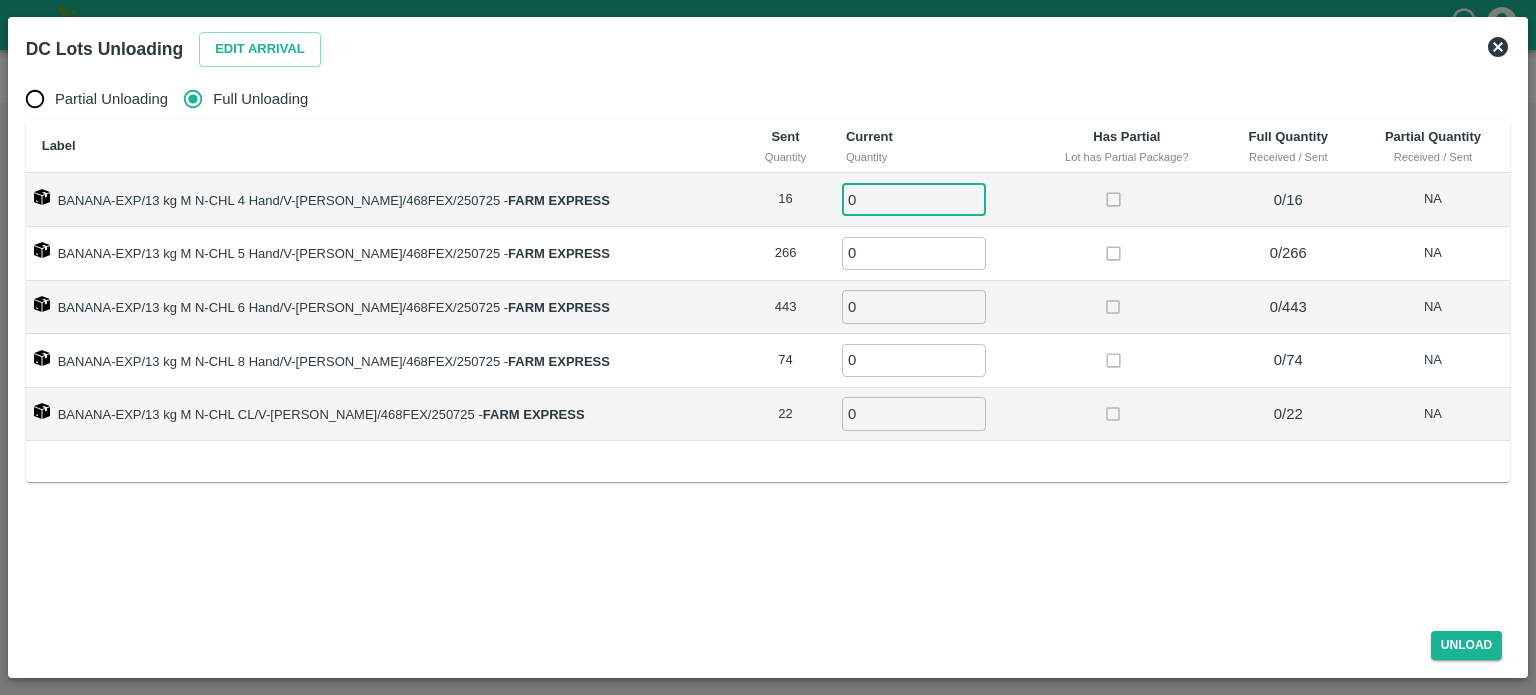 click on "0" at bounding box center [914, 199] 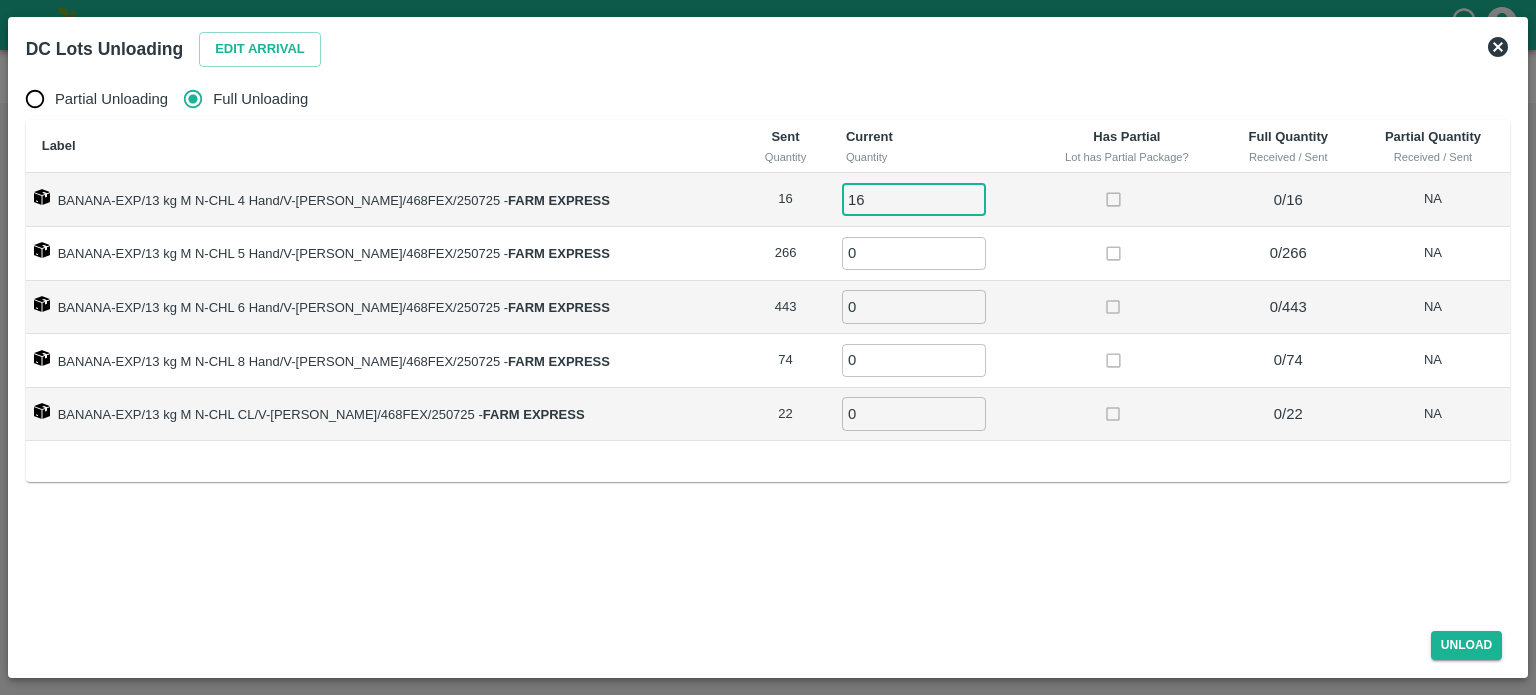 type on "16" 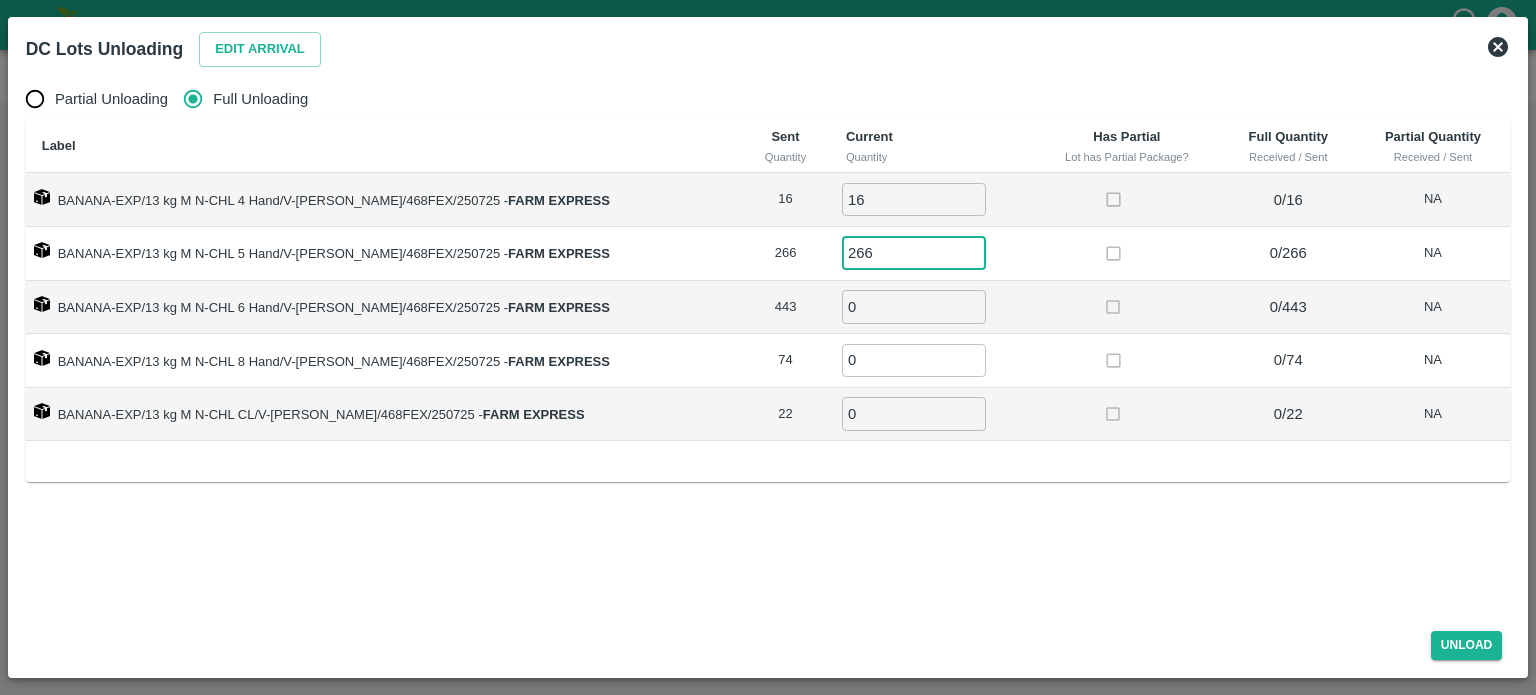 type on "266" 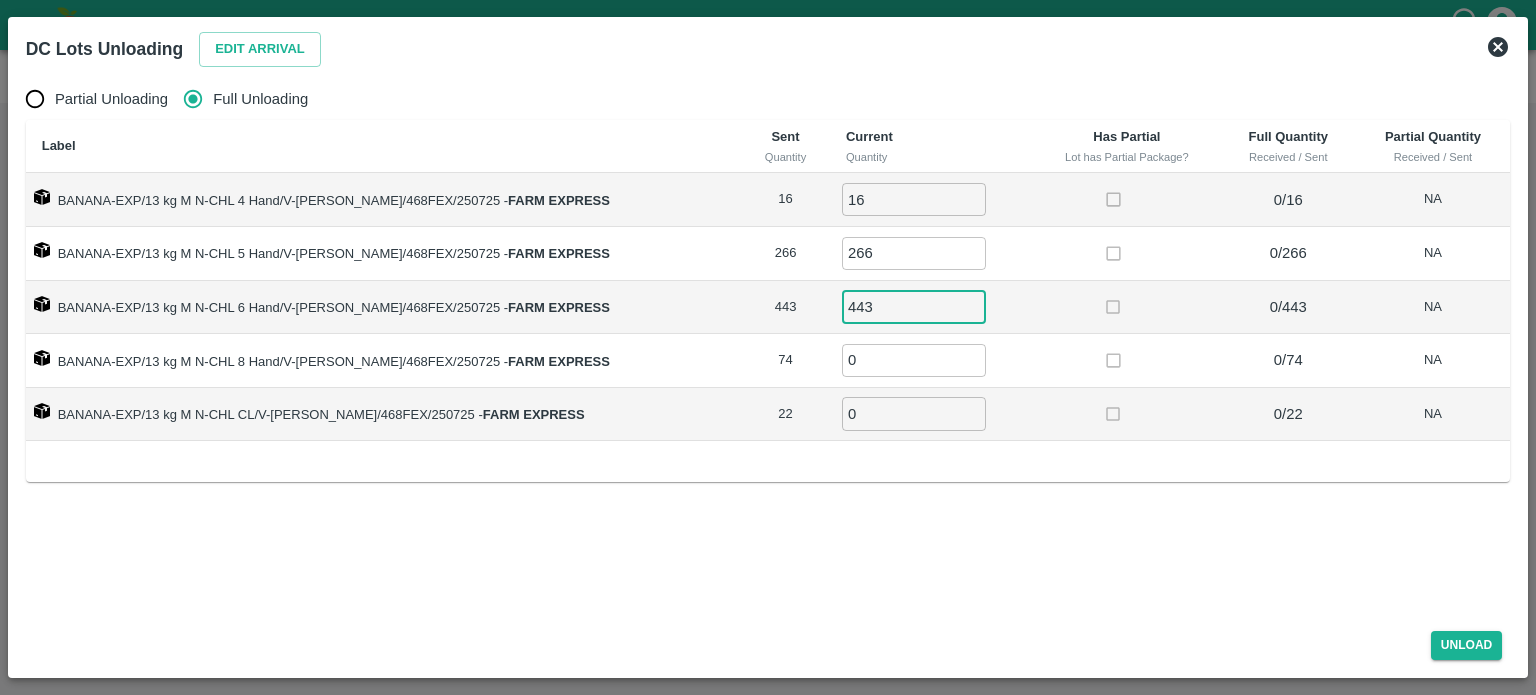 type on "443" 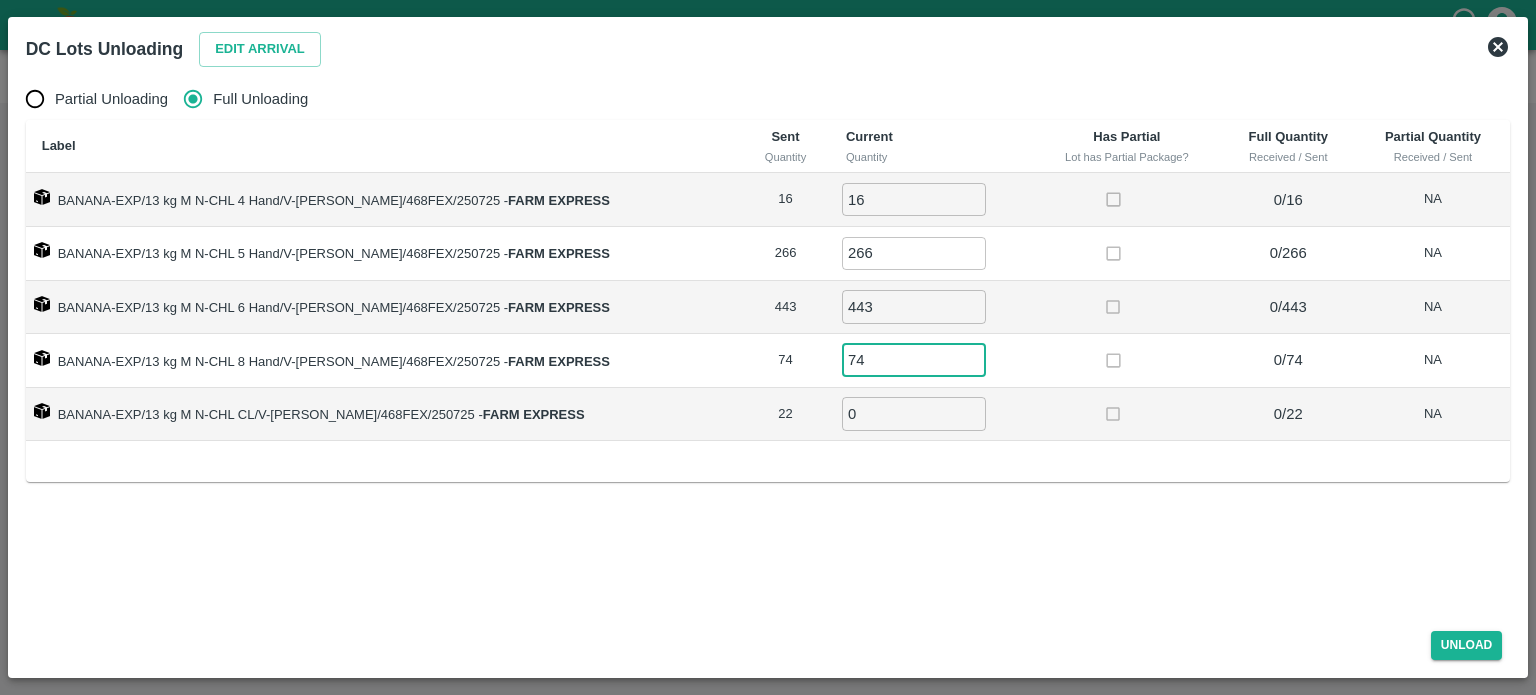 type on "74" 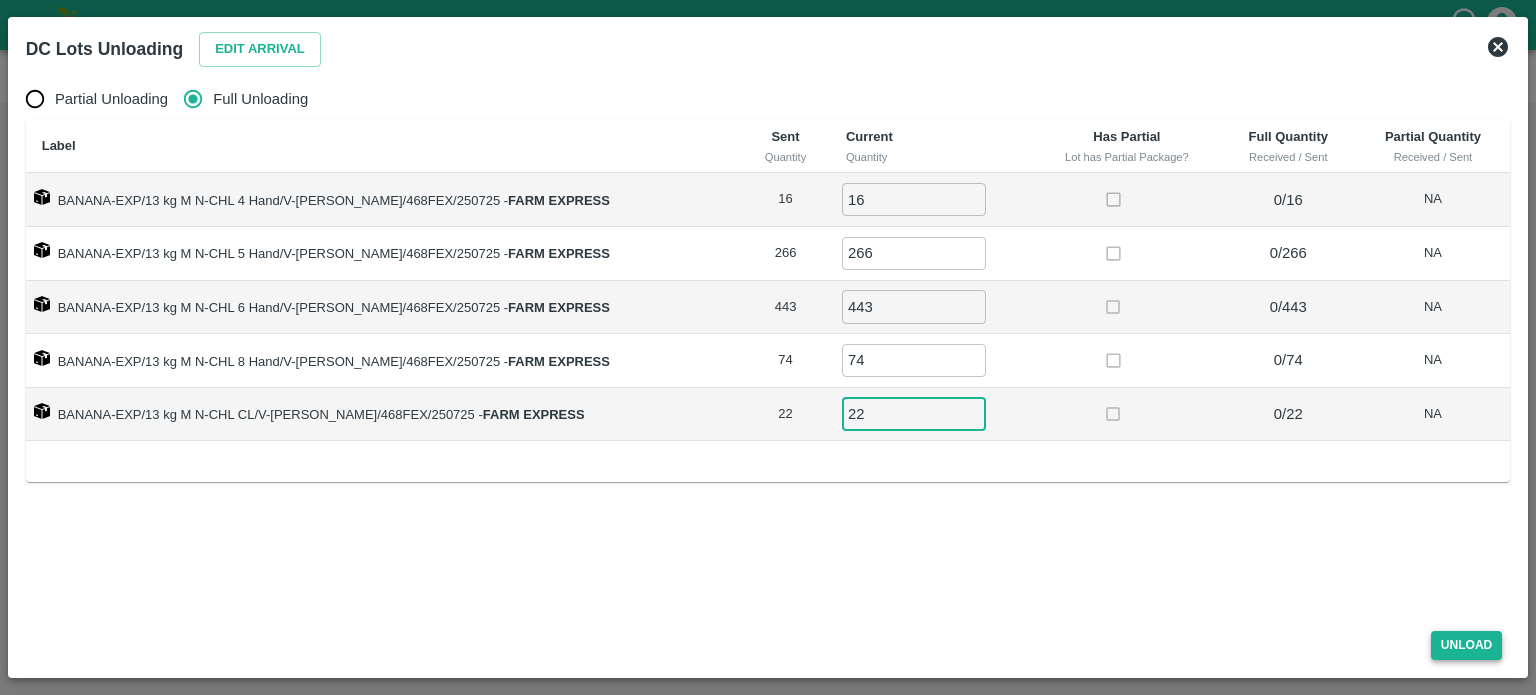 type on "22" 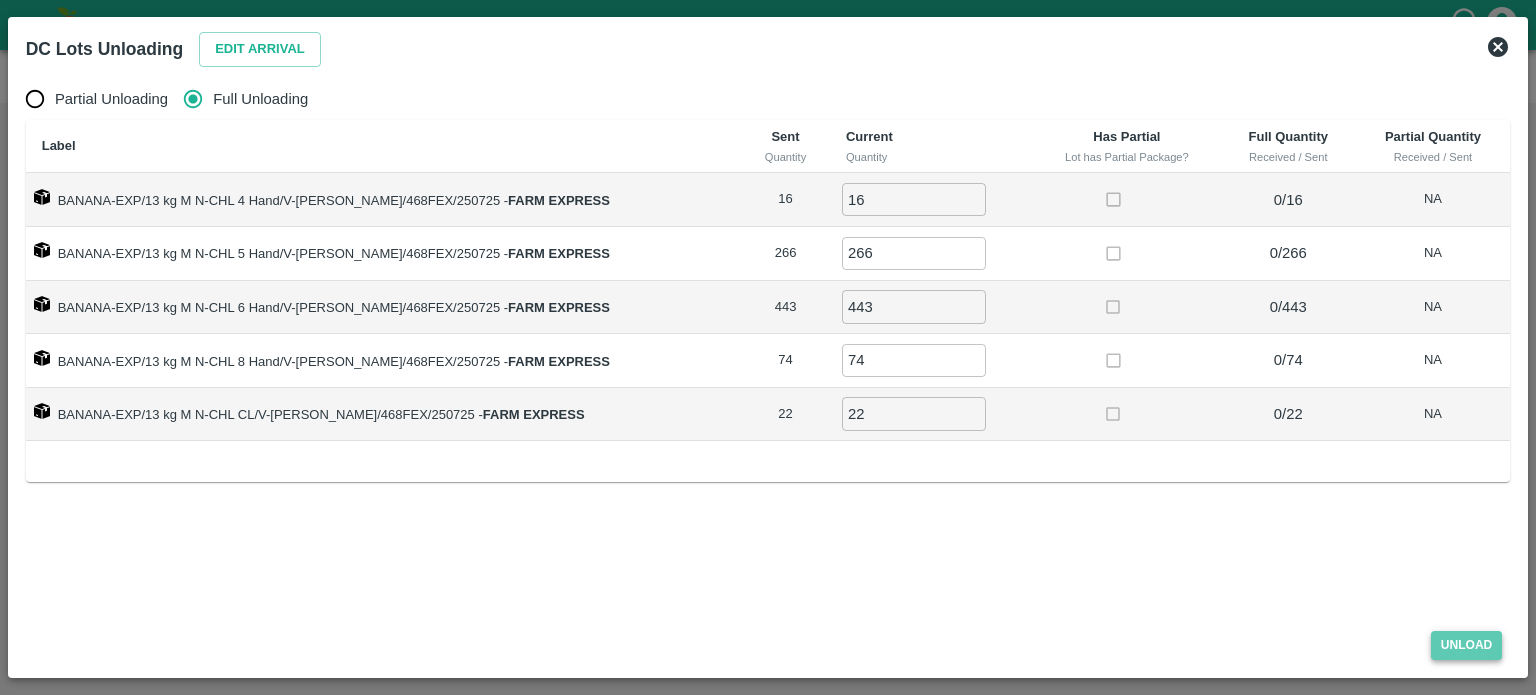 click on "Unload" at bounding box center [1467, 645] 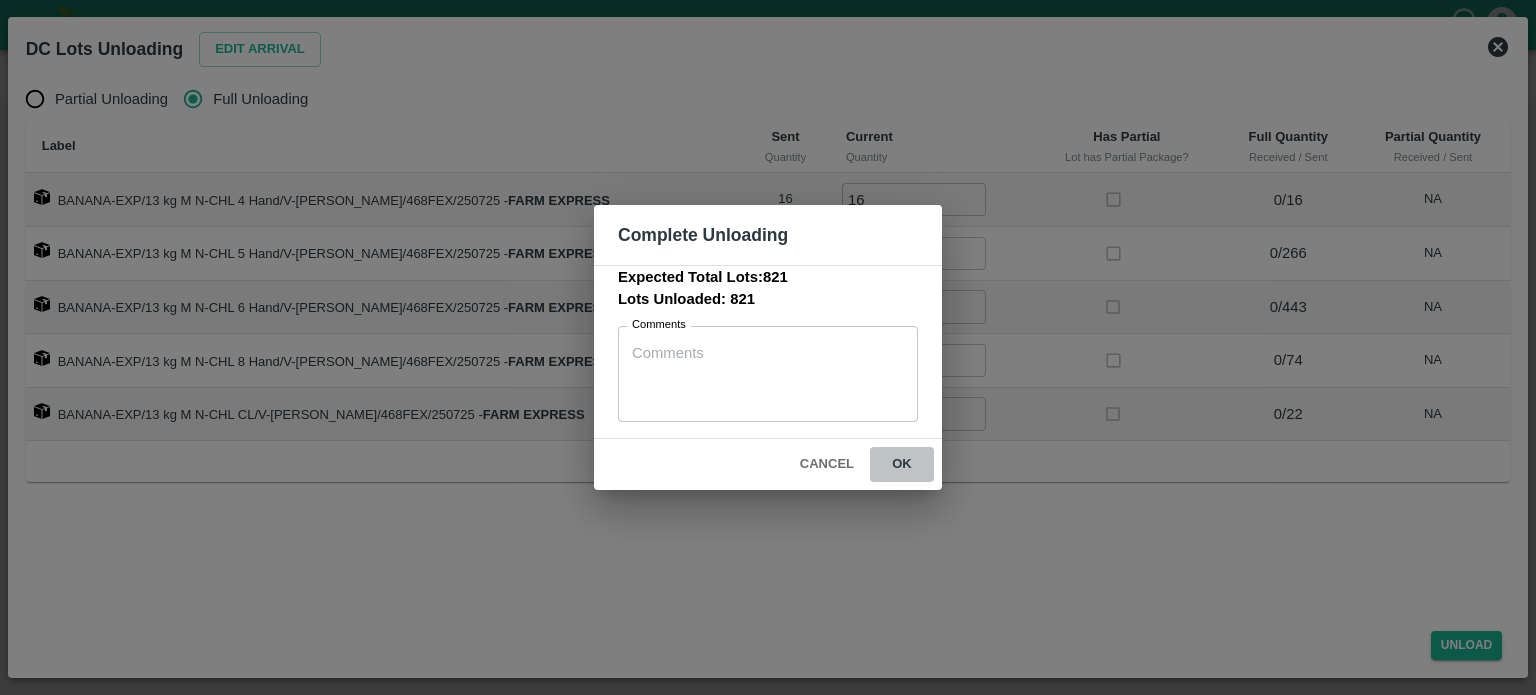 click on "ok" at bounding box center (902, 464) 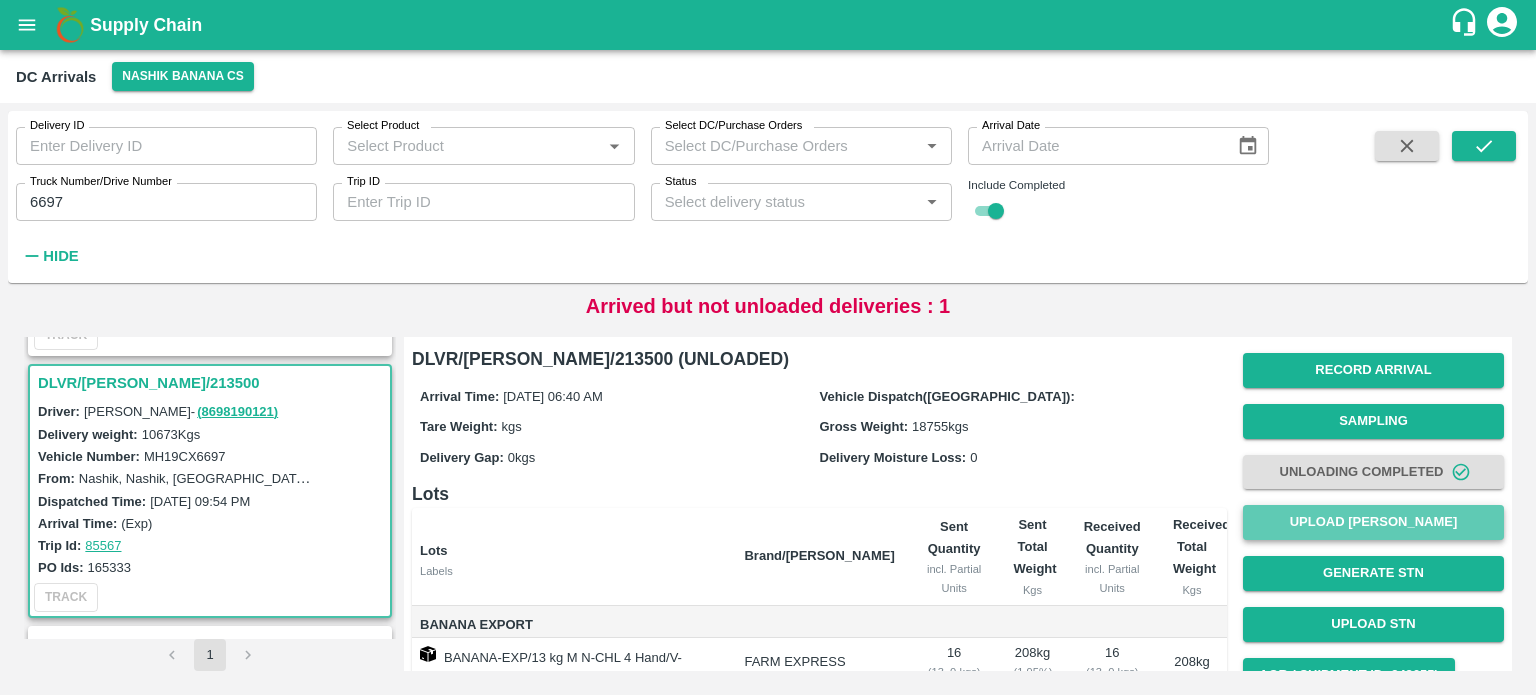 click on "Upload [PERSON_NAME]" at bounding box center (1373, 522) 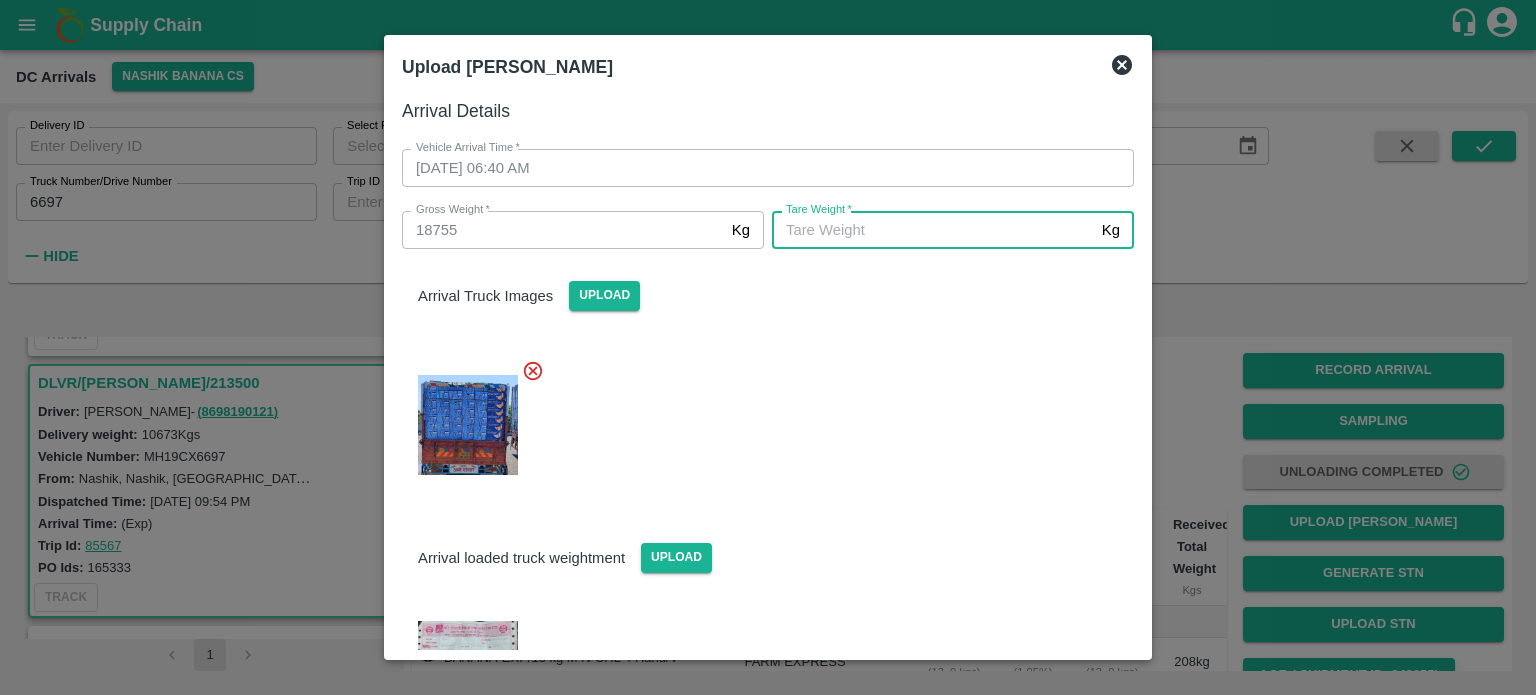 click on "[PERSON_NAME]   *" at bounding box center [933, 230] 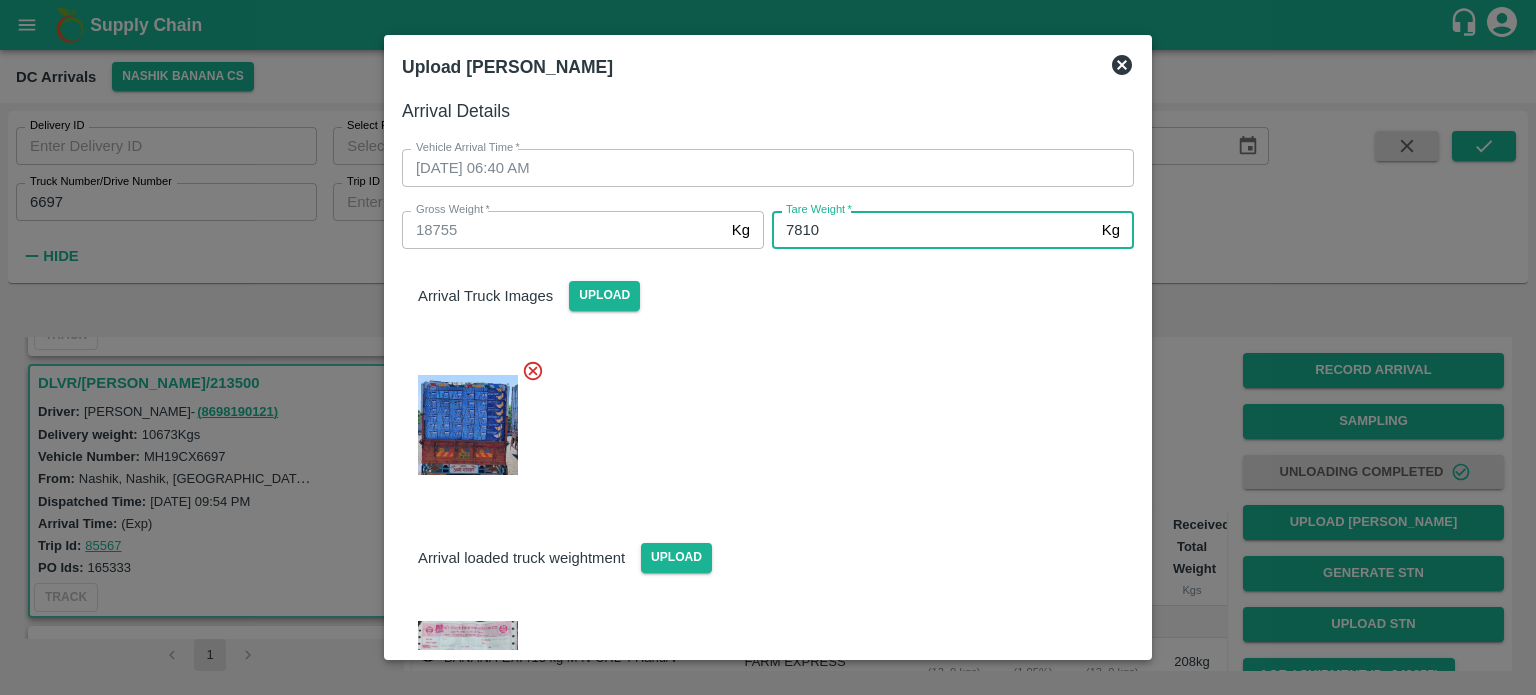 type on "7810" 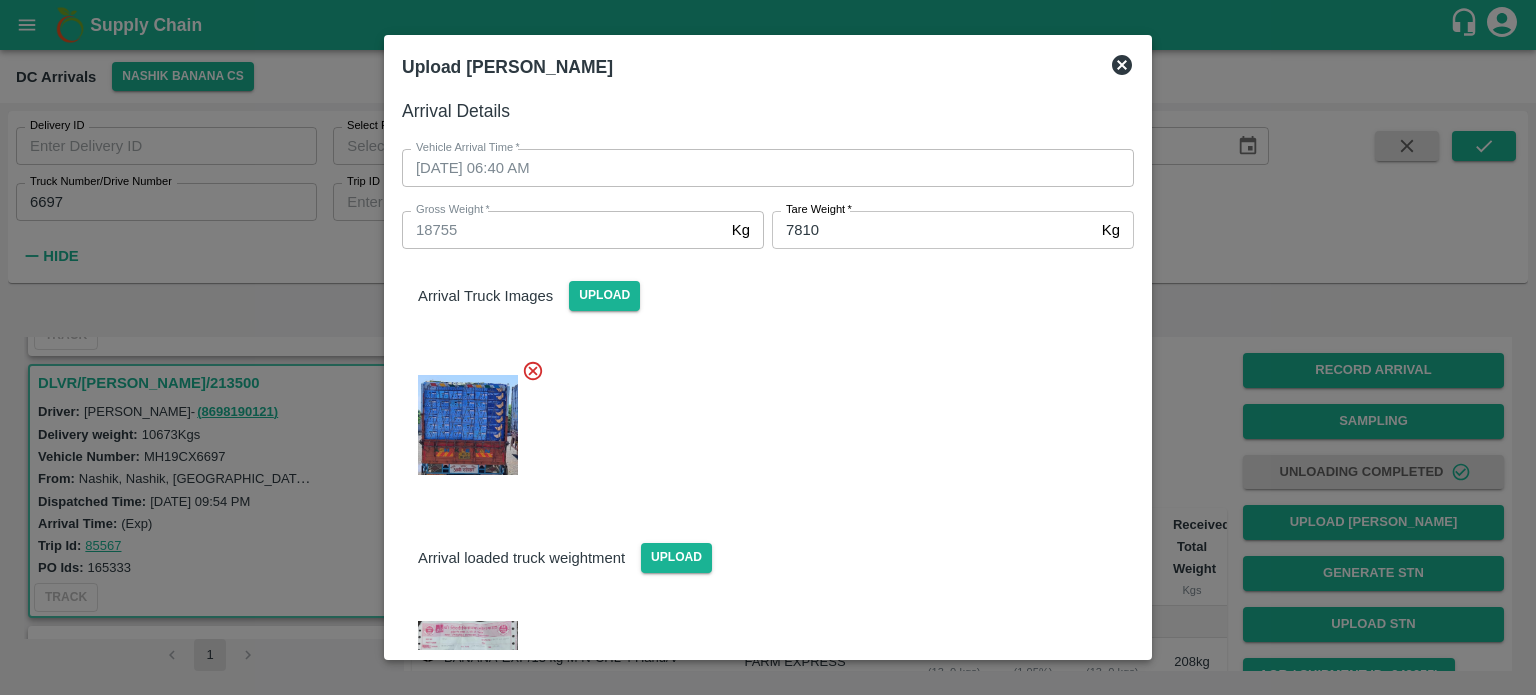click at bounding box center [760, 419] 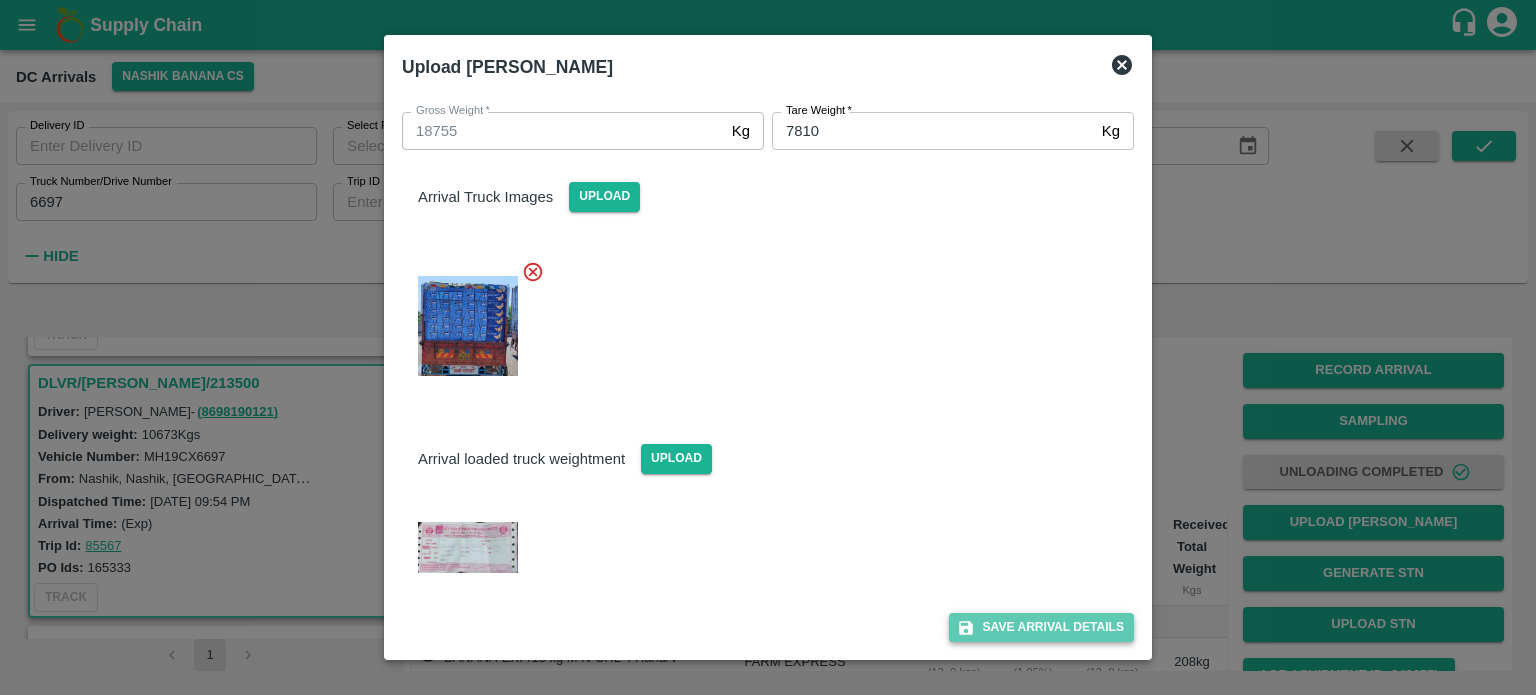 click on "Save Arrival Details" at bounding box center (1041, 627) 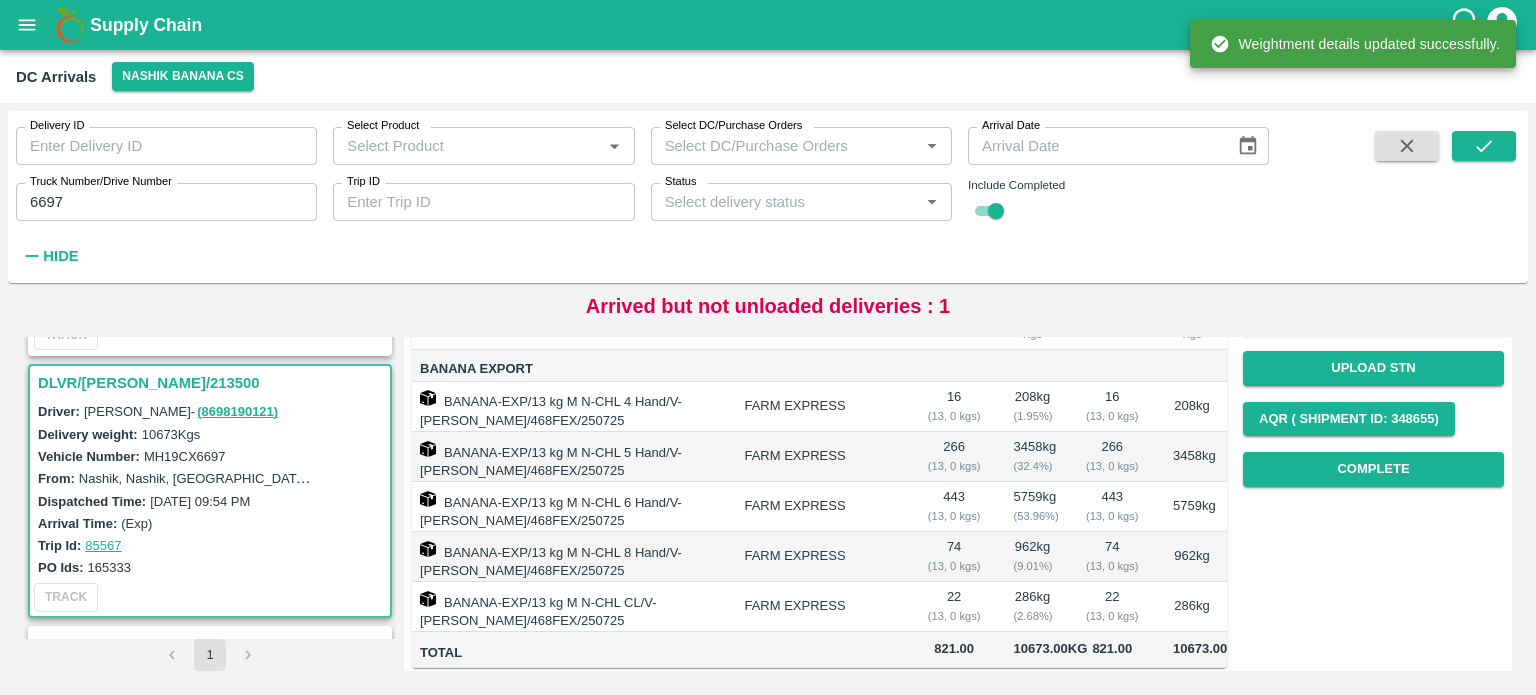 scroll, scrollTop: 256, scrollLeft: 0, axis: vertical 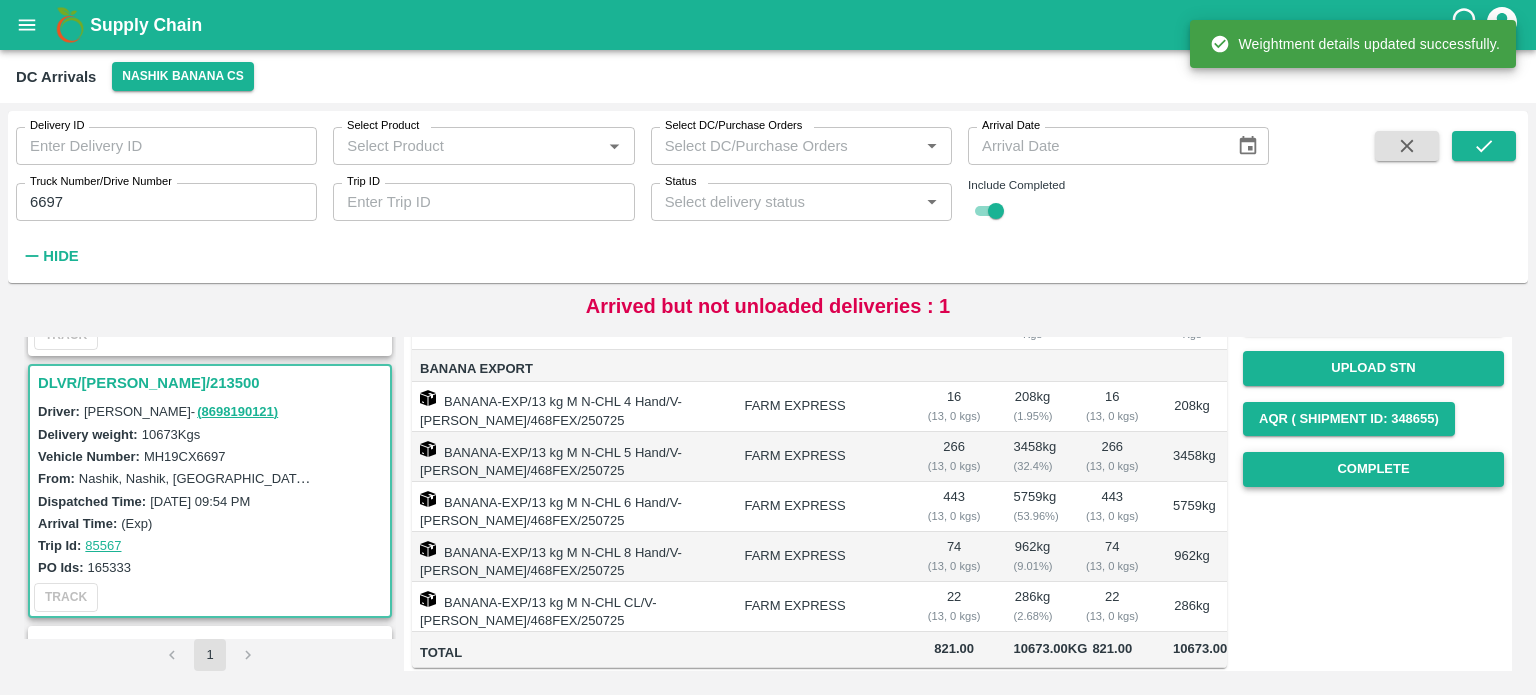 click on "Complete" at bounding box center [1373, 469] 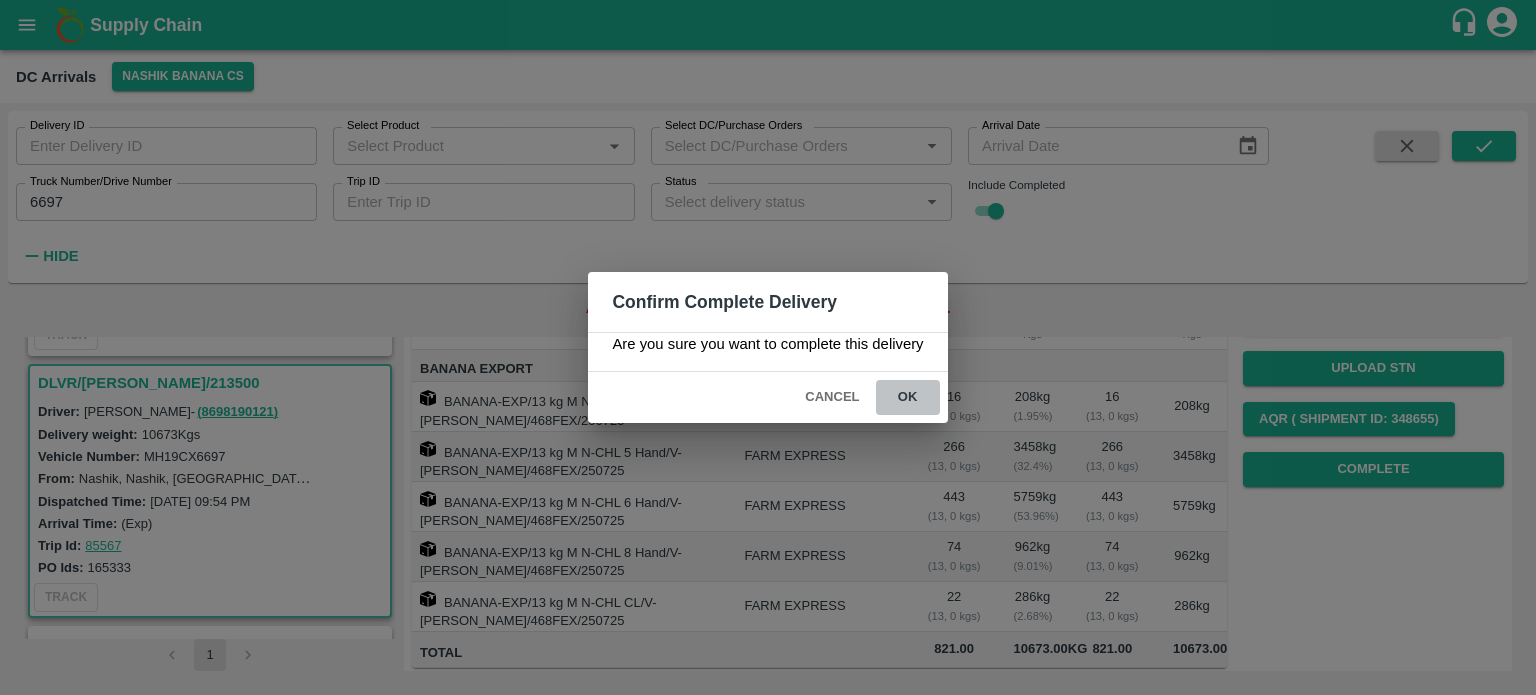 click on "ok" at bounding box center [908, 397] 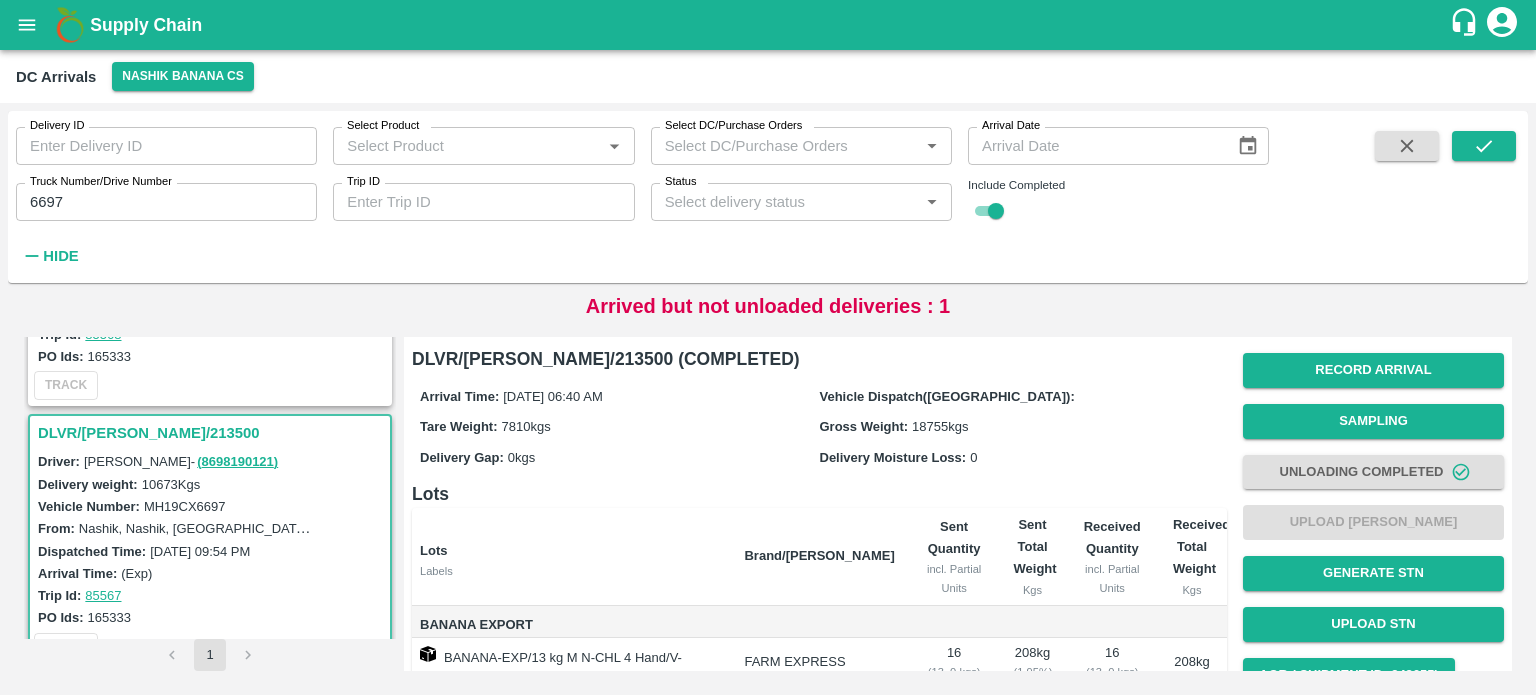 scroll, scrollTop: 0, scrollLeft: 0, axis: both 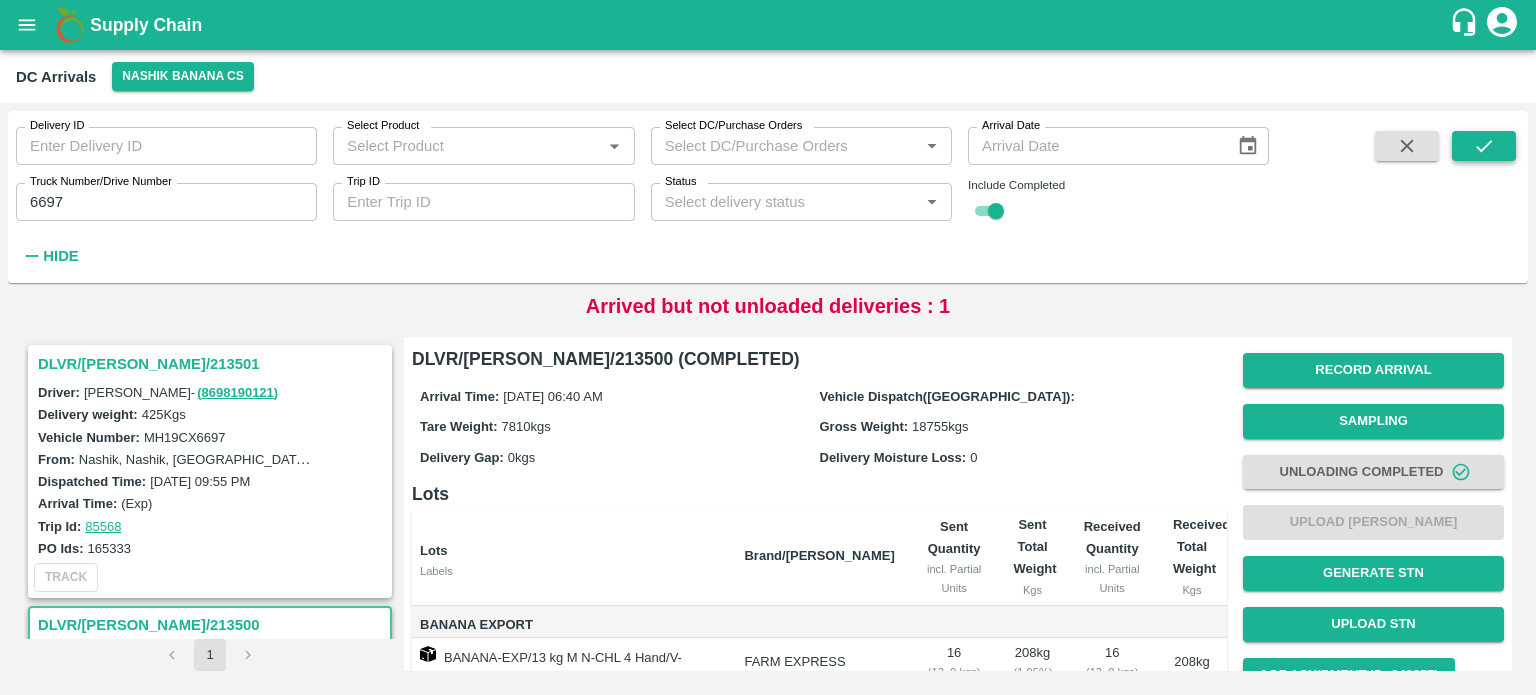 click 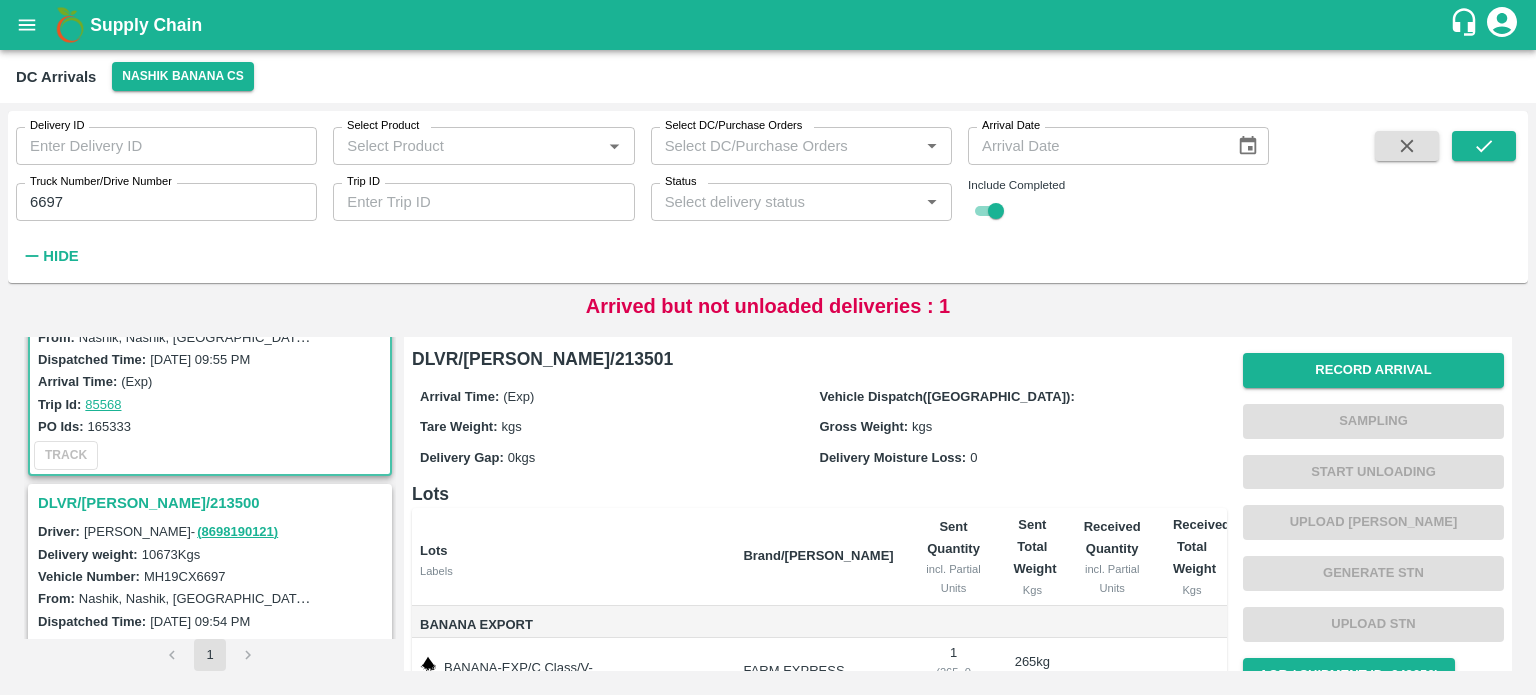 scroll, scrollTop: 0, scrollLeft: 0, axis: both 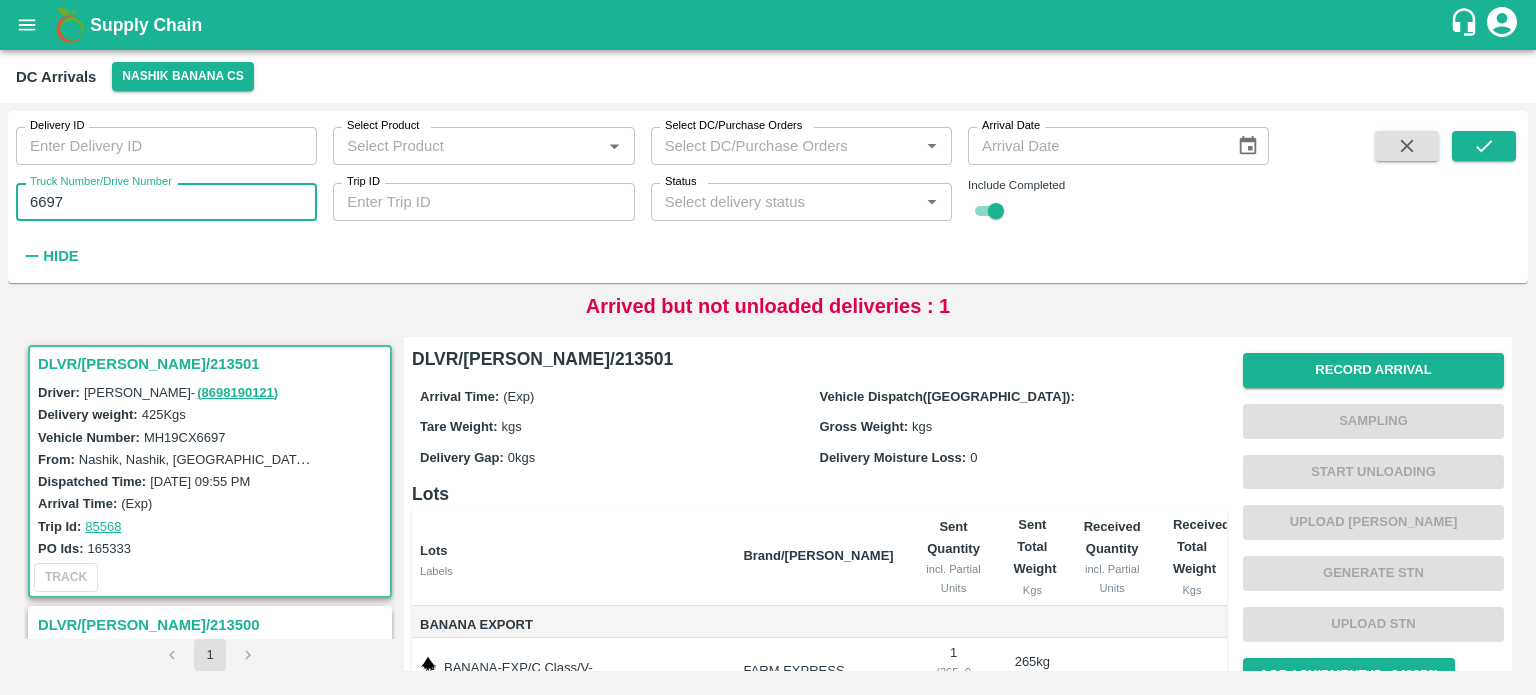 click on "6697" at bounding box center (166, 202) 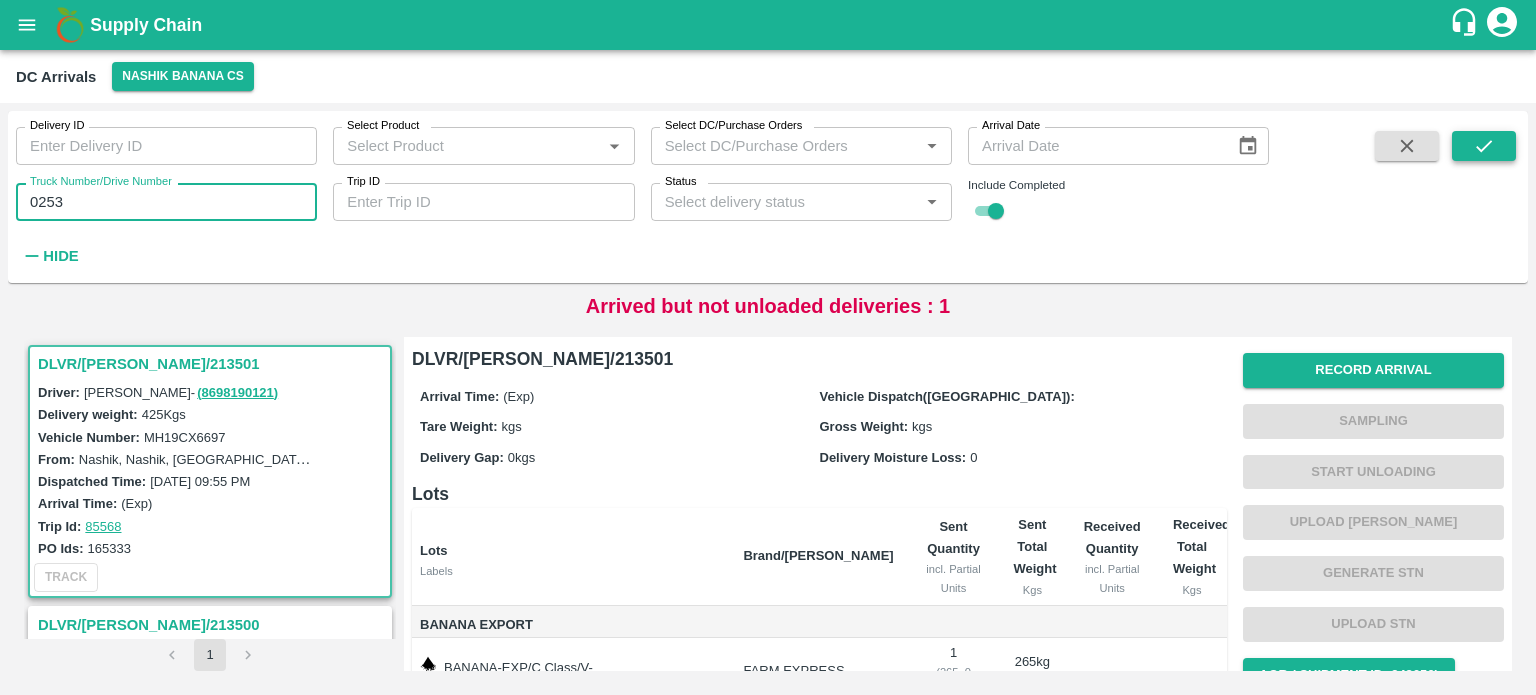 type on "0253" 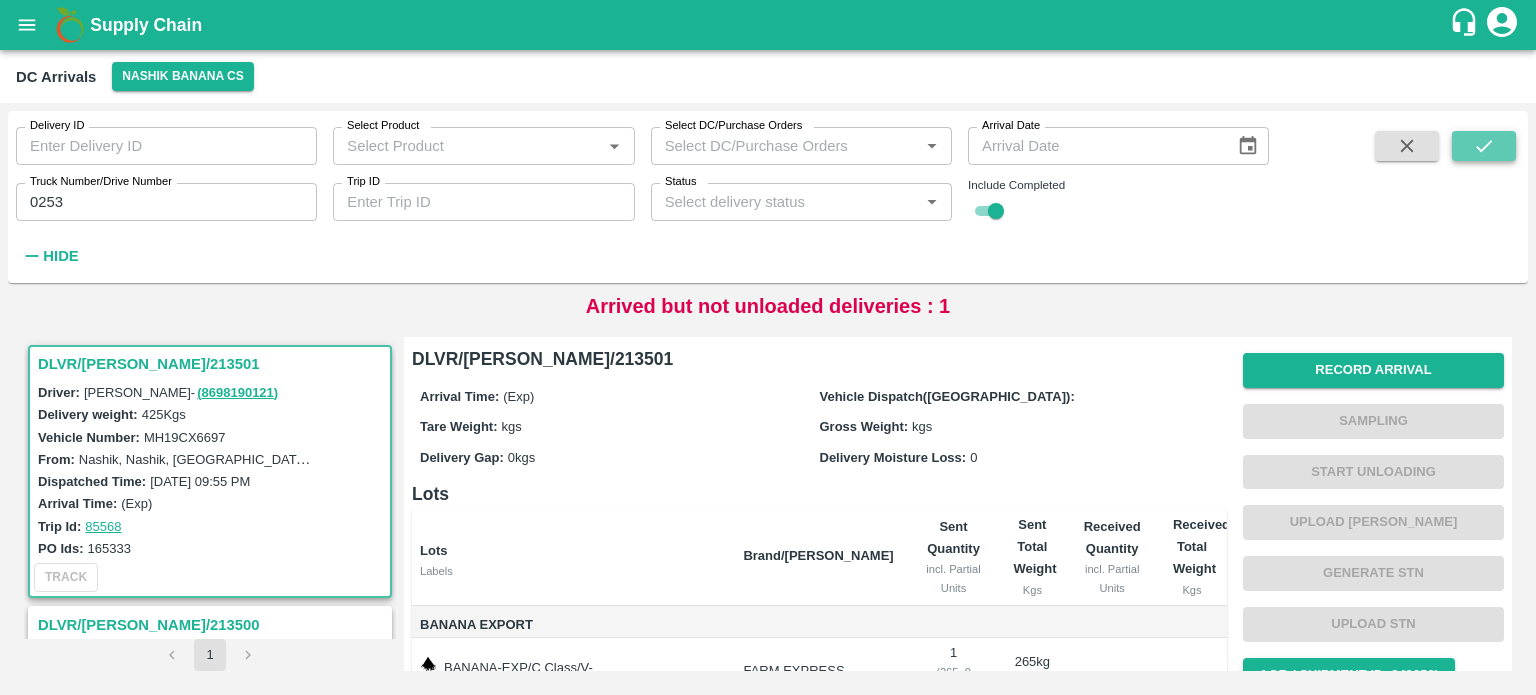click at bounding box center [1484, 146] 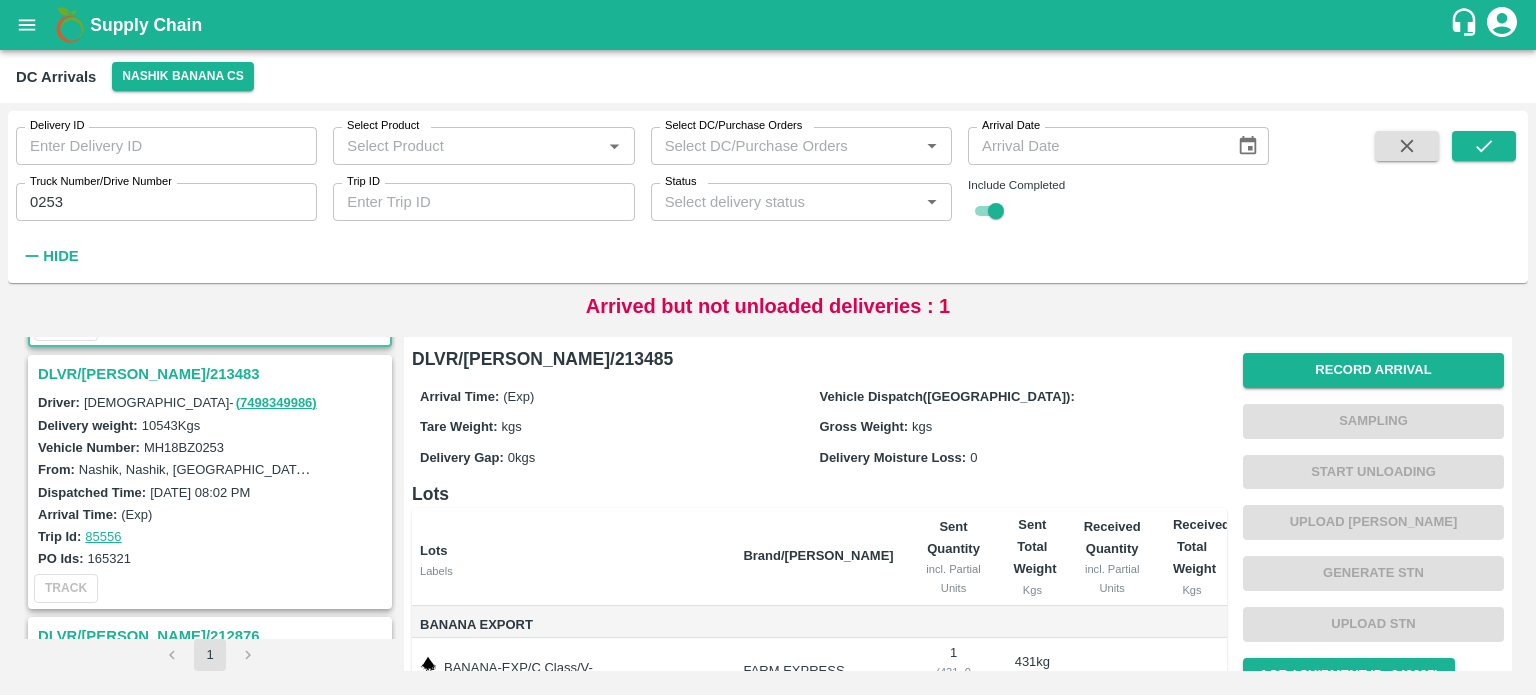 scroll, scrollTop: 259, scrollLeft: 0, axis: vertical 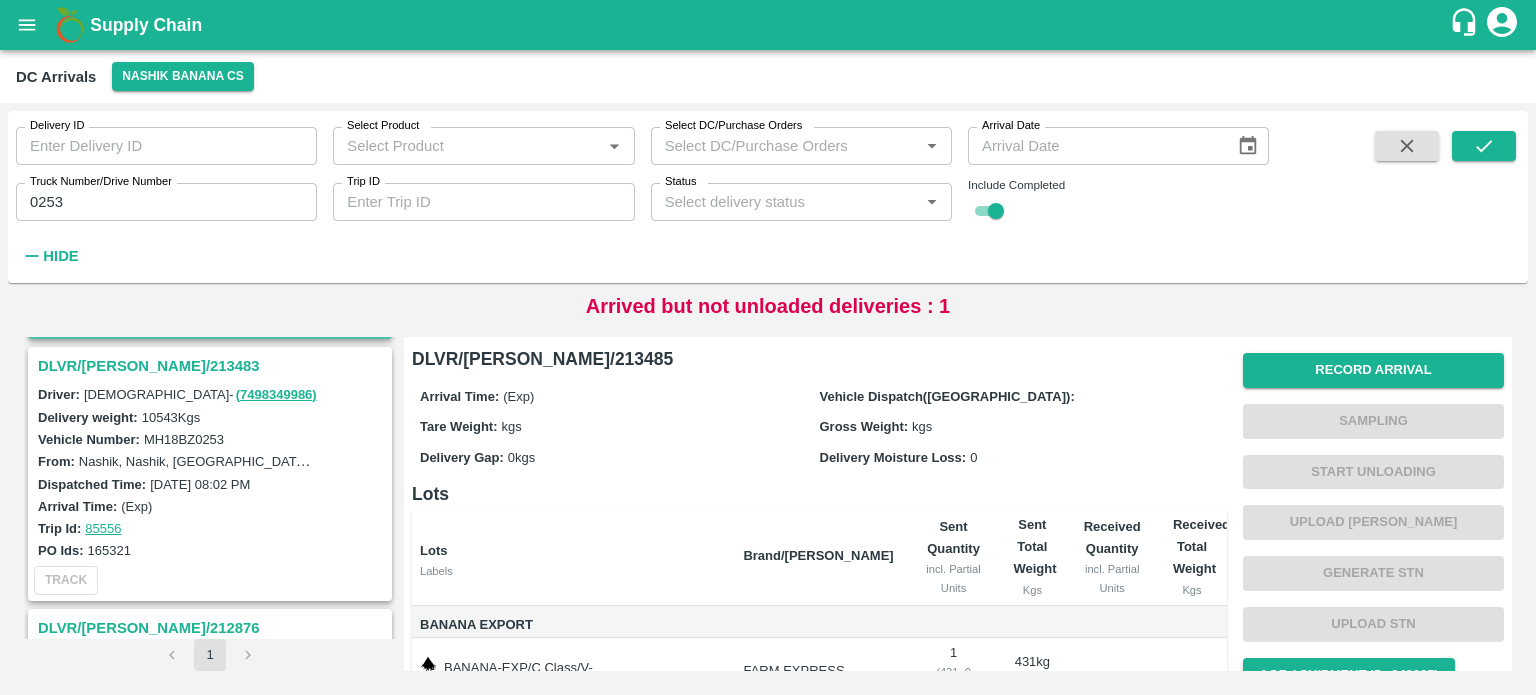 click on "DLVR/[PERSON_NAME]/213483" at bounding box center [210, 366] 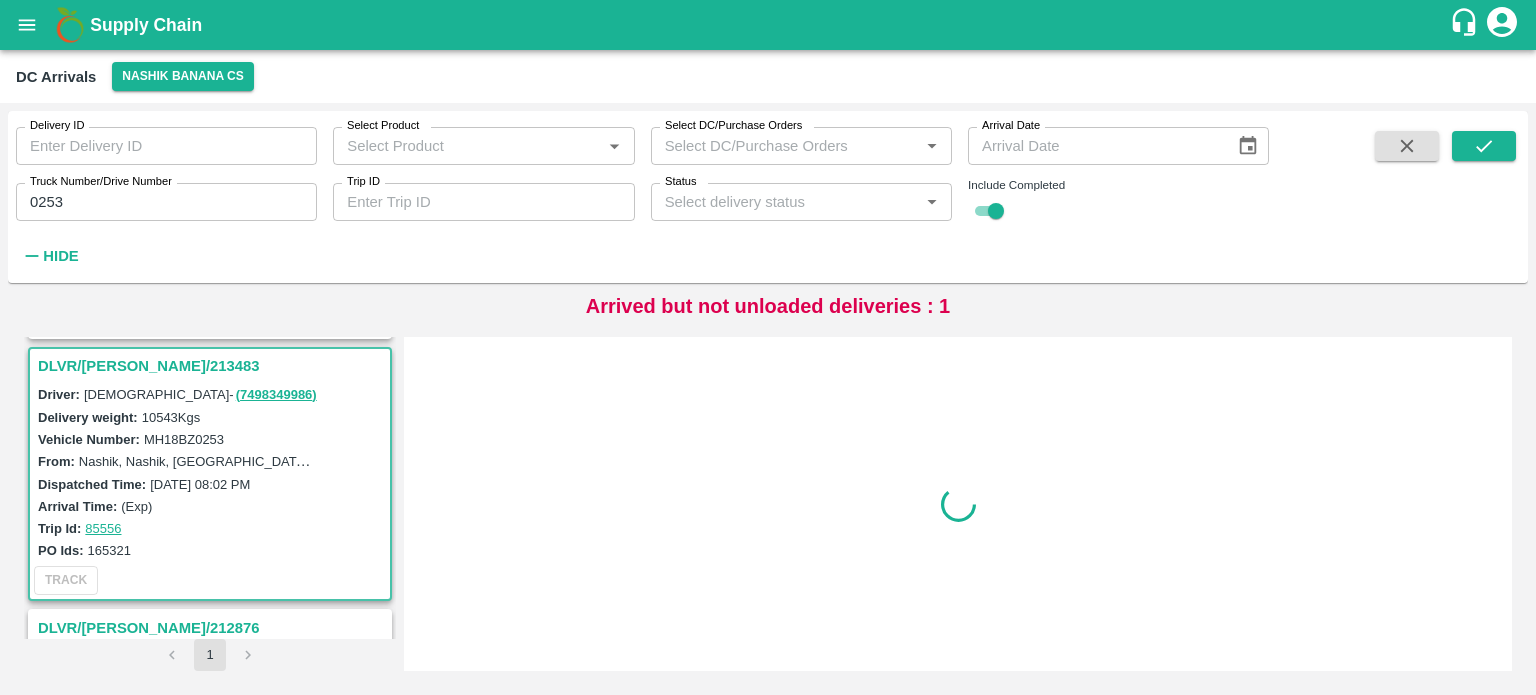 scroll, scrollTop: 268, scrollLeft: 0, axis: vertical 